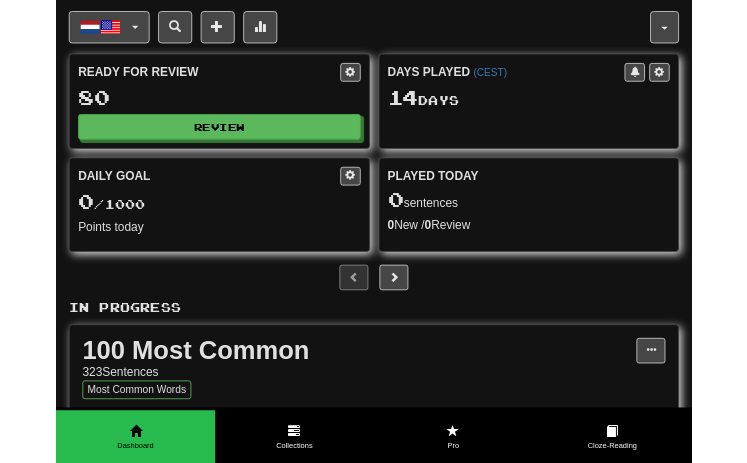 scroll, scrollTop: 0, scrollLeft: 0, axis: both 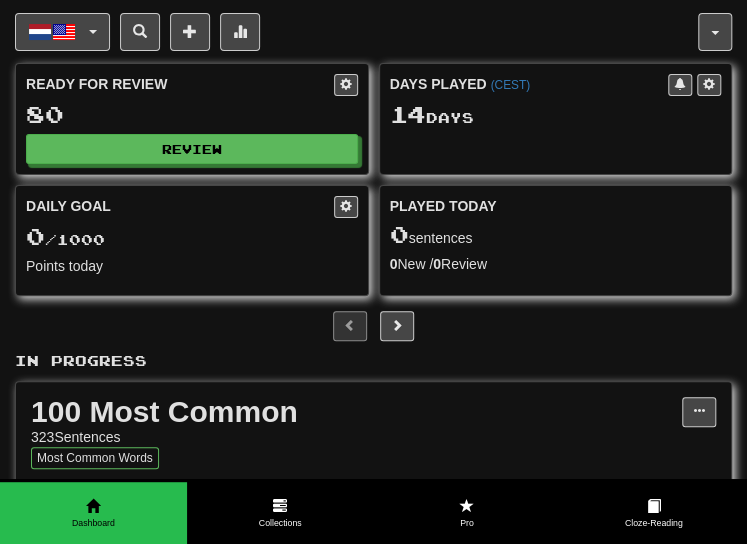 click on "14  Day s" at bounding box center (556, 115) 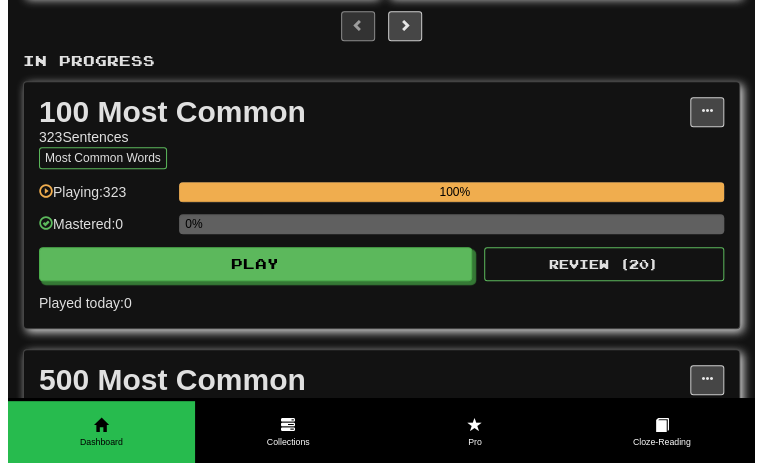 scroll, scrollTop: 400, scrollLeft: 0, axis: vertical 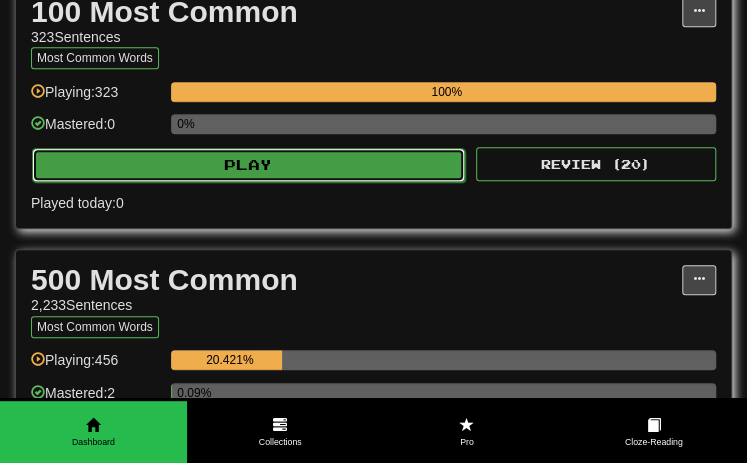 click on "Play" at bounding box center [248, 165] 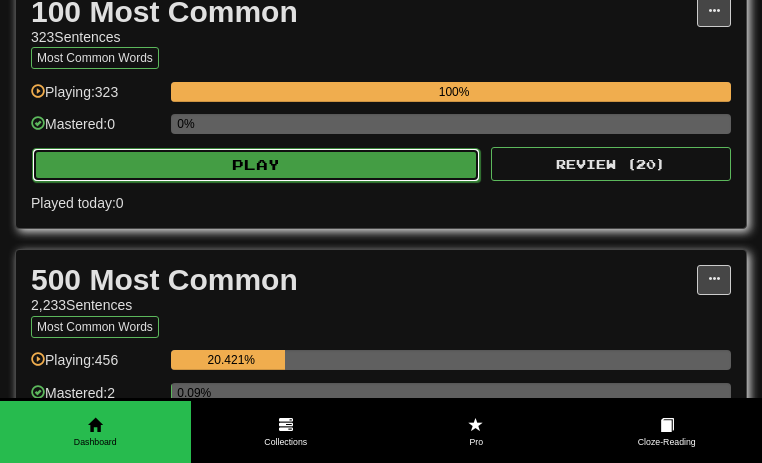 select on "**" 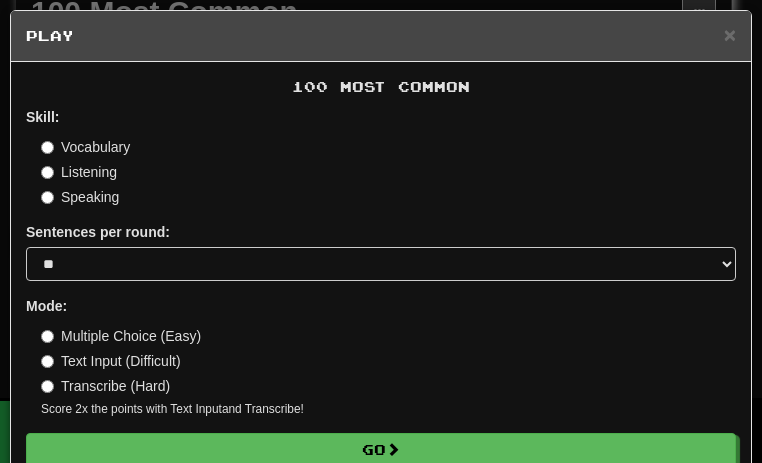 click on "Transcribe (Hard)" at bounding box center (105, 386) 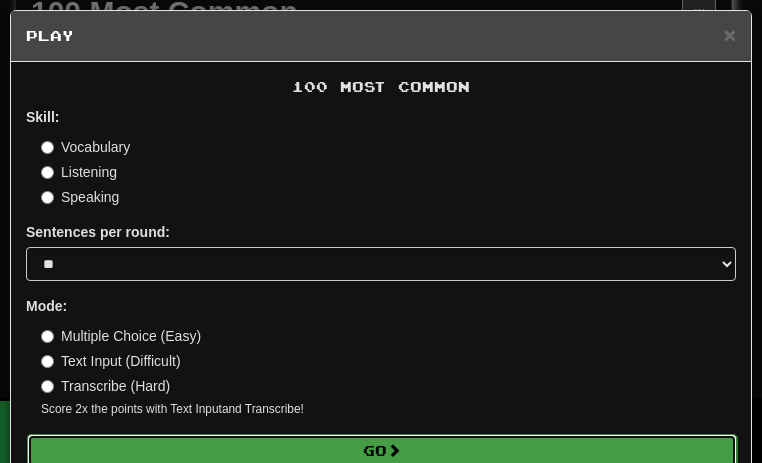 click on "Go" at bounding box center [382, 451] 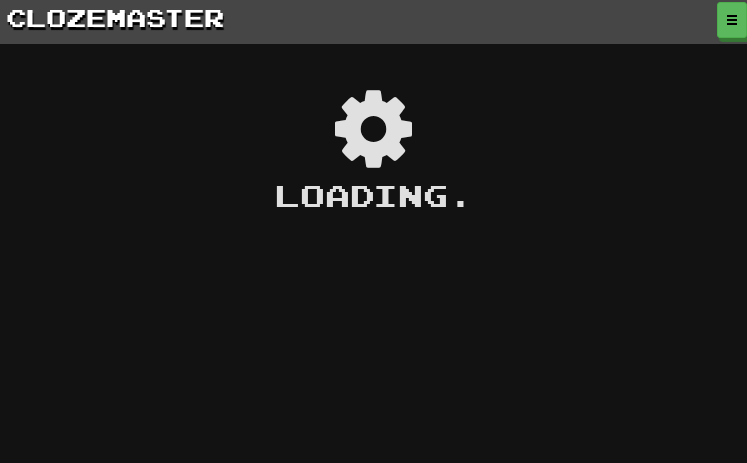 scroll, scrollTop: 0, scrollLeft: 0, axis: both 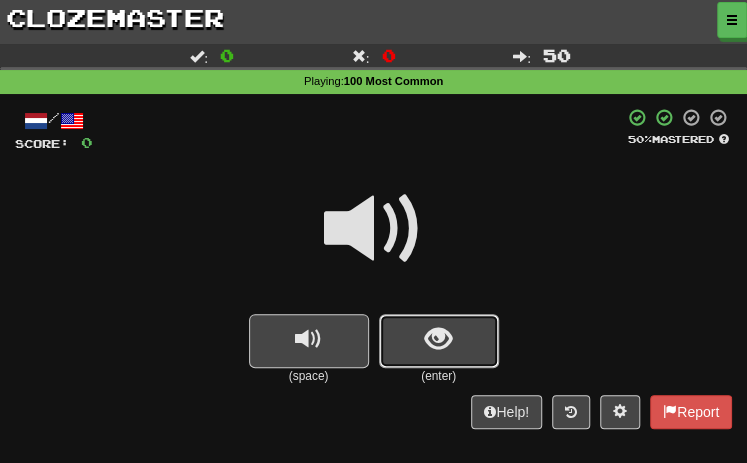 click at bounding box center [439, 341] 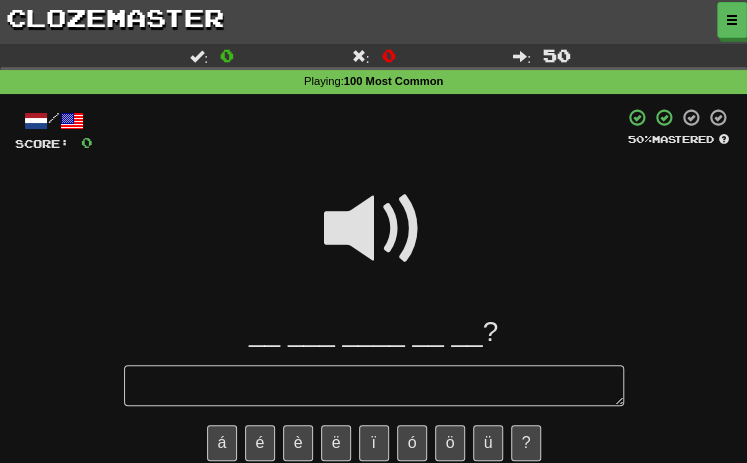 type on "*" 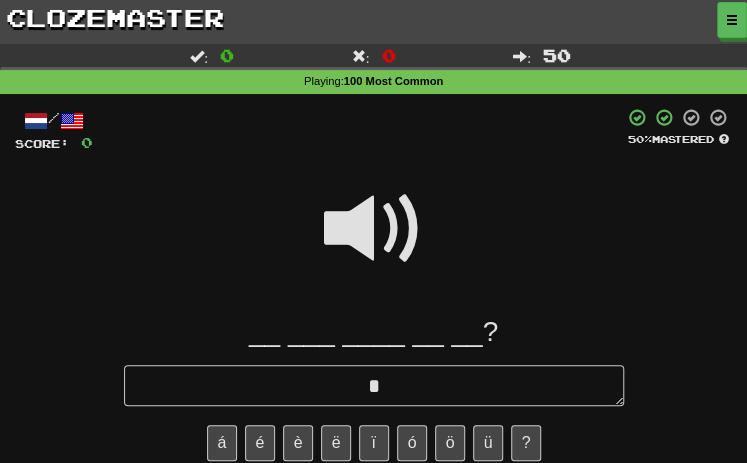 type on "*" 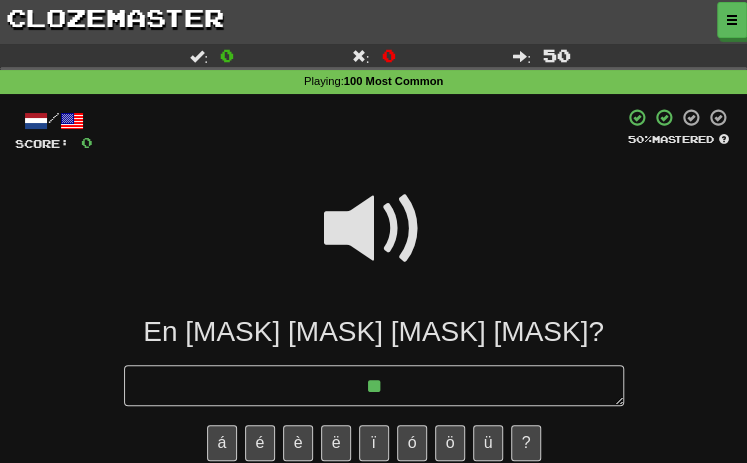type on "*" 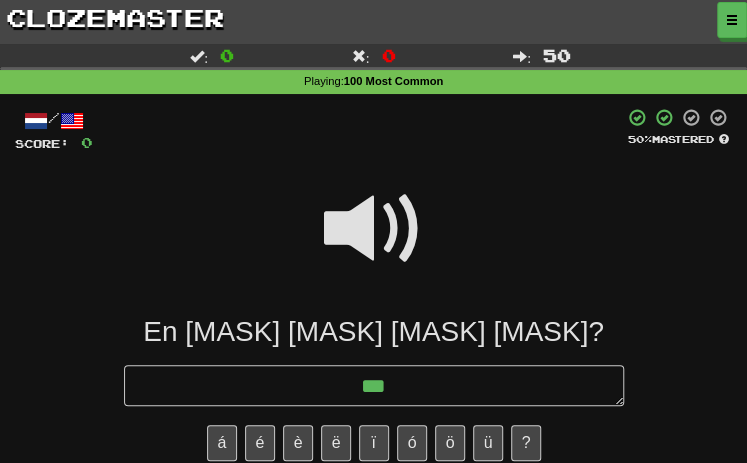 type on "*" 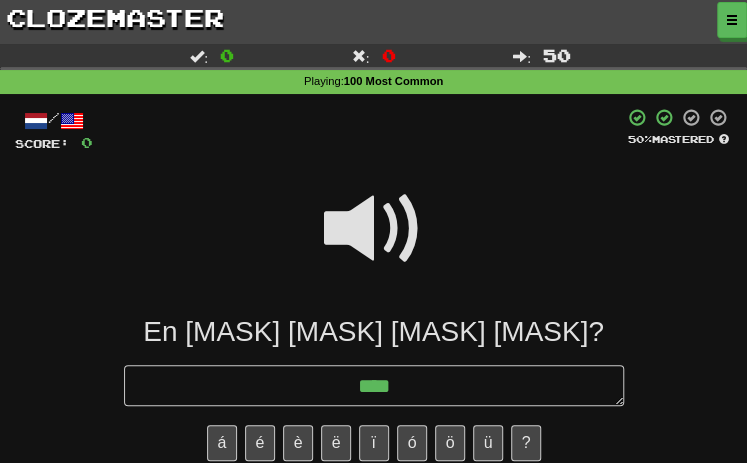 type on "*" 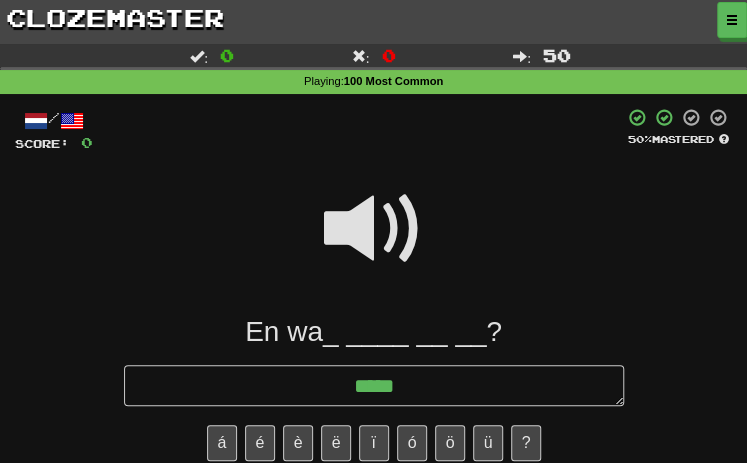 type on "*" 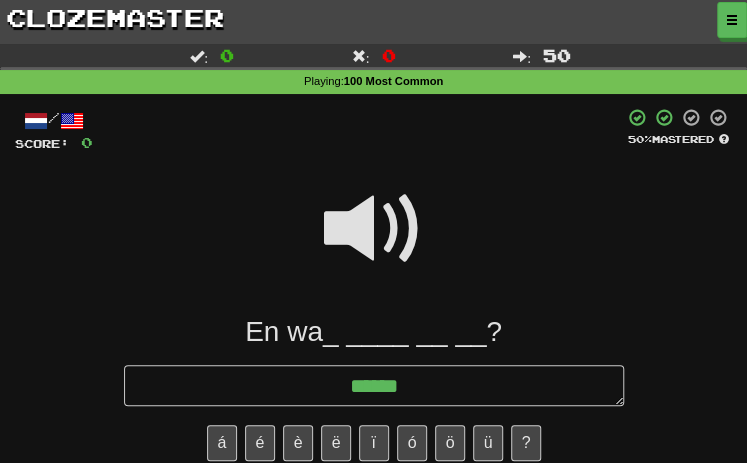 type on "*" 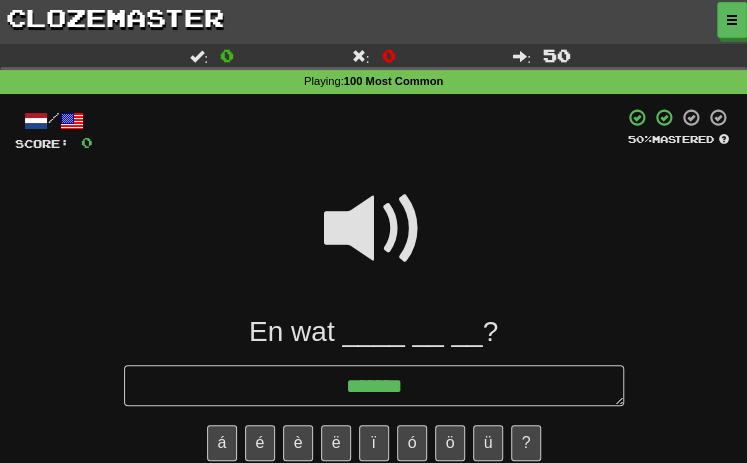 type on "*" 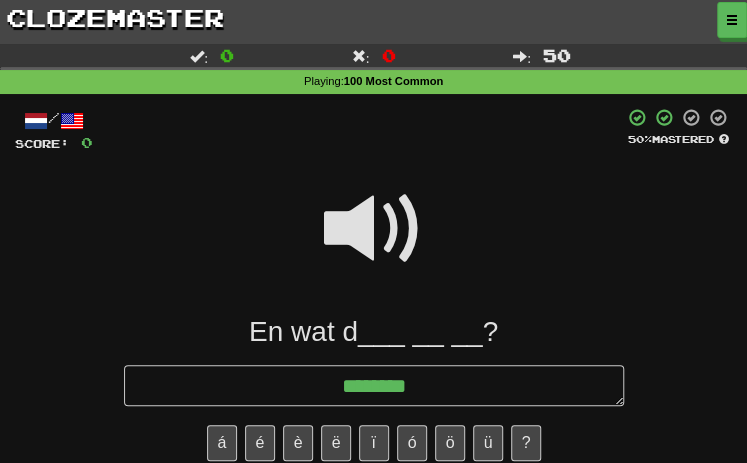 type on "*" 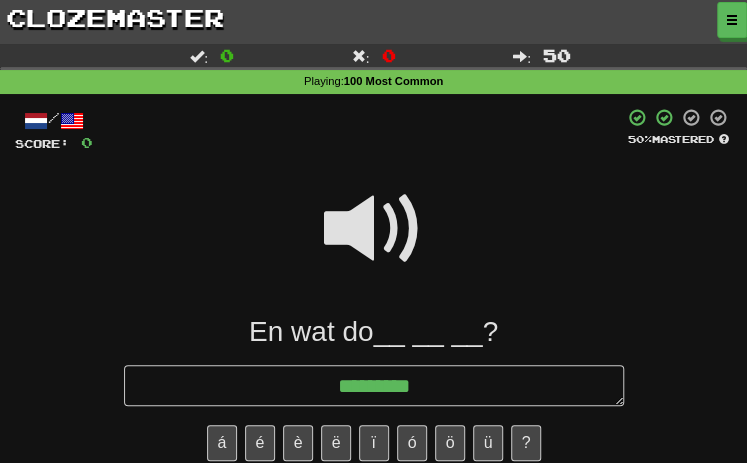 type on "*" 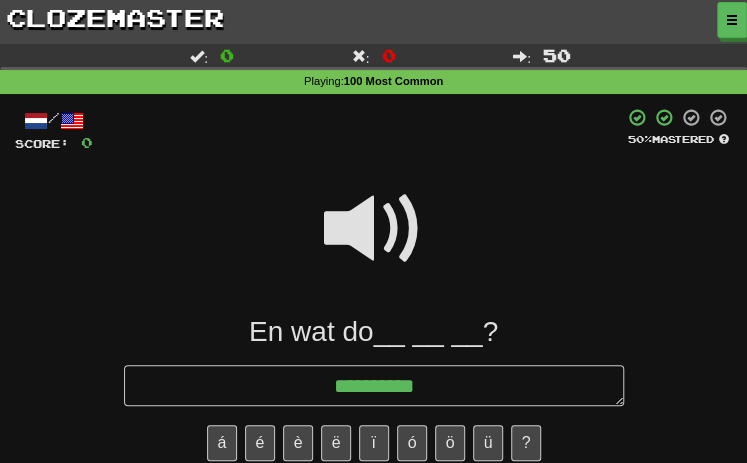 type on "*" 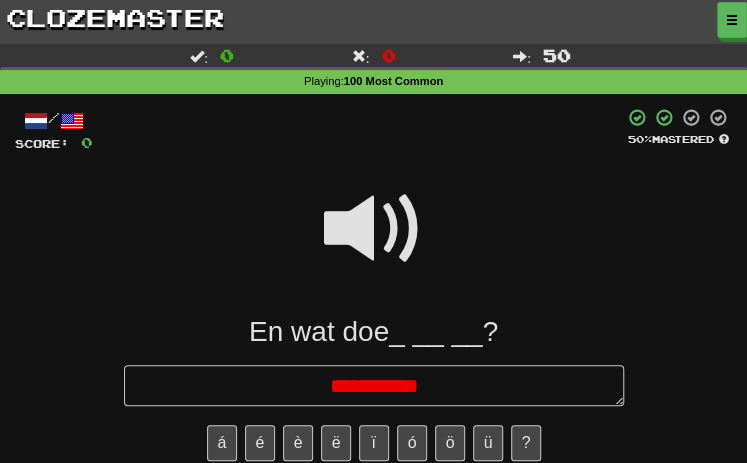 type on "*" 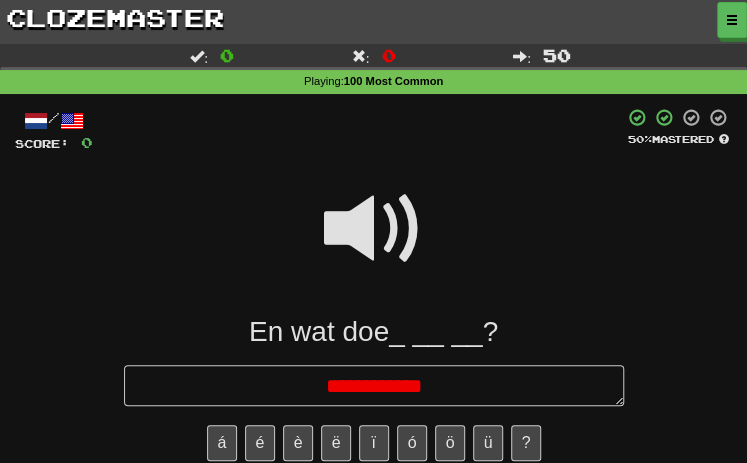 type on "*" 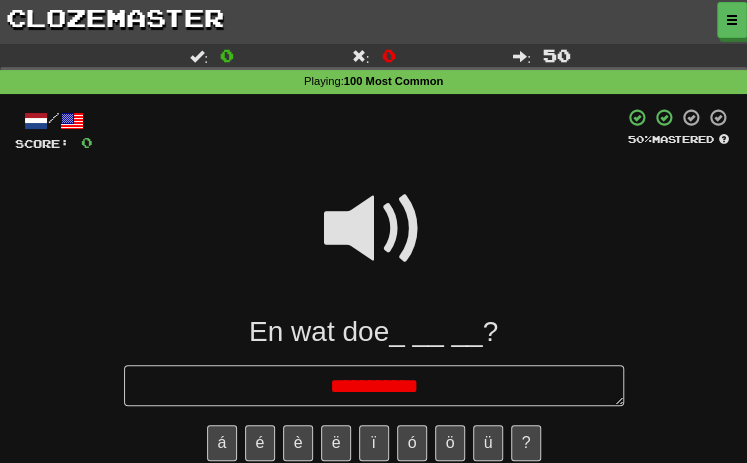 type on "*" 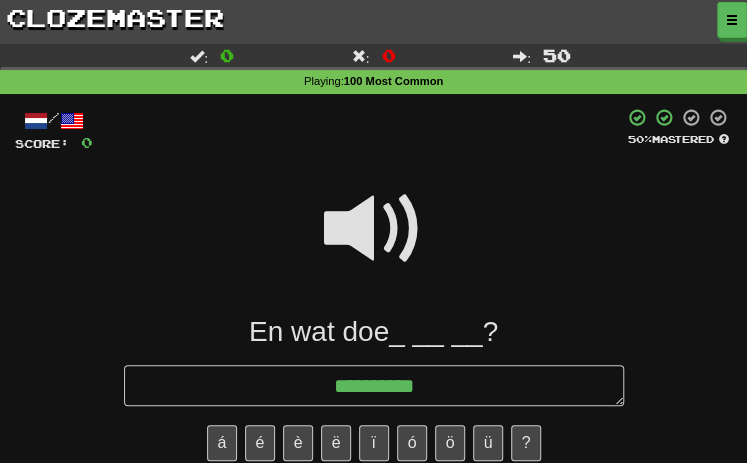 type on "*" 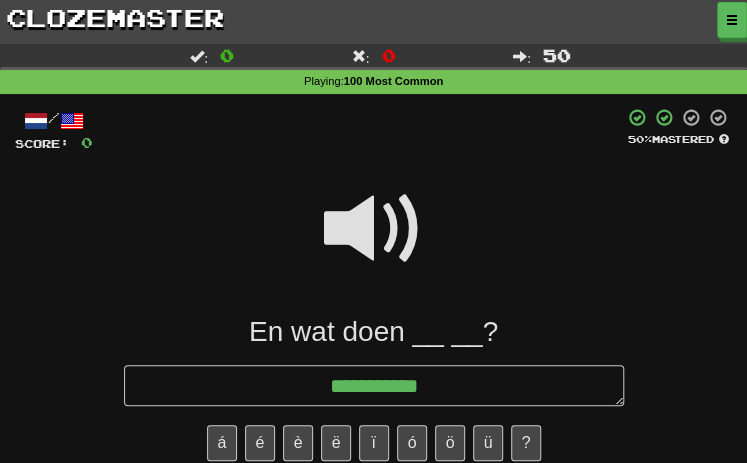 type on "*" 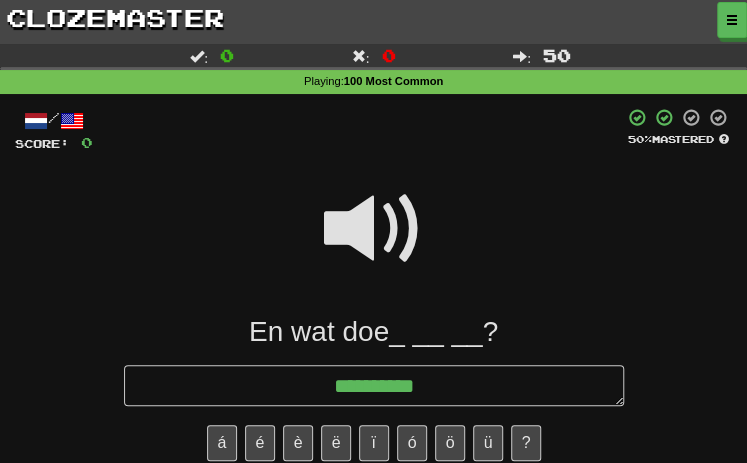 type on "*" 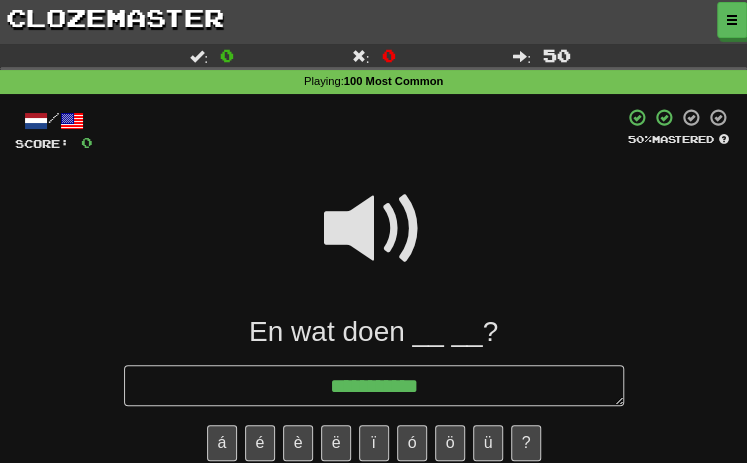 type on "*" 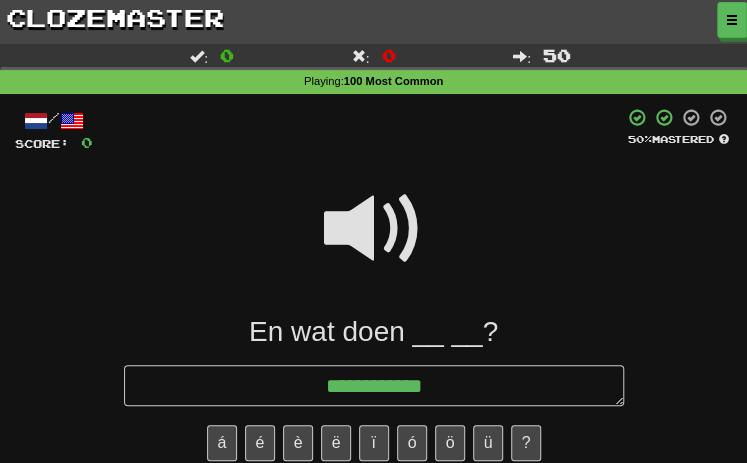 type on "*" 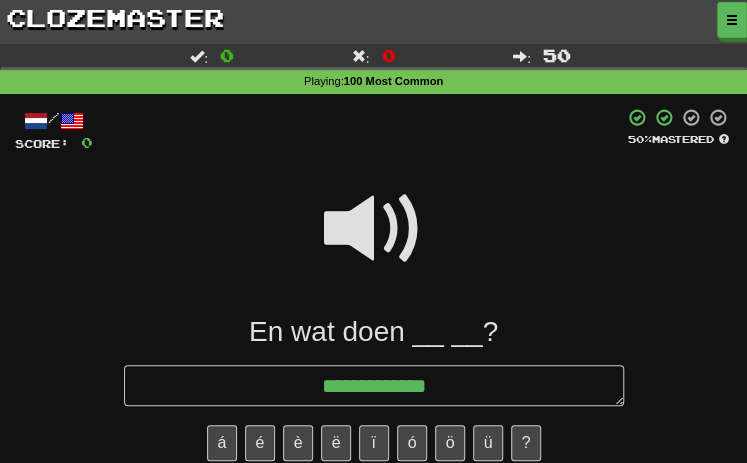 type on "*" 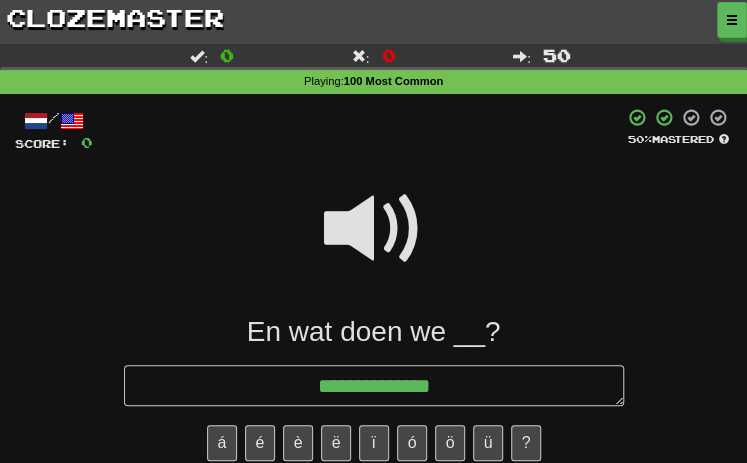 type on "*" 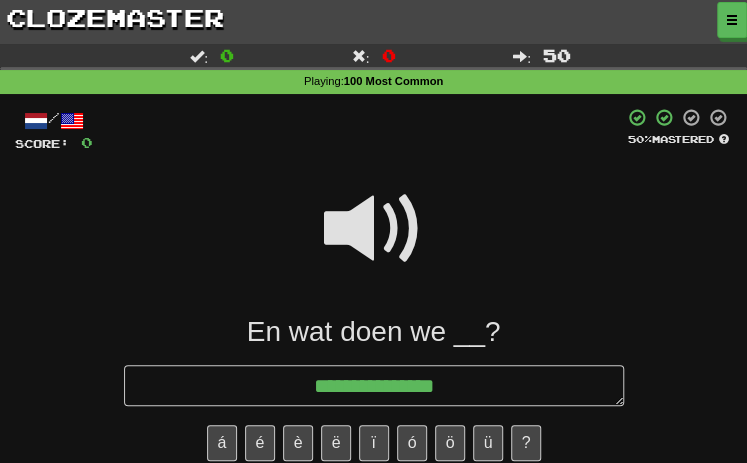 type on "*" 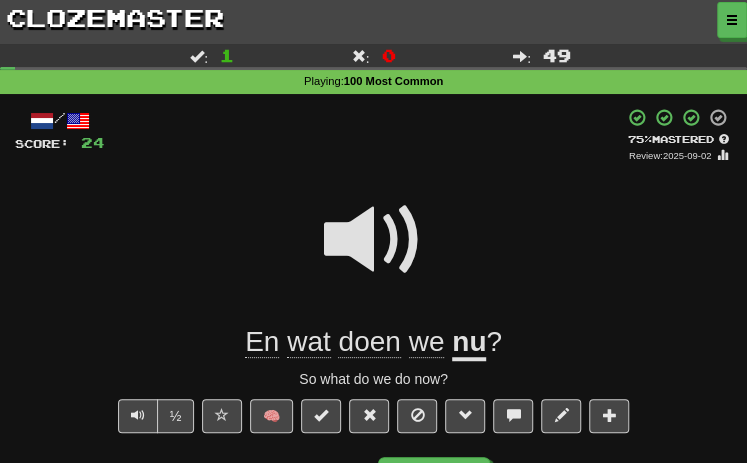 click at bounding box center [373, 253] 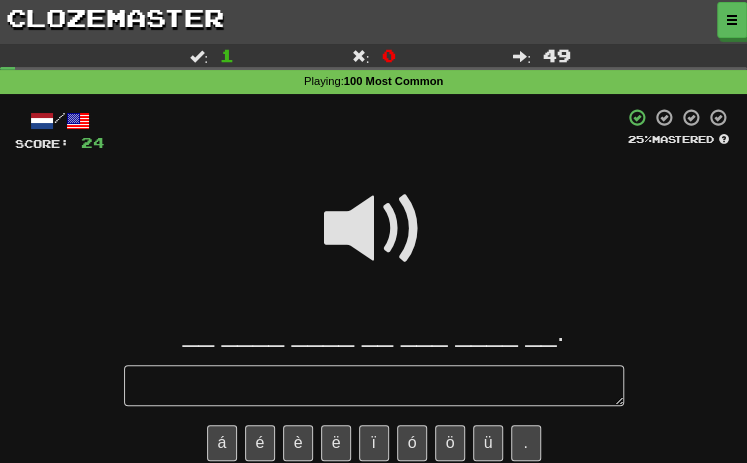 type on "*" 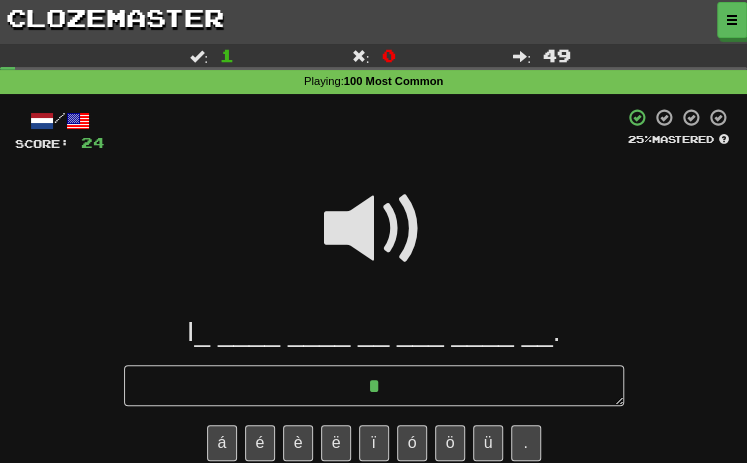 type on "*" 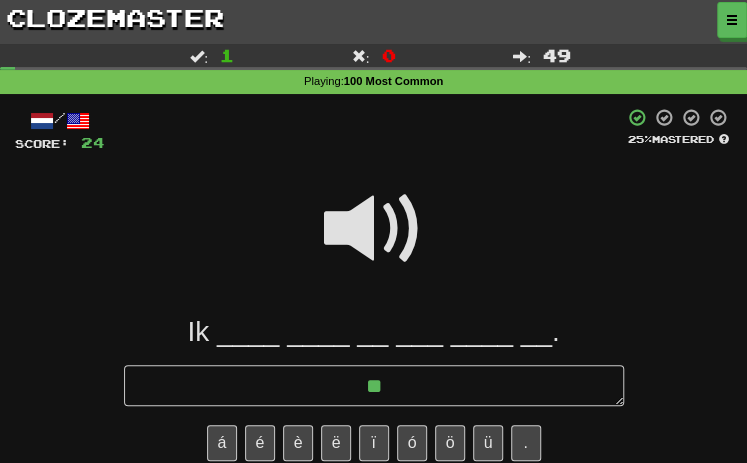 type on "*" 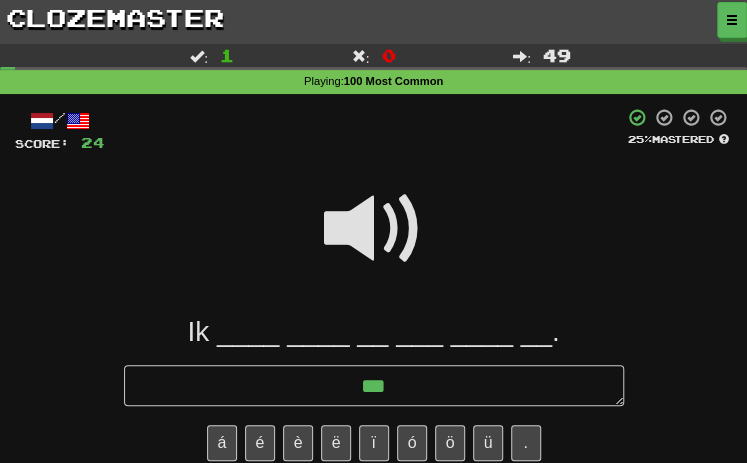 type on "*" 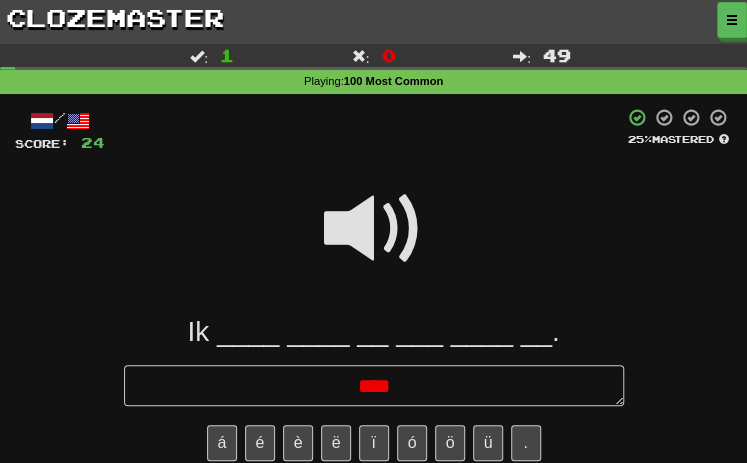type on "*" 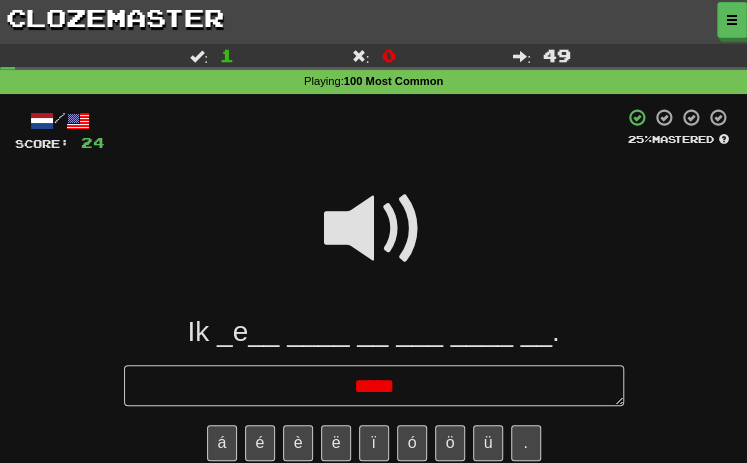 type on "*" 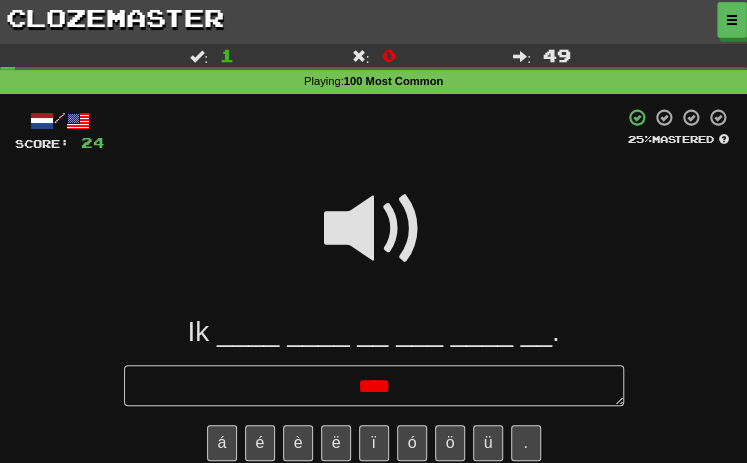 type on "*" 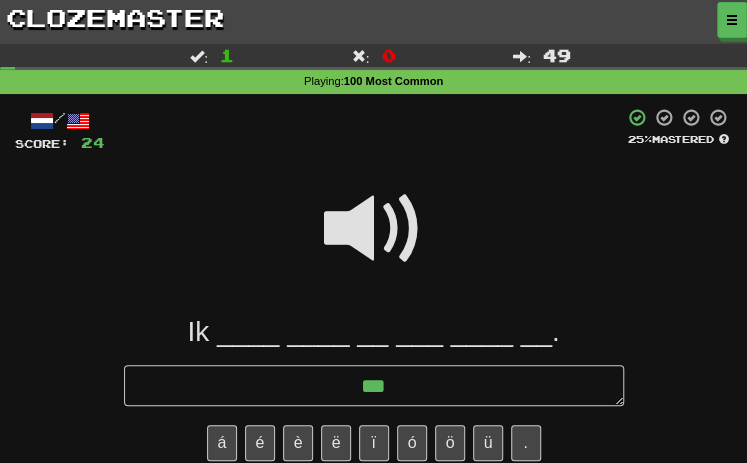 type on "*" 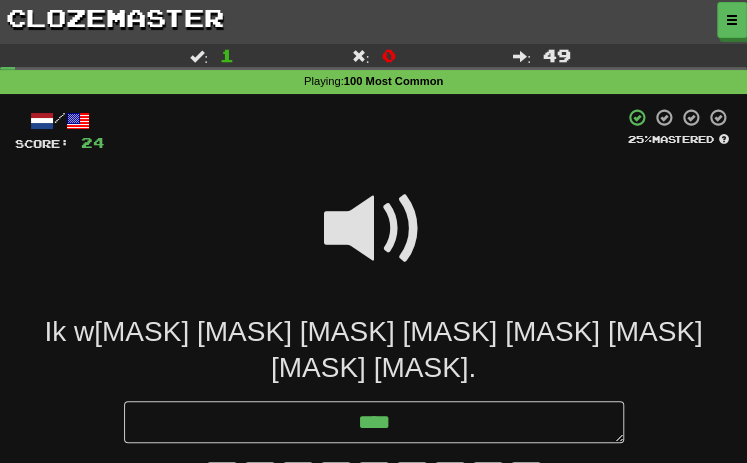 type on "*" 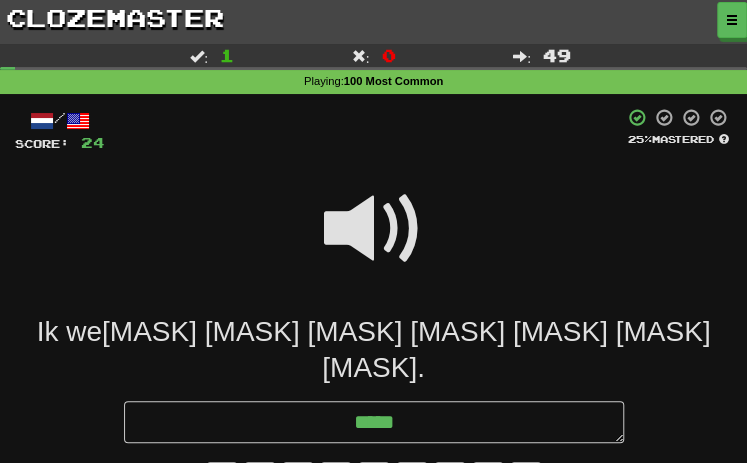 type on "*" 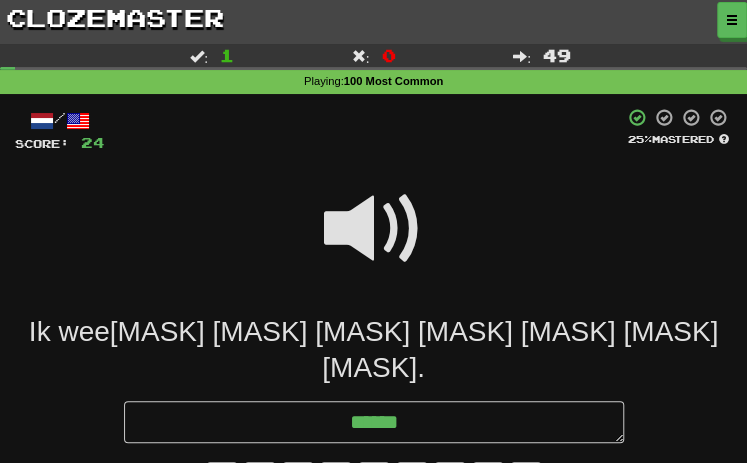 type on "*" 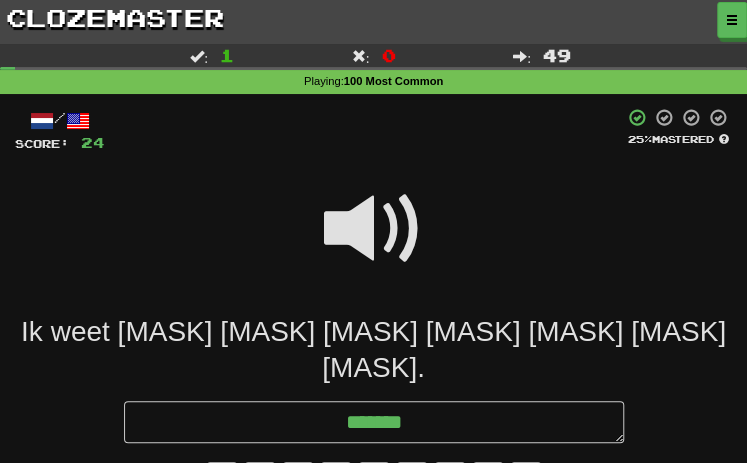 type on "*" 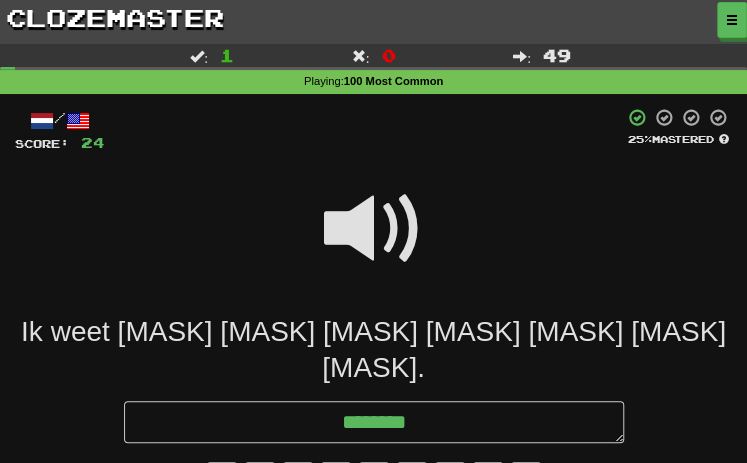 type on "*" 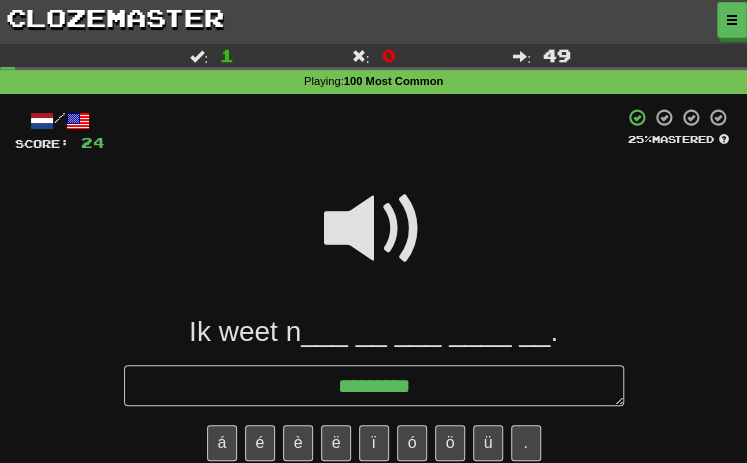 type on "*" 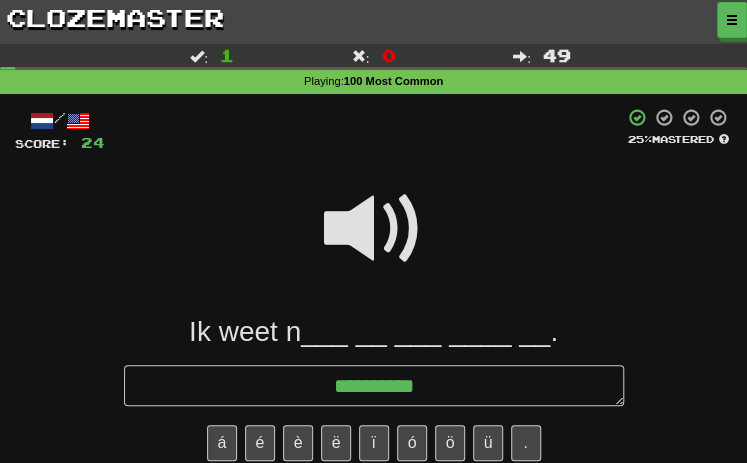 type on "*" 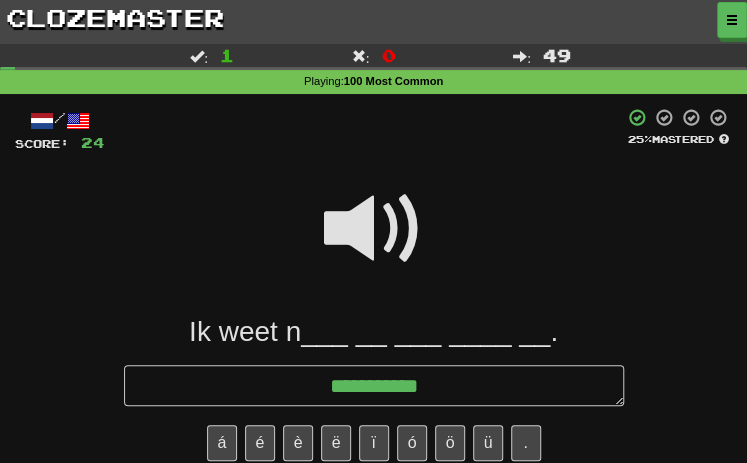 type on "*" 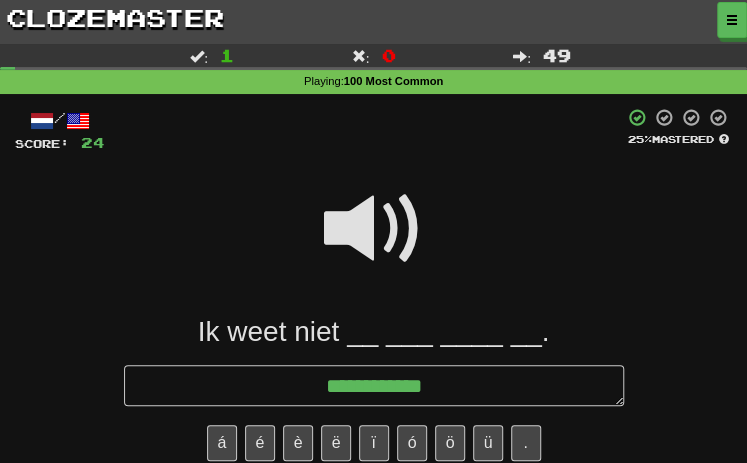type on "*" 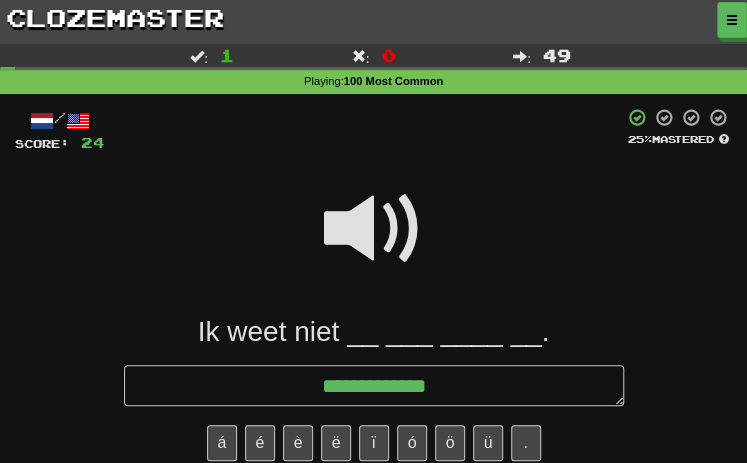 type on "*" 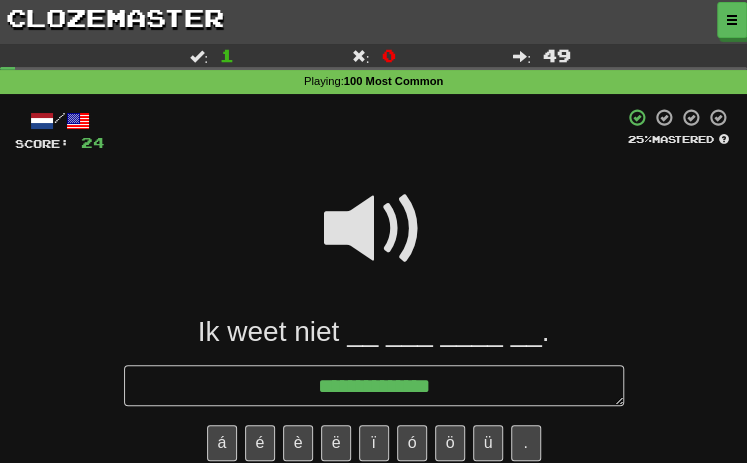 type on "*" 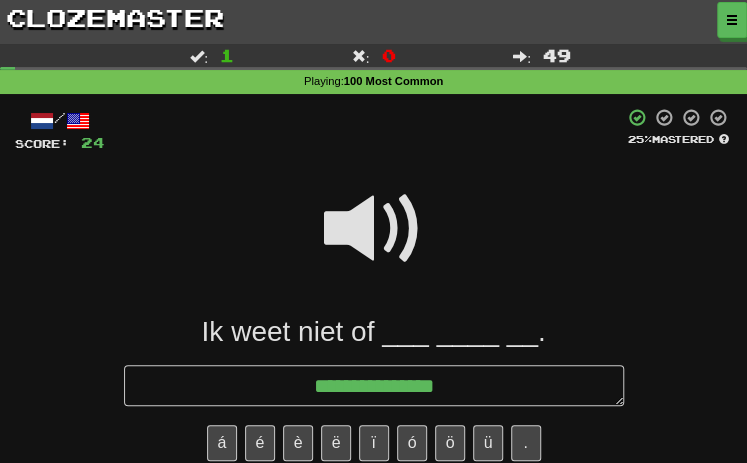 type on "*" 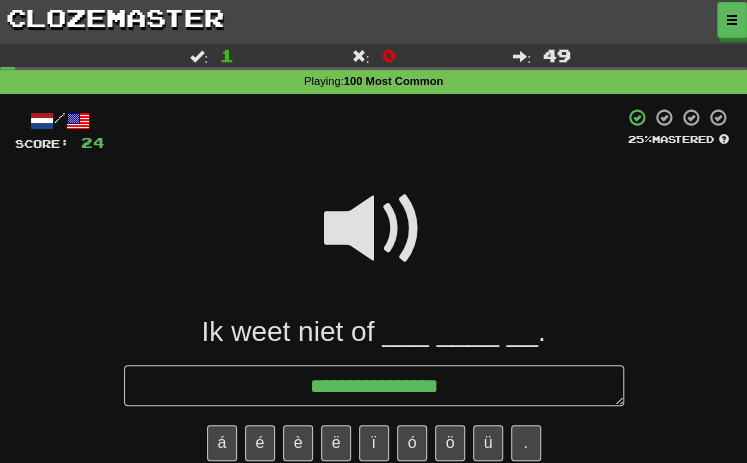 type on "*" 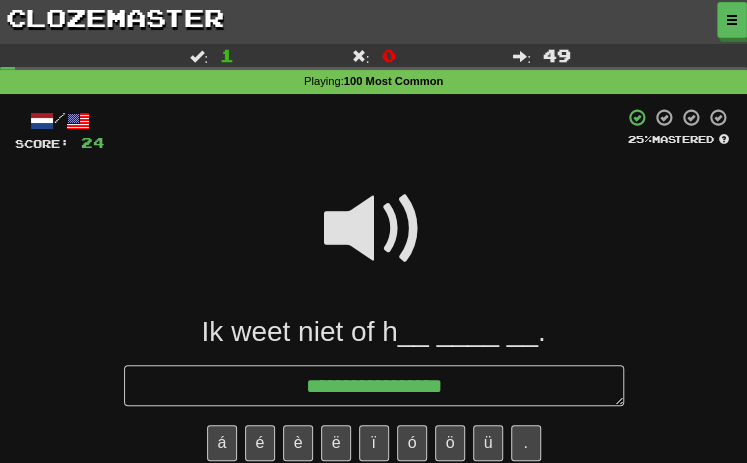 type on "*" 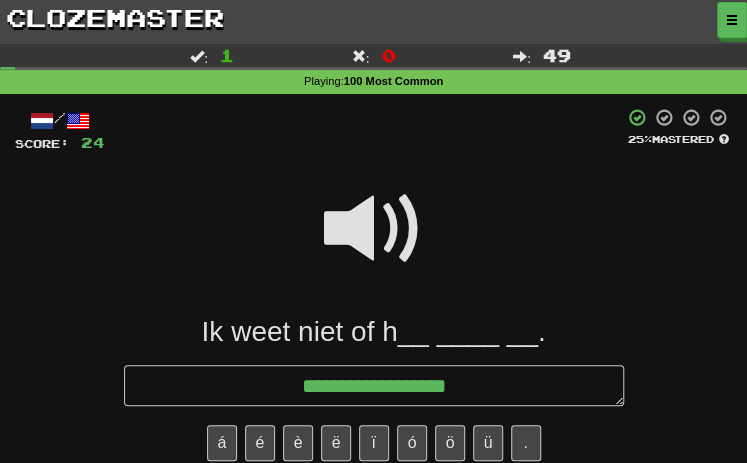 type on "*" 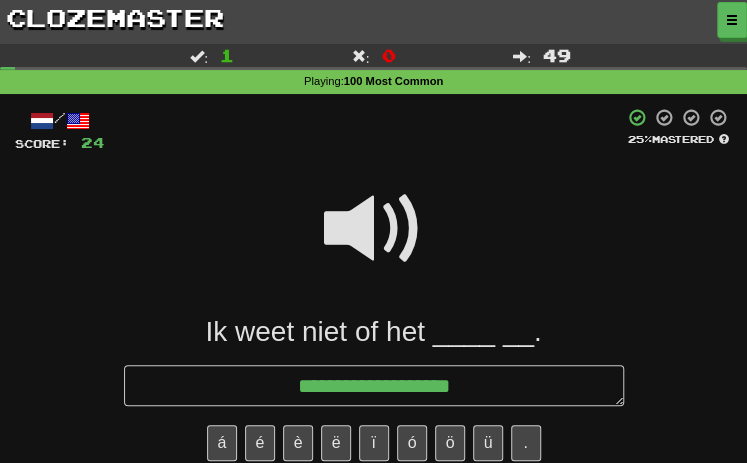 type on "*" 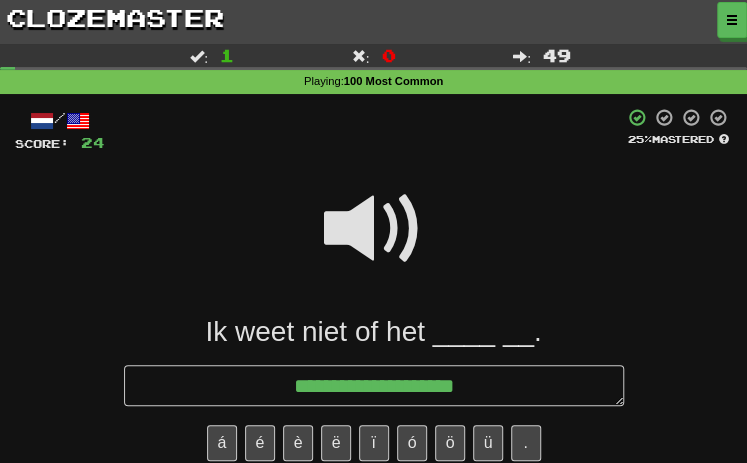 type on "*" 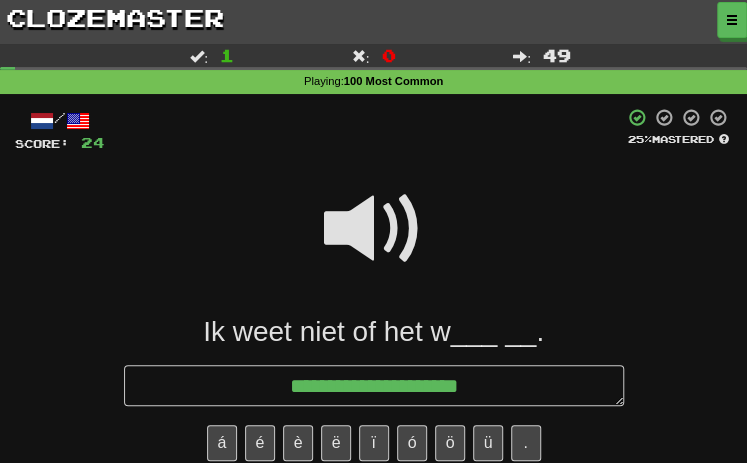 type on "*" 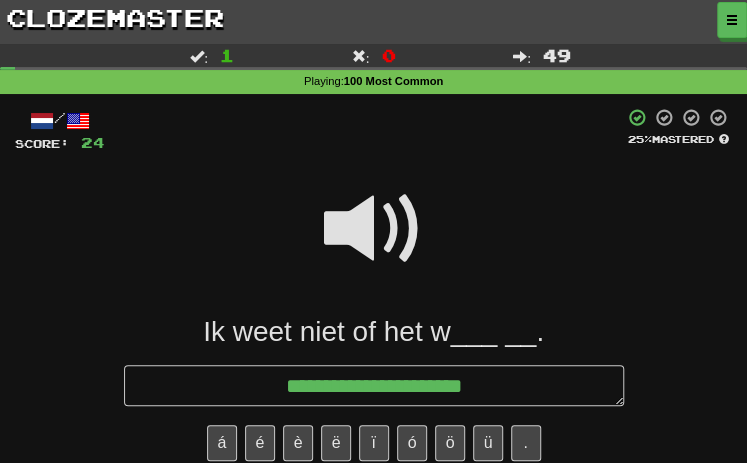type on "*" 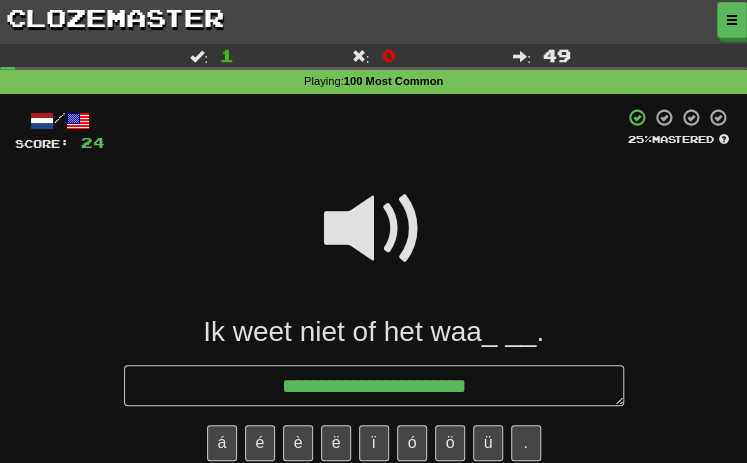 type on "*" 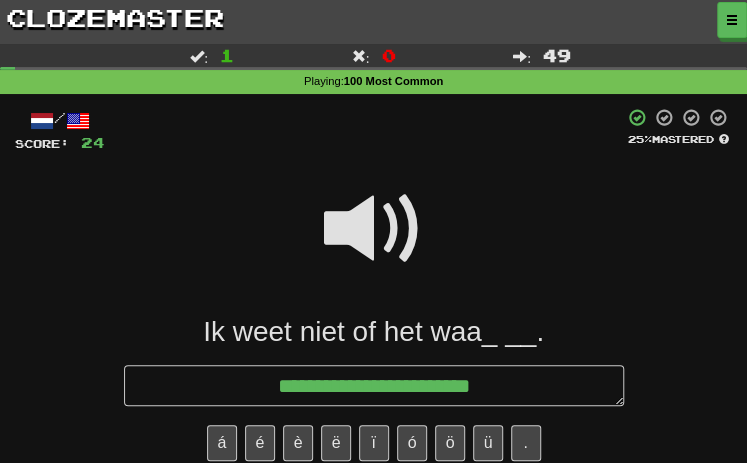 type on "*" 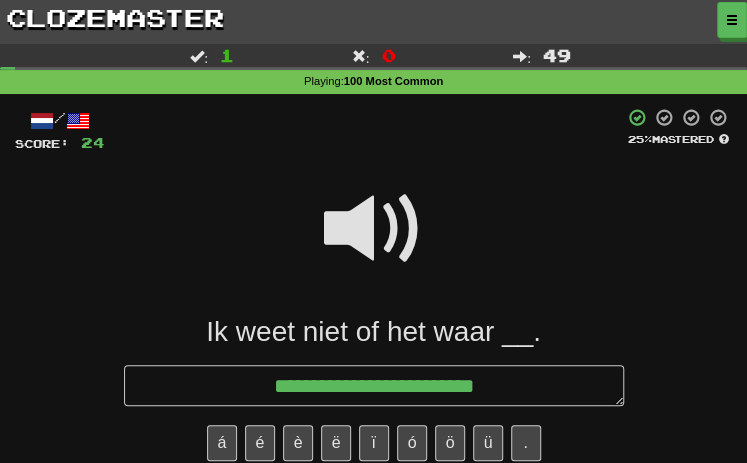 type on "*" 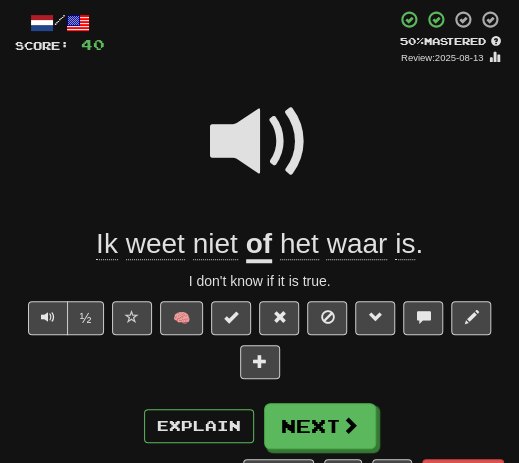 scroll, scrollTop: 112, scrollLeft: 0, axis: vertical 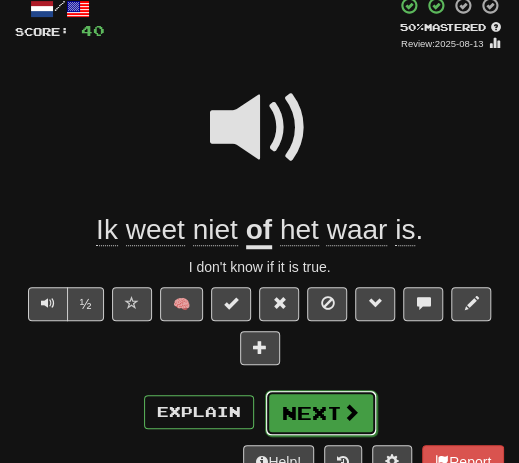 click on "Next" at bounding box center [321, 413] 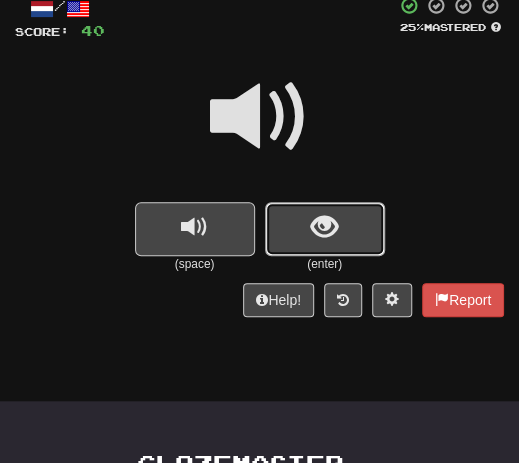 click at bounding box center [325, 229] 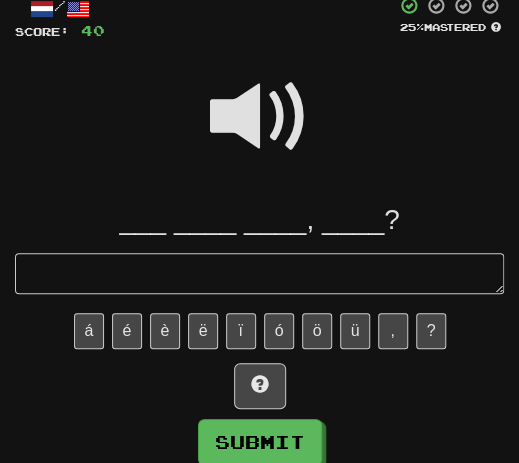 type on "*" 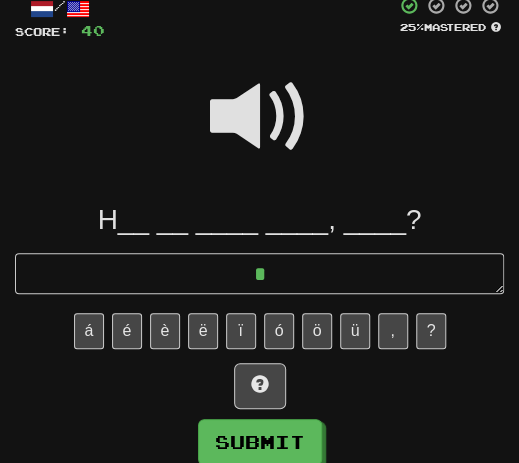 type on "*" 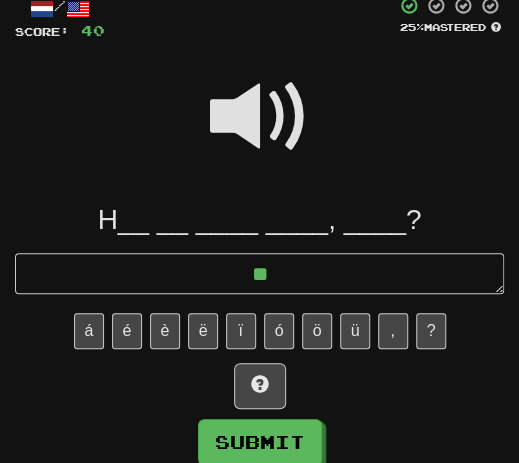 type on "*" 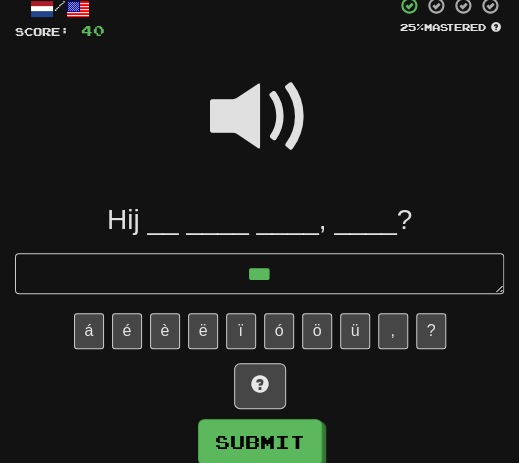 type on "*" 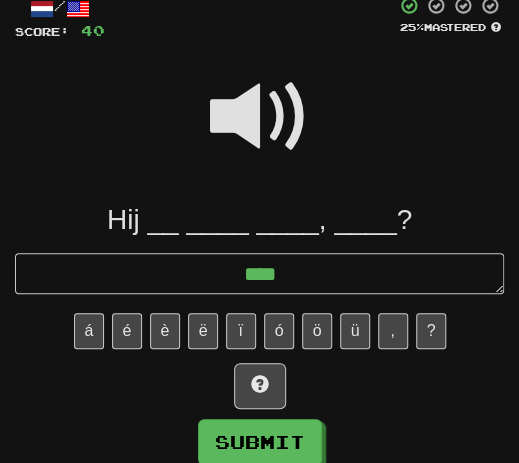type on "*" 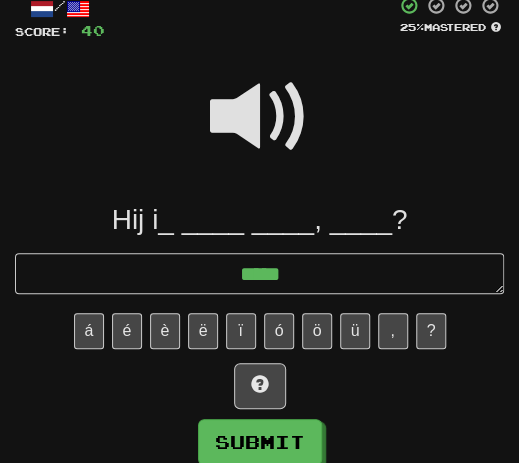 type on "*" 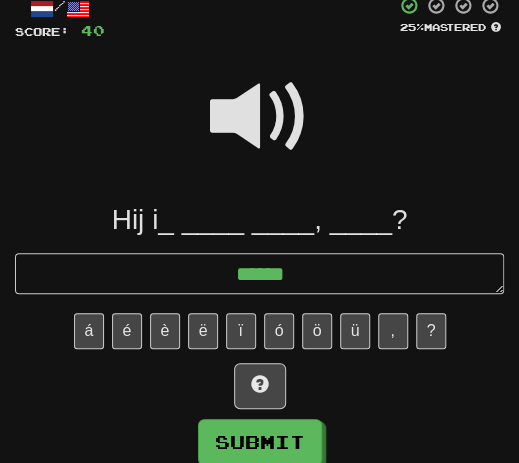 type on "*" 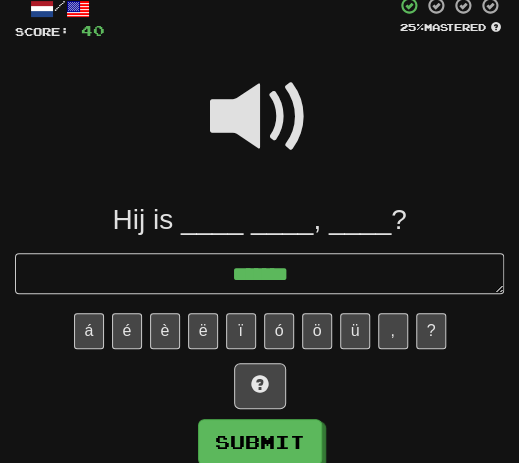 type on "*" 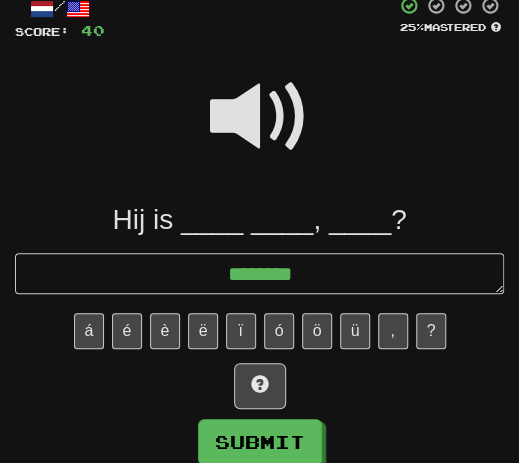 type on "*" 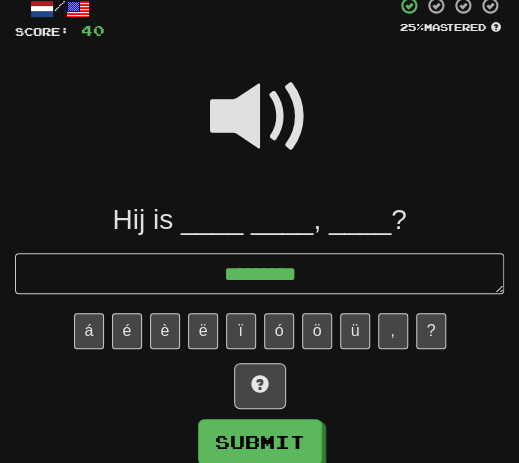type on "*" 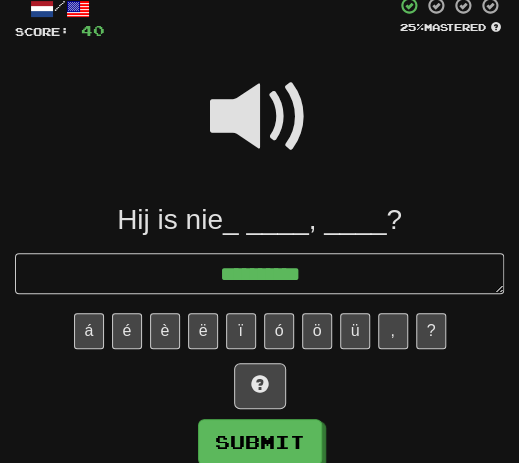 type on "*" 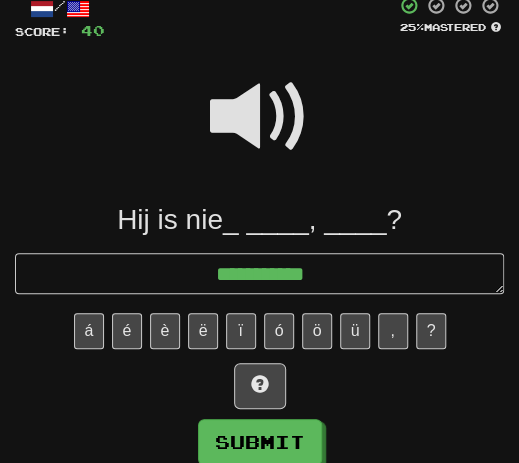 type on "*" 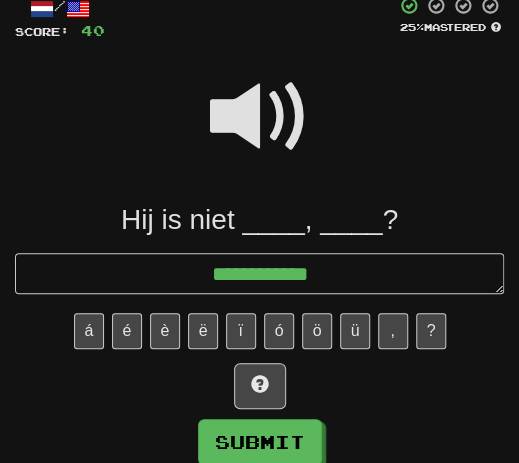 type on "*" 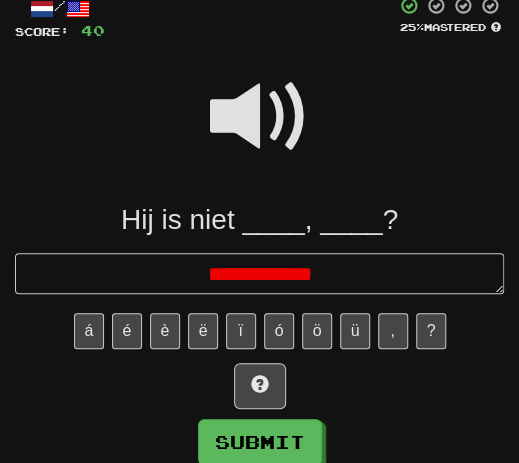 type on "*" 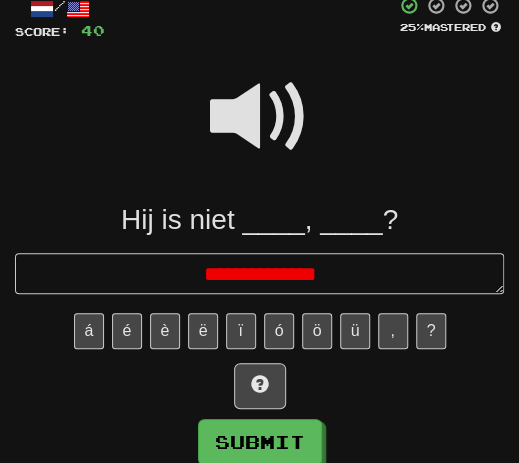 type on "*" 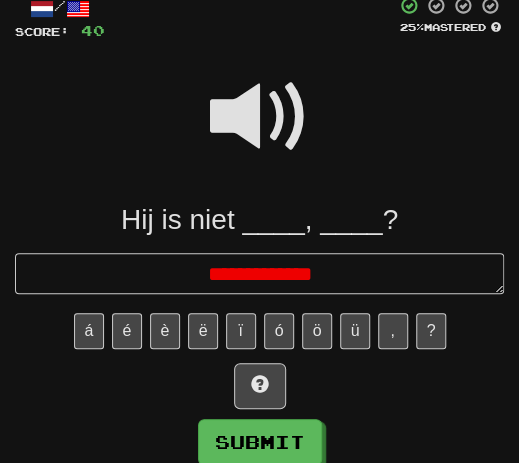 type on "*" 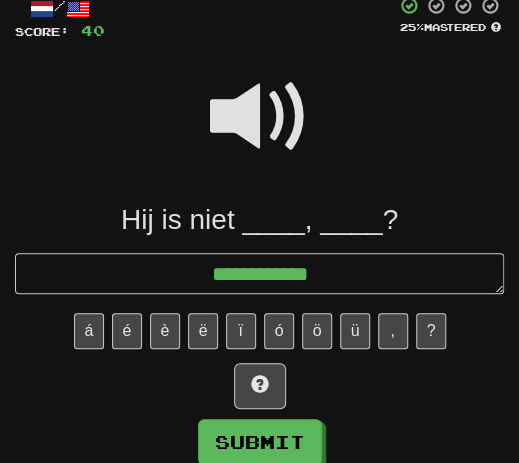 type on "*" 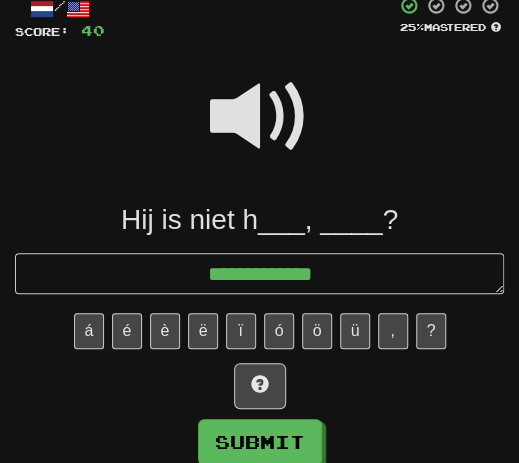 type on "*" 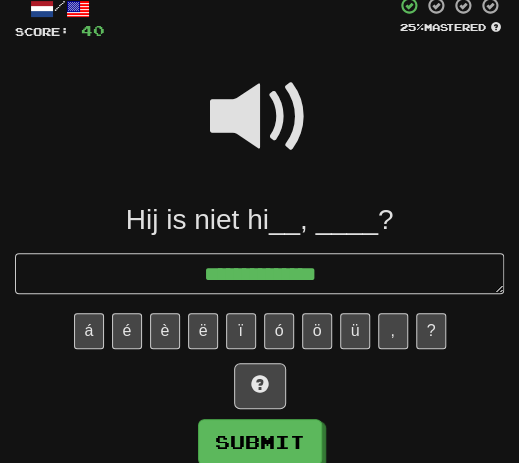 type on "*" 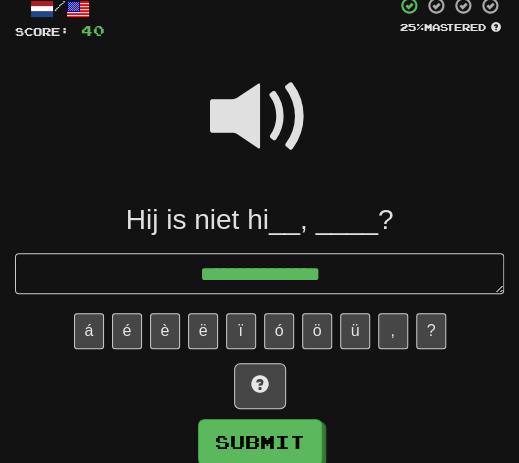 type on "*" 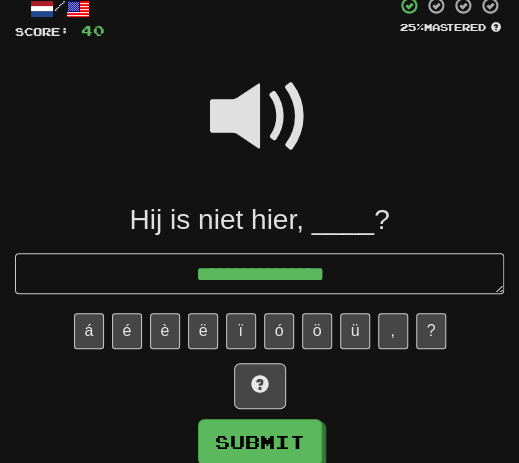 type on "**********" 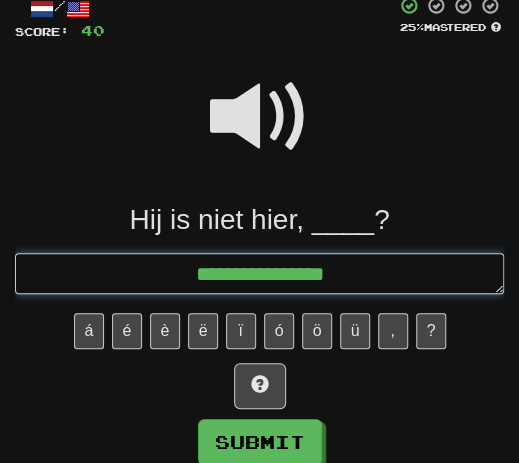 click on "**********" at bounding box center (259, 273) 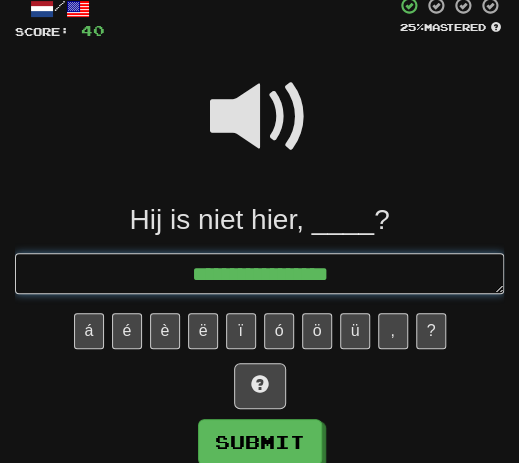 type on "*" 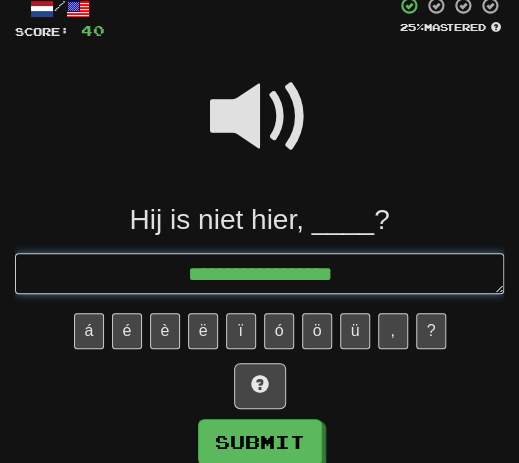 type on "*" 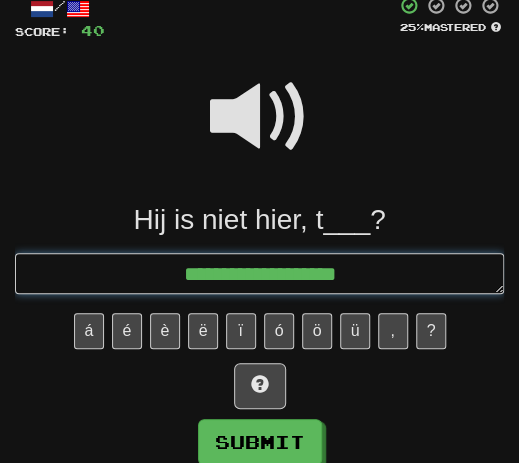 type on "*" 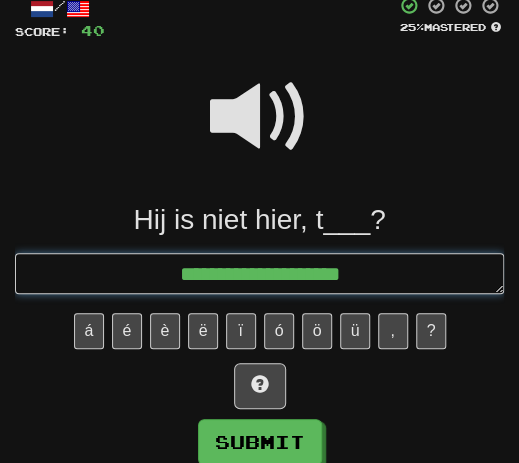 type on "*" 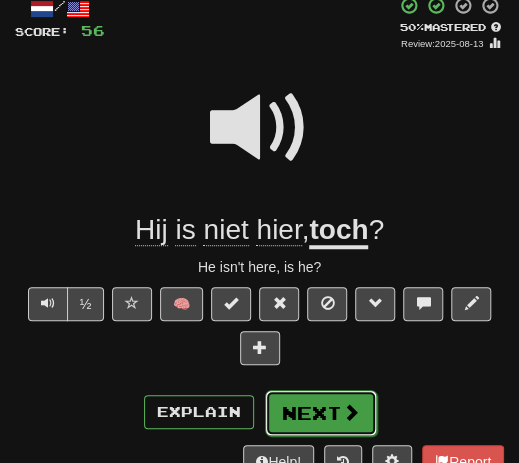 click on "Next" at bounding box center (321, 413) 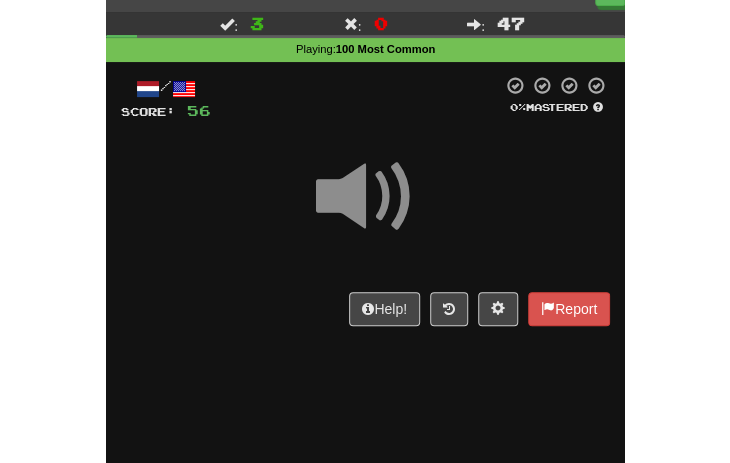 scroll, scrollTop: 64, scrollLeft: 0, axis: vertical 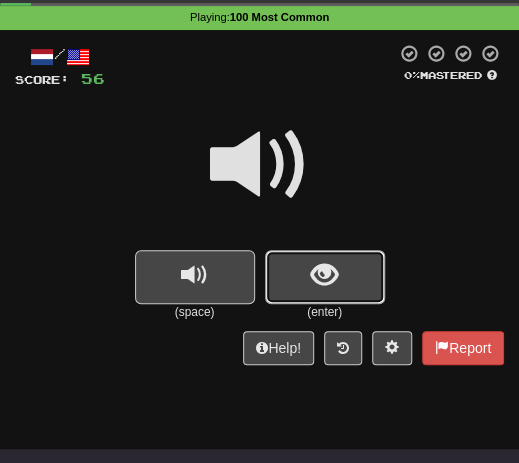 click at bounding box center (325, 277) 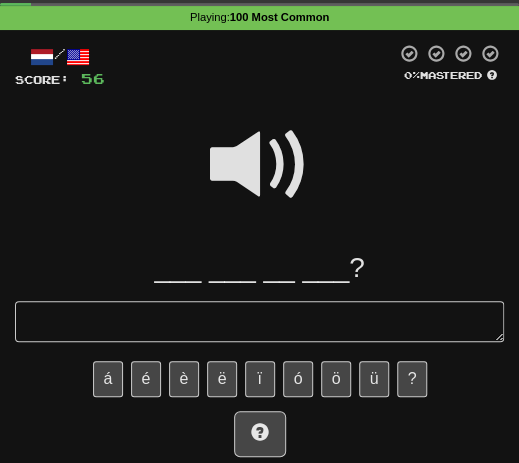 type on "*" 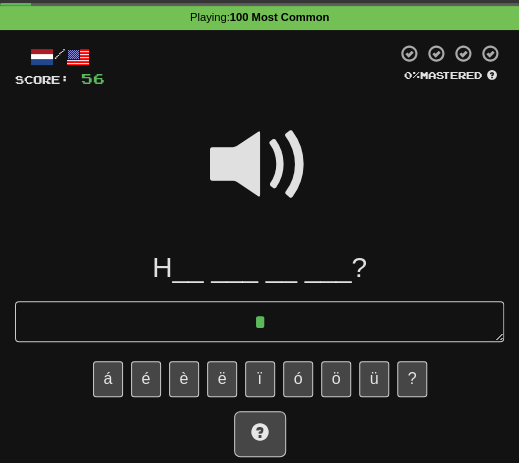 type on "*" 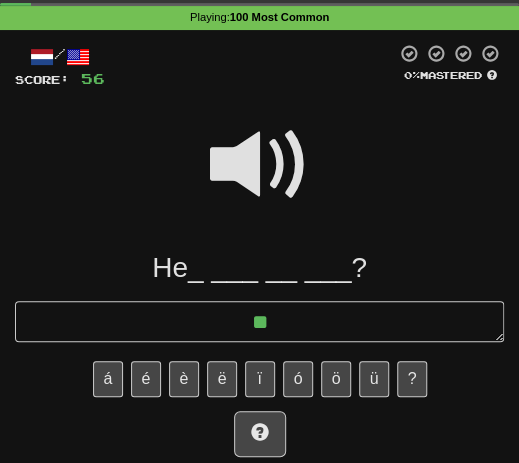 type on "*" 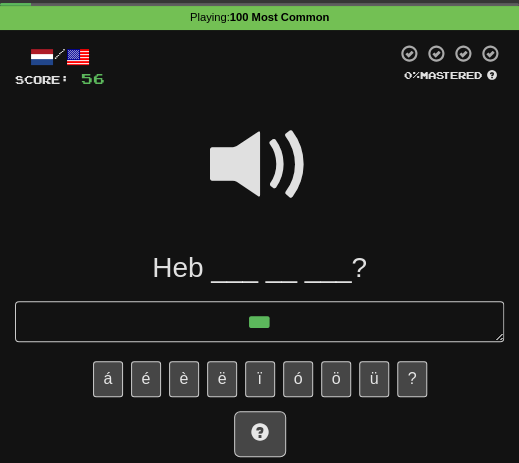 type on "*" 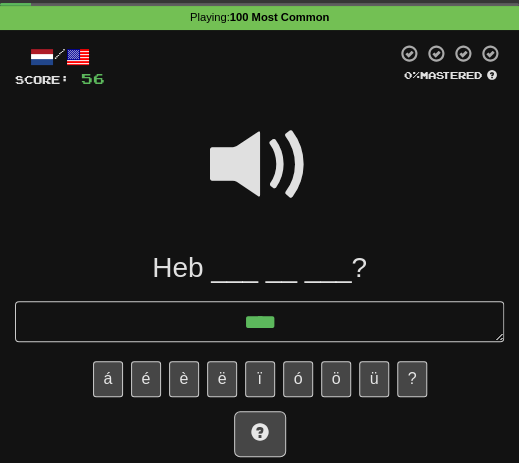 type on "*" 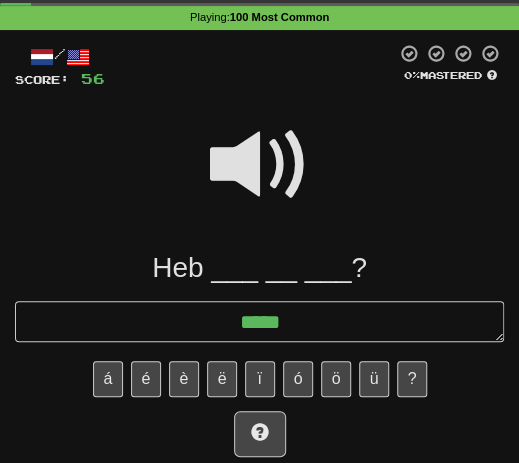 type on "*" 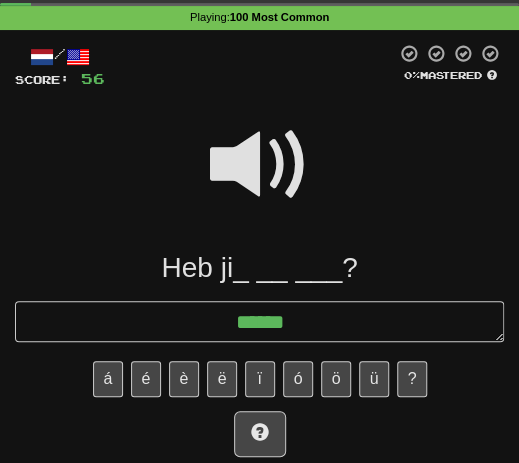 type on "*" 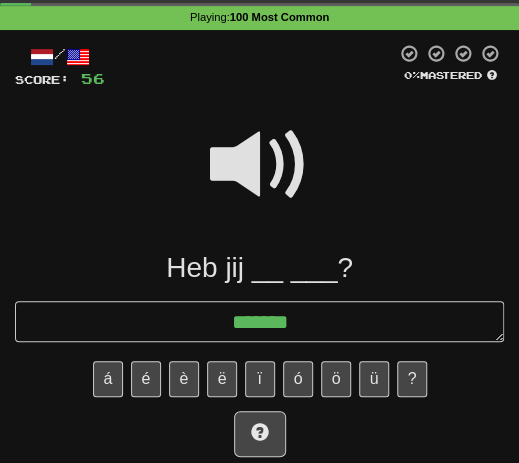 type on "*" 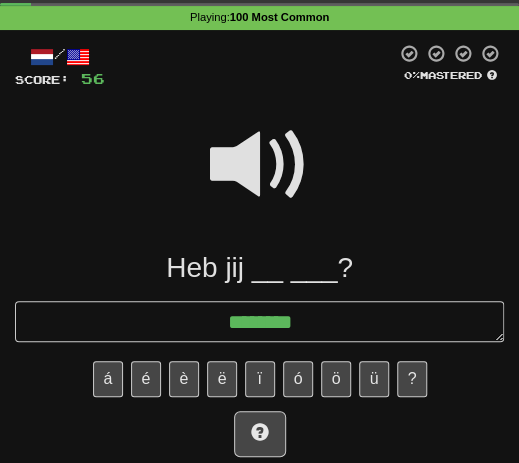 type on "*" 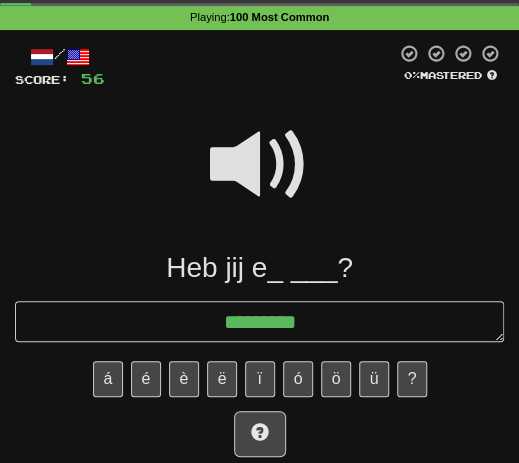 type on "*" 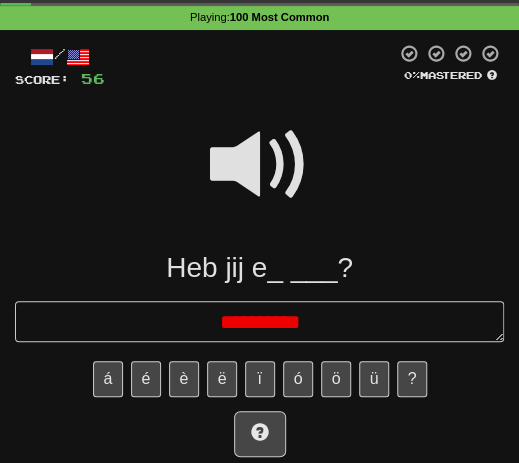 type on "*" 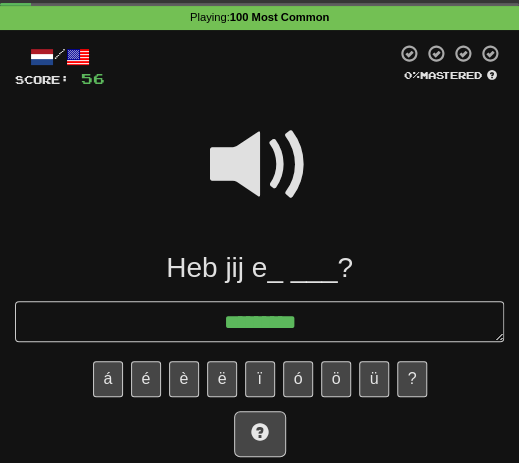 type on "*" 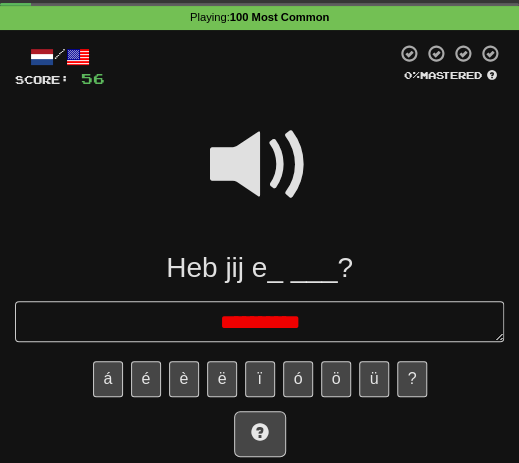 type on "*" 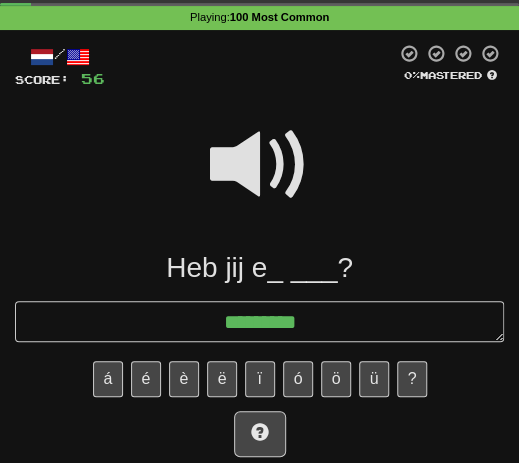 type on "*" 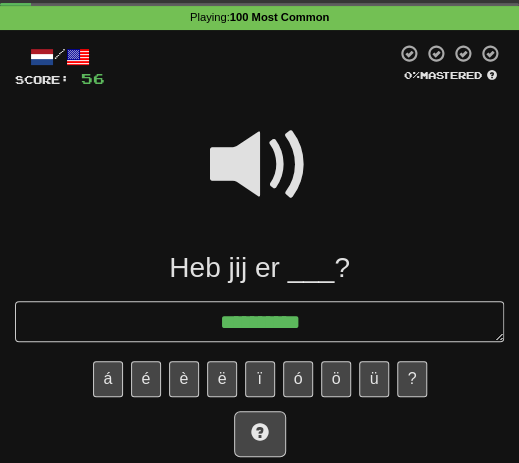 type on "*" 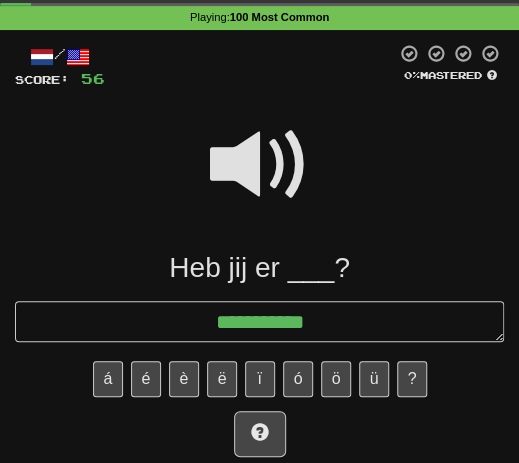 type on "*" 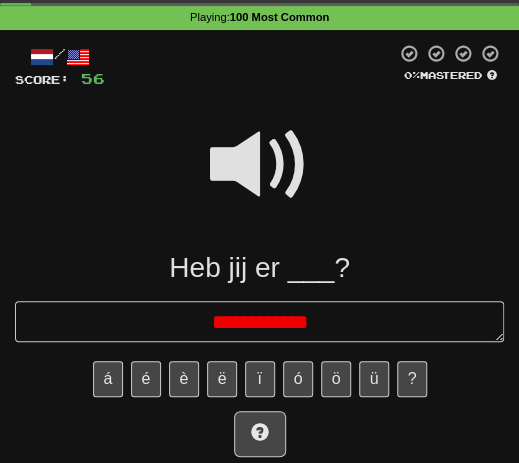 type on "*" 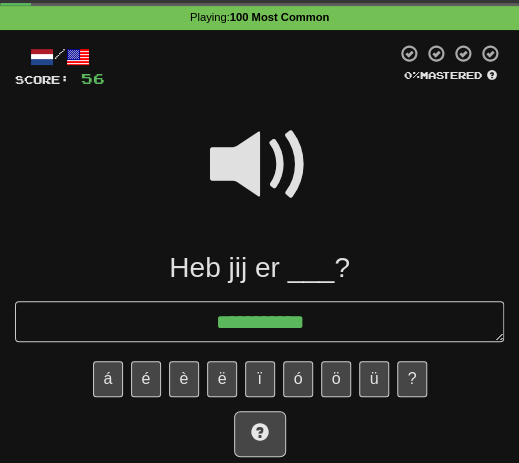 type on "**********" 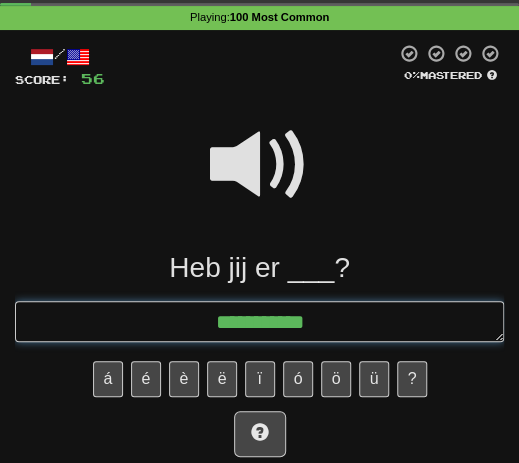 click on "**********" at bounding box center (259, 321) 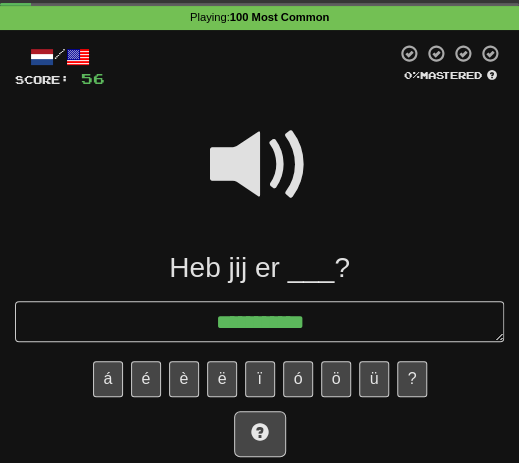 click at bounding box center [260, 165] 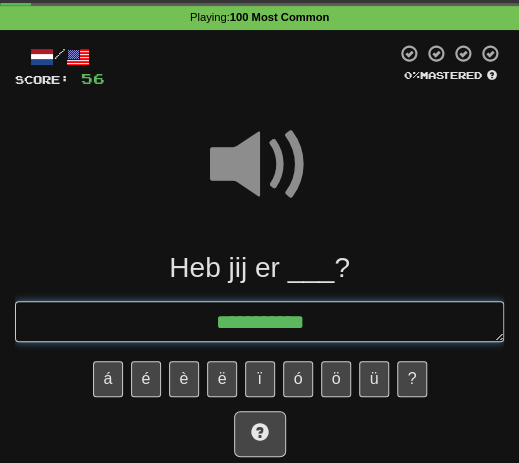 click on "**********" at bounding box center [259, 321] 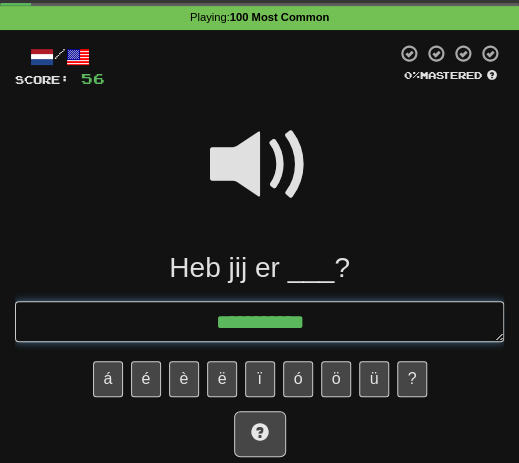 type on "*" 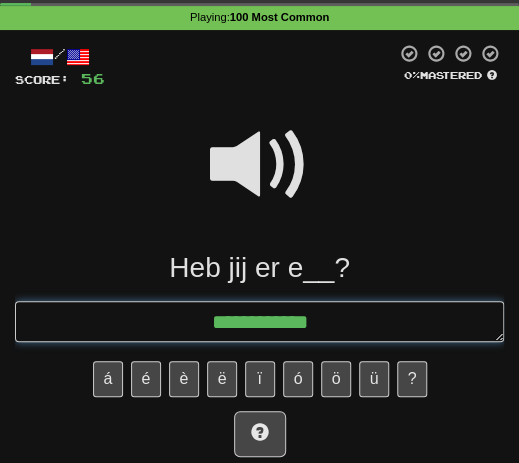 type on "*" 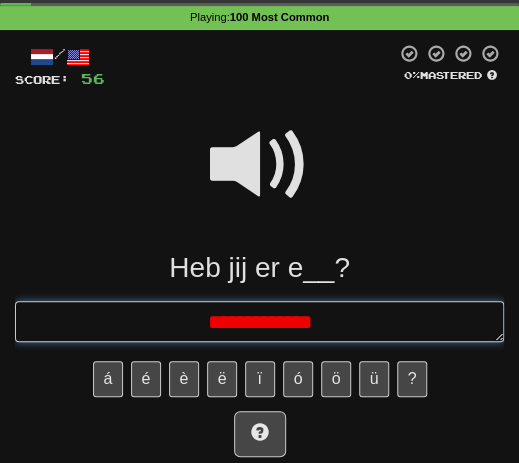 type on "*" 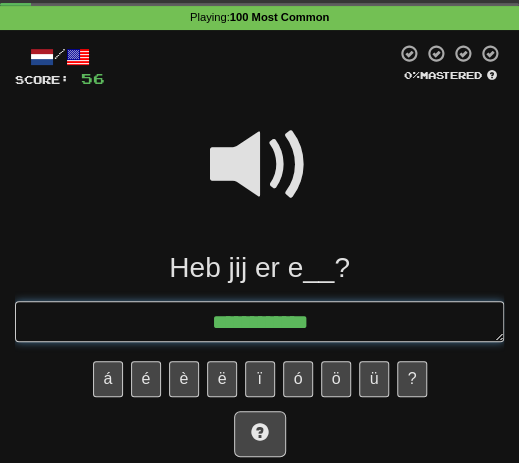 type on "*" 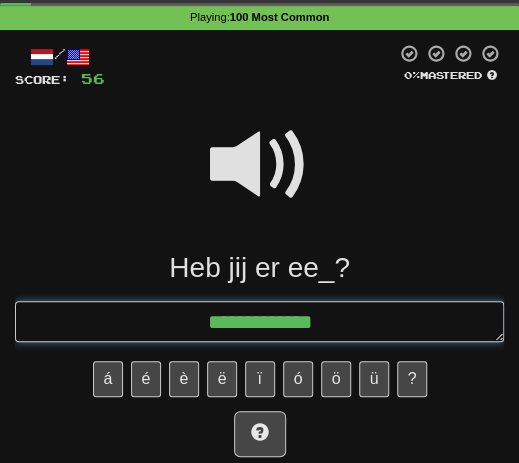 type on "*" 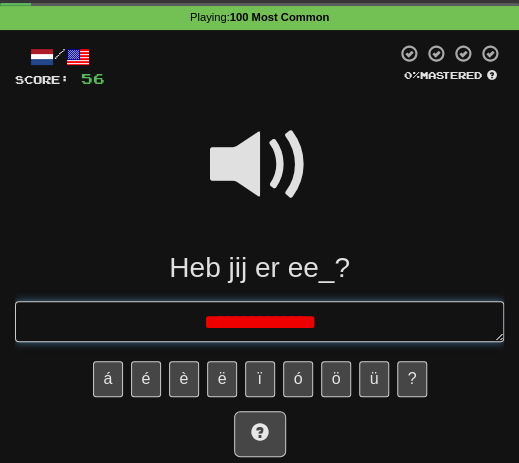 type on "*" 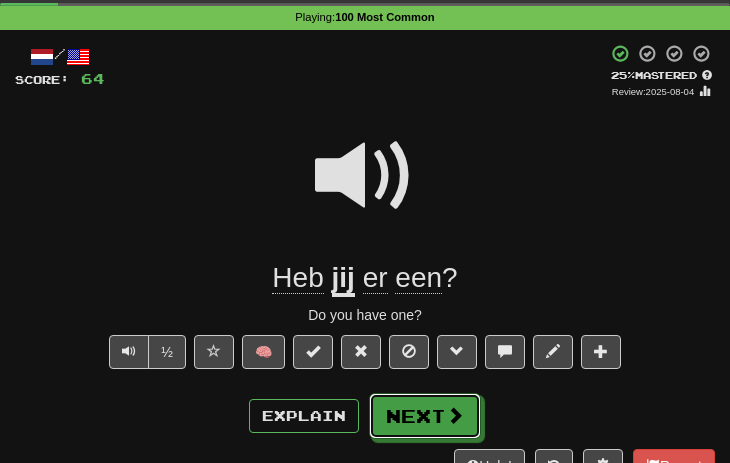 click on "Next" at bounding box center [425, 416] 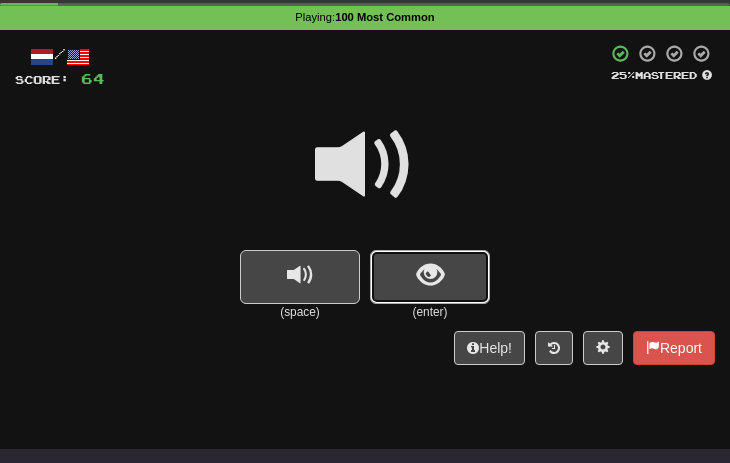 click at bounding box center [430, 277] 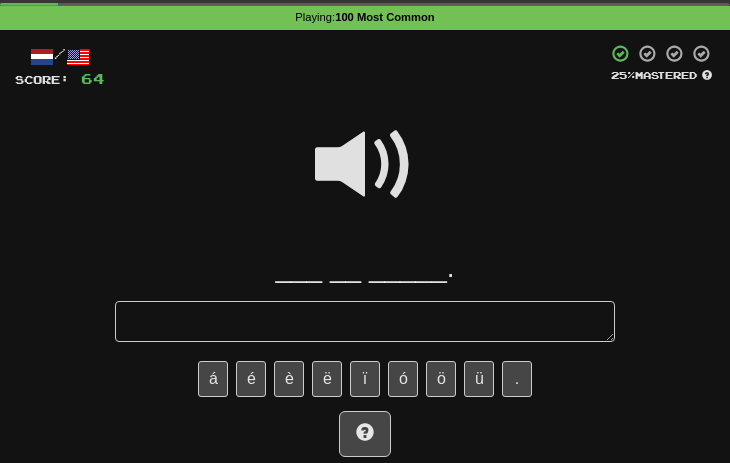 type 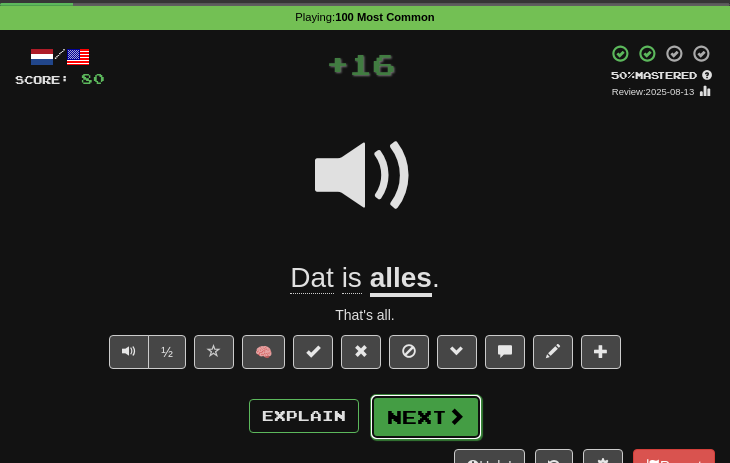 click on "Next" at bounding box center [426, 417] 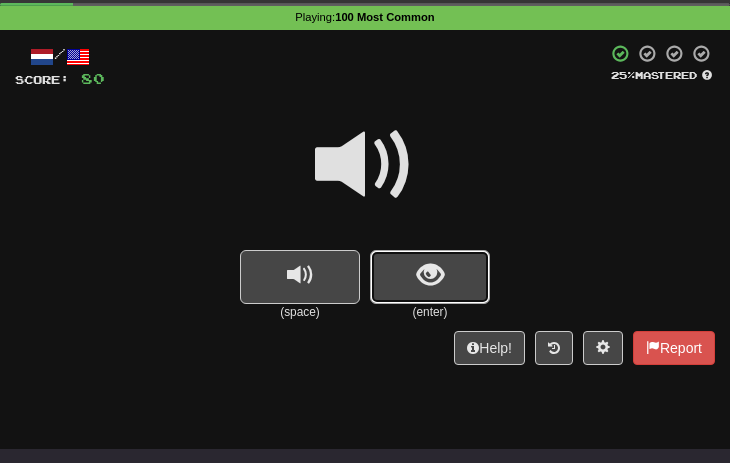 click at bounding box center [430, 275] 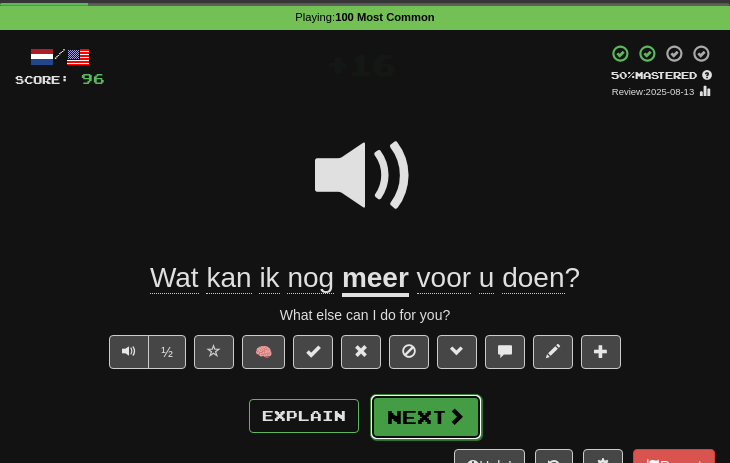 click on "Next" at bounding box center (426, 417) 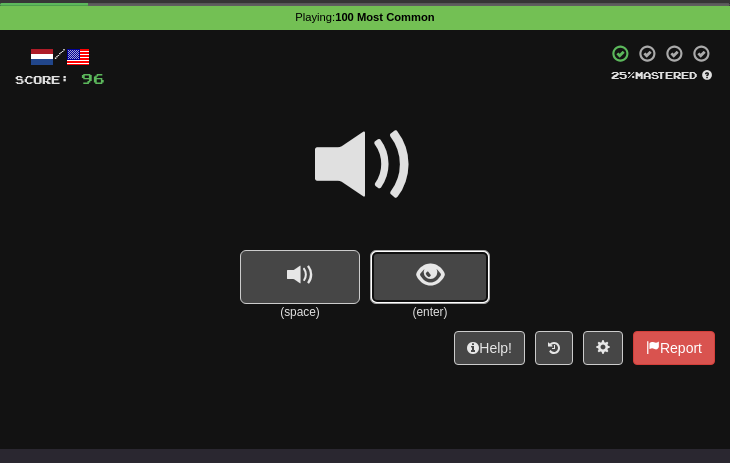 click at bounding box center (430, 277) 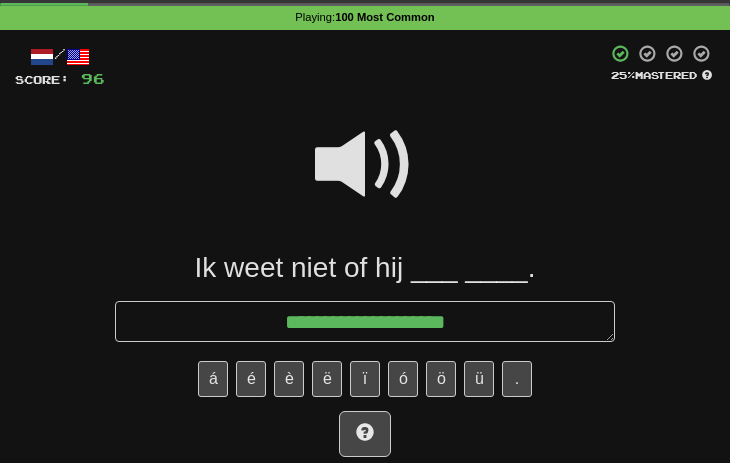click at bounding box center [365, 165] 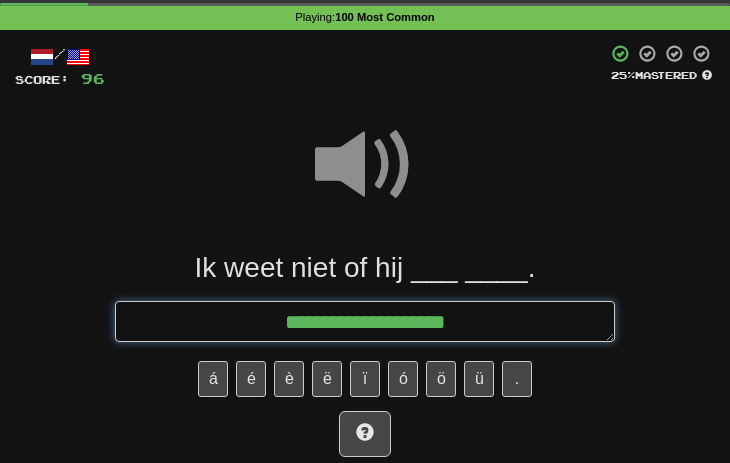 click on "**********" at bounding box center (365, 321) 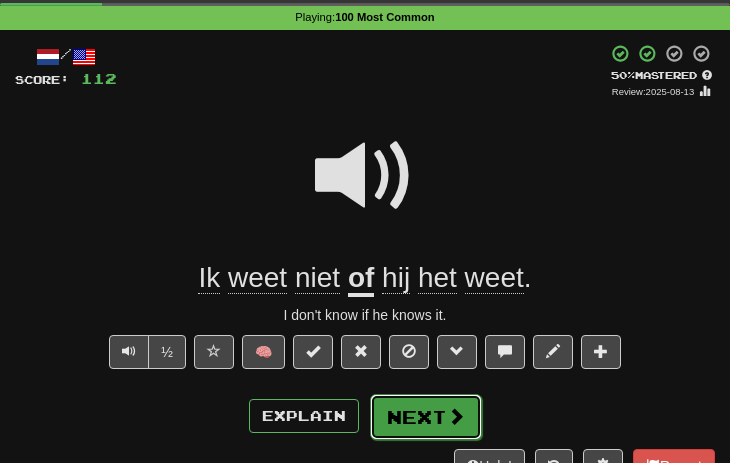 click on "Next" at bounding box center [426, 417] 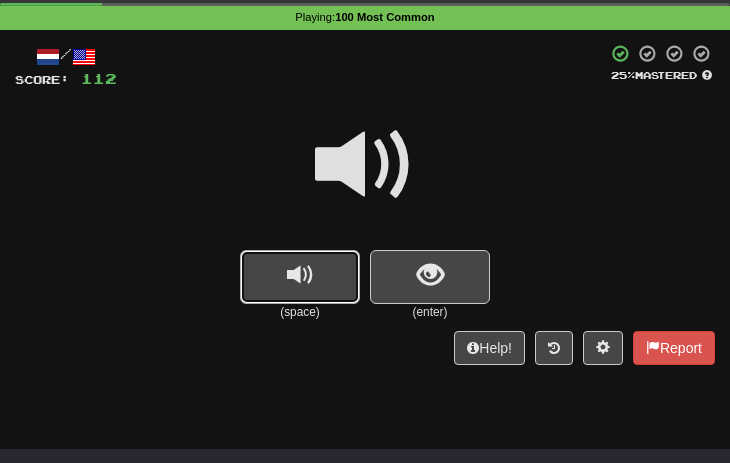 click at bounding box center (300, 275) 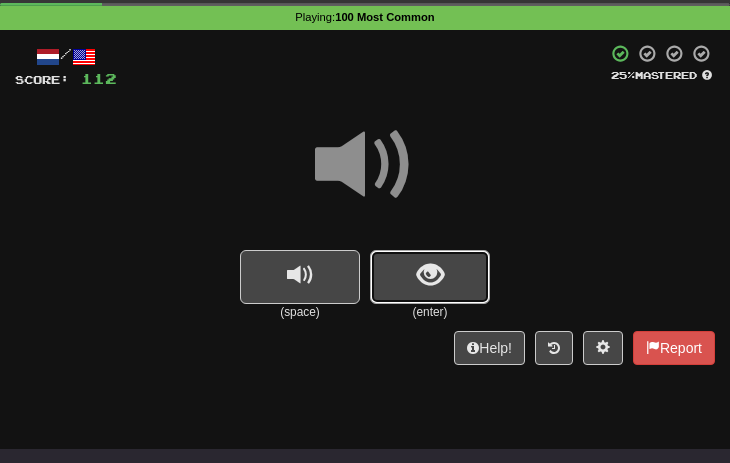 click at bounding box center (430, 275) 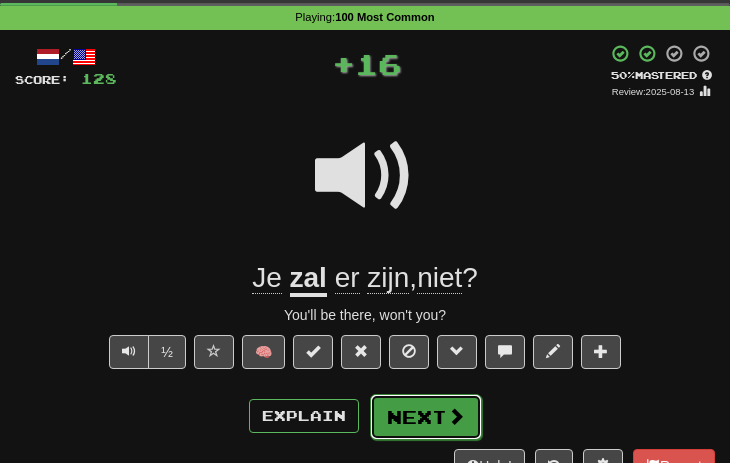 click on "Next" at bounding box center (426, 417) 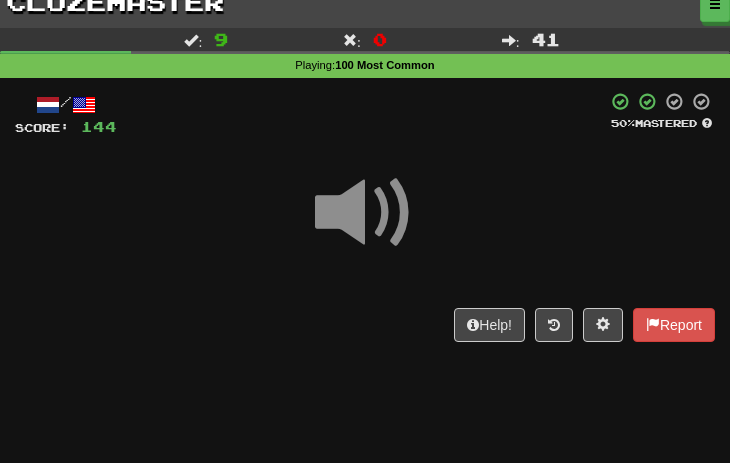 scroll, scrollTop: 15, scrollLeft: 0, axis: vertical 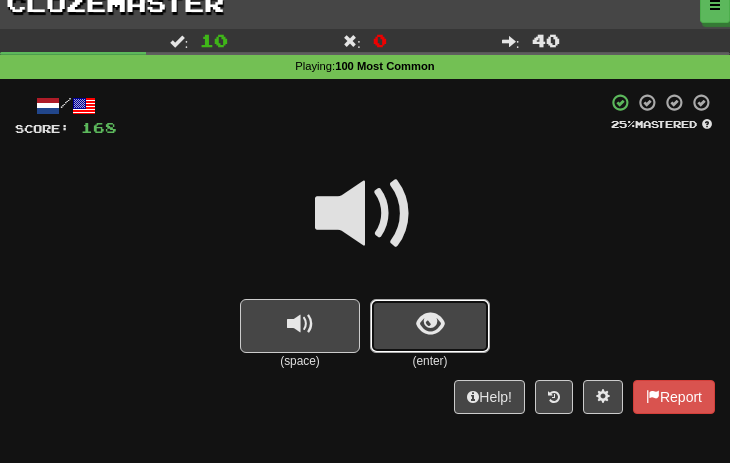 click at bounding box center [430, 324] 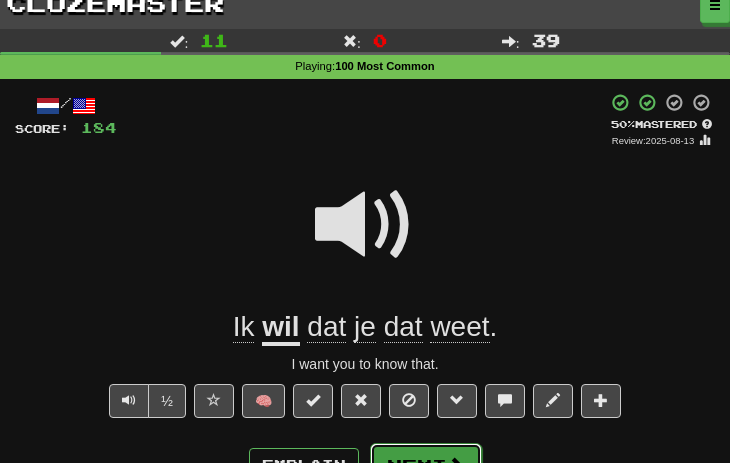 click on "Next" at bounding box center [426, 466] 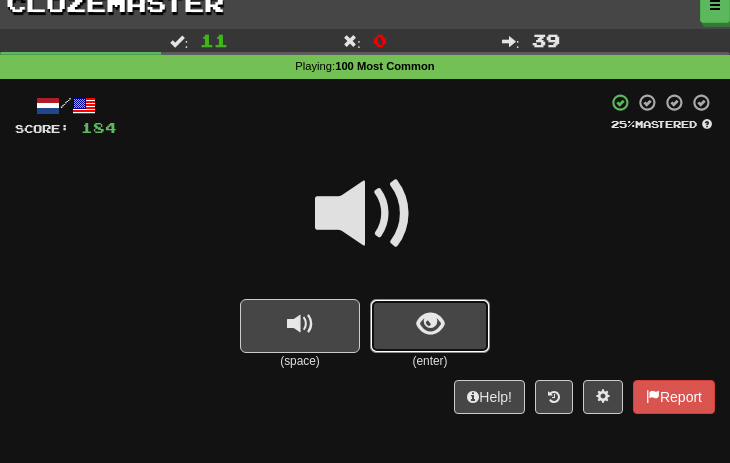 click at bounding box center (430, 326) 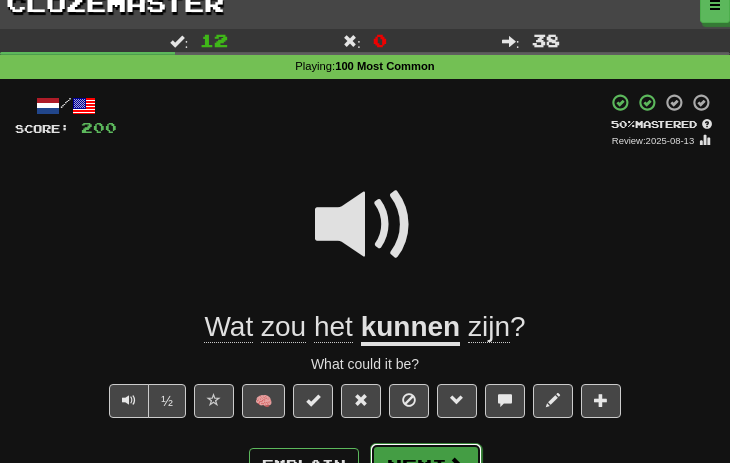 click on "Next" at bounding box center (426, 466) 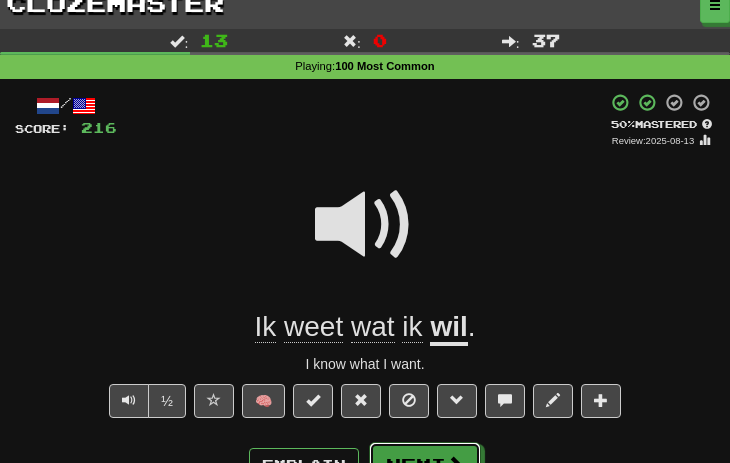 click on "Next" at bounding box center (425, 465) 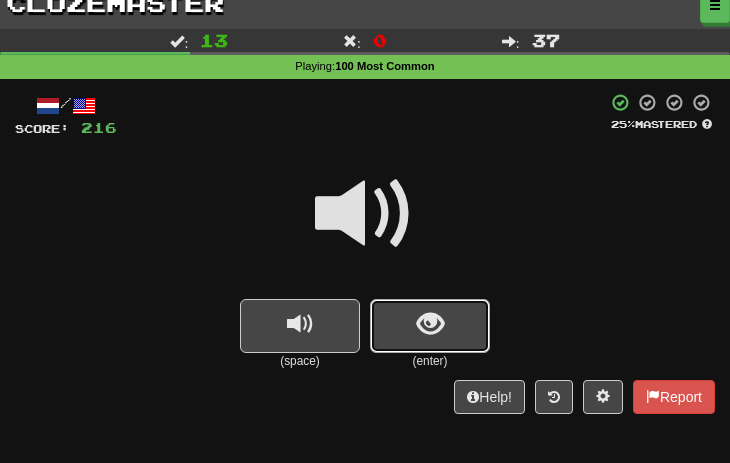 click at bounding box center [430, 324] 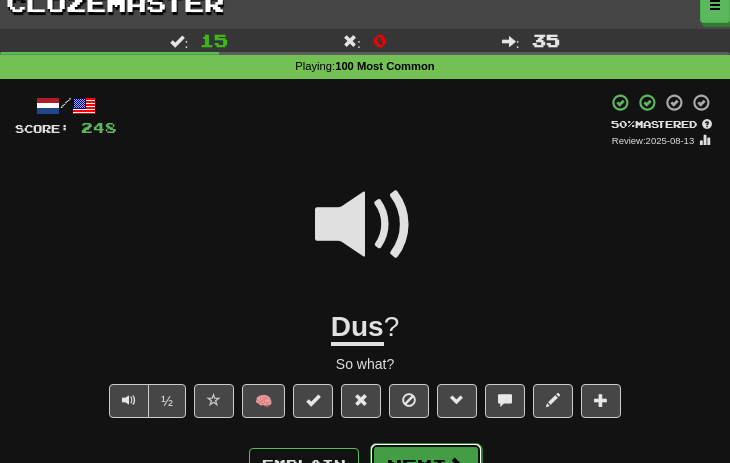 click on "Next" at bounding box center (426, 466) 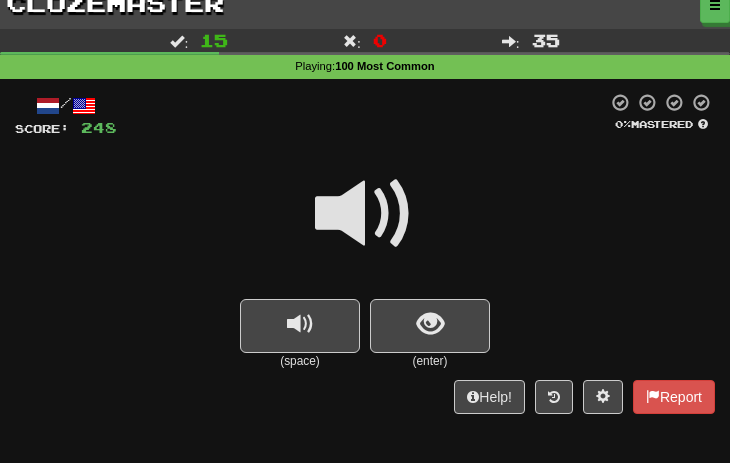 click at bounding box center (365, 214) 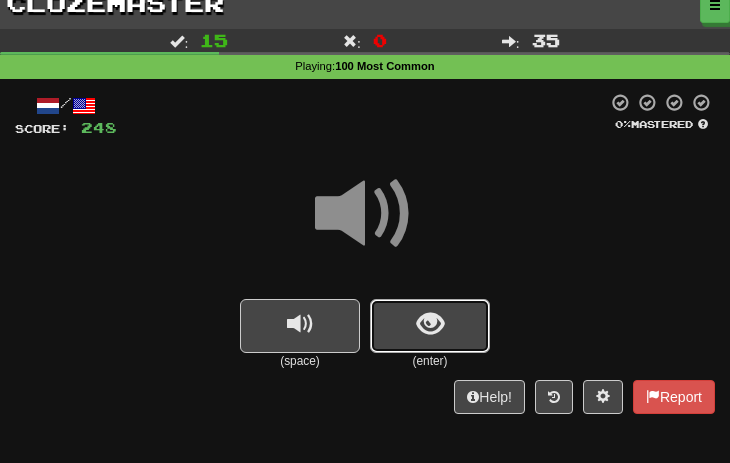 click at bounding box center [430, 324] 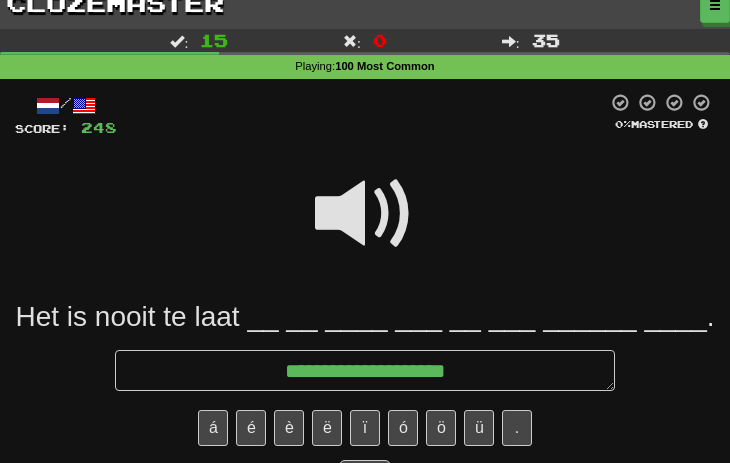 click at bounding box center (365, 214) 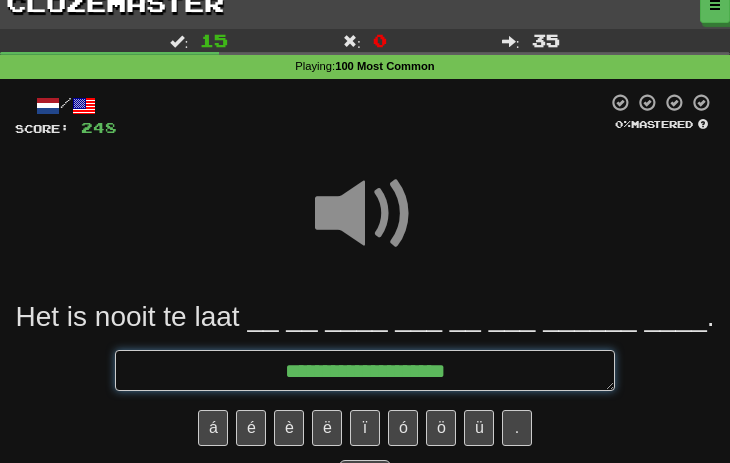 click on "**********" at bounding box center (365, 370) 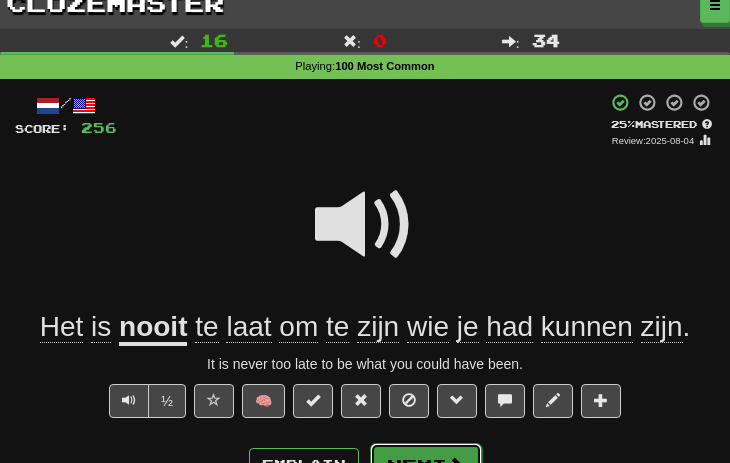 click at bounding box center (456, 465) 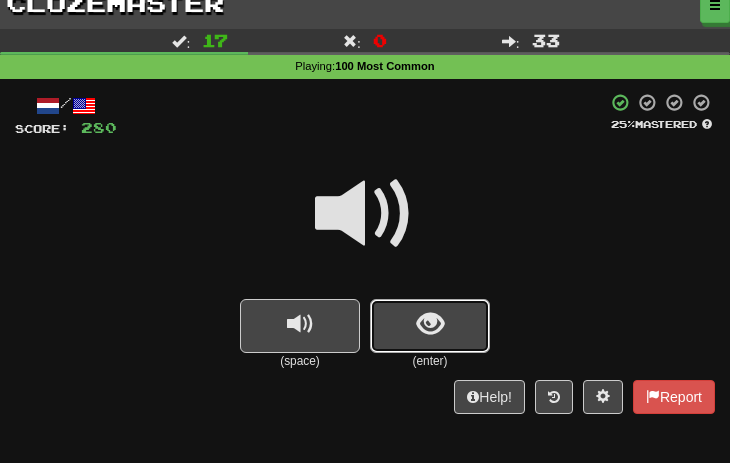 click at bounding box center [430, 324] 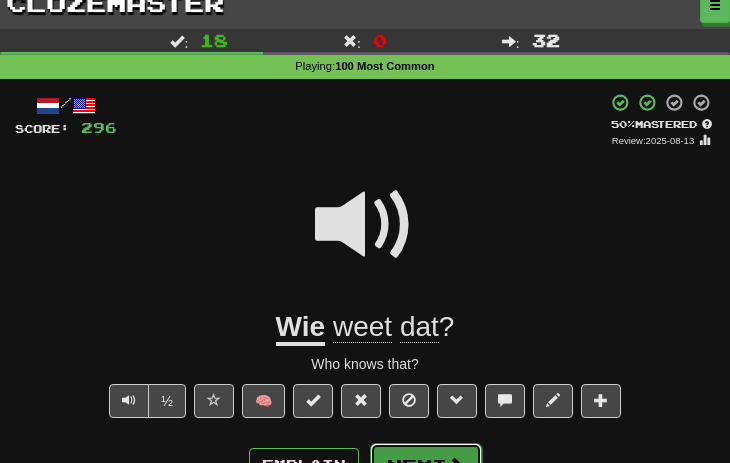 click on "Next" at bounding box center (426, 466) 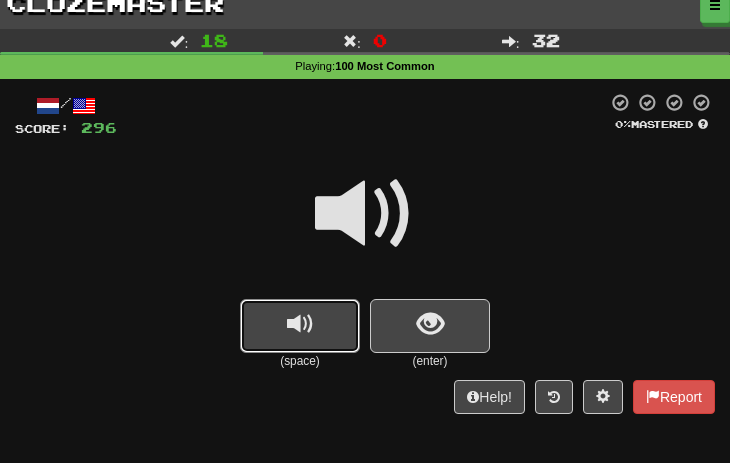 click at bounding box center [300, 326] 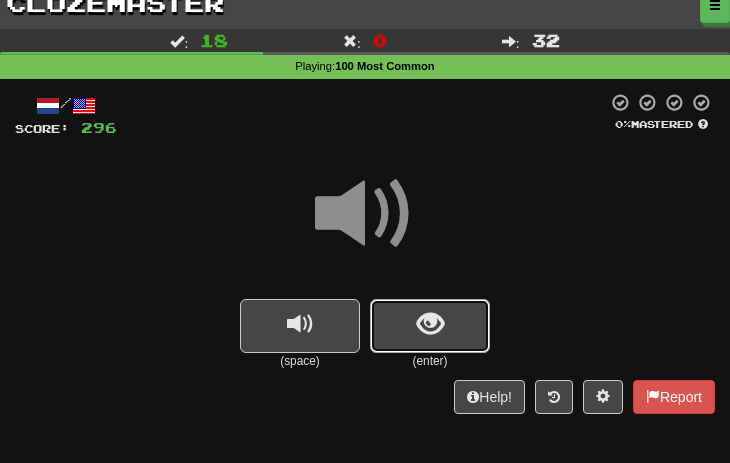 click at bounding box center (430, 326) 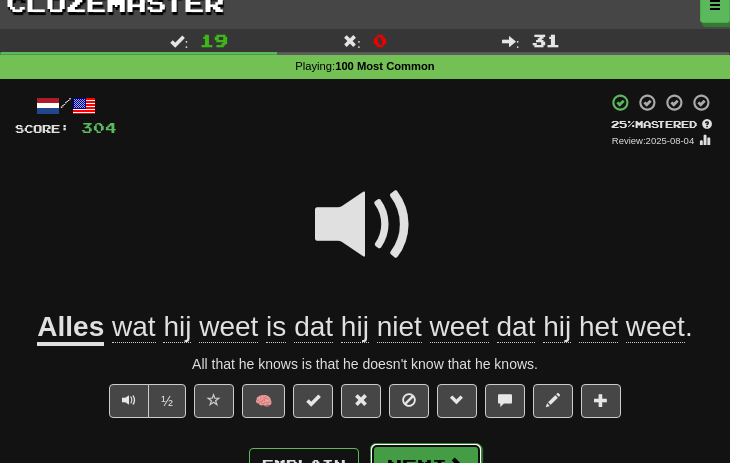 click on "Next" at bounding box center (426, 466) 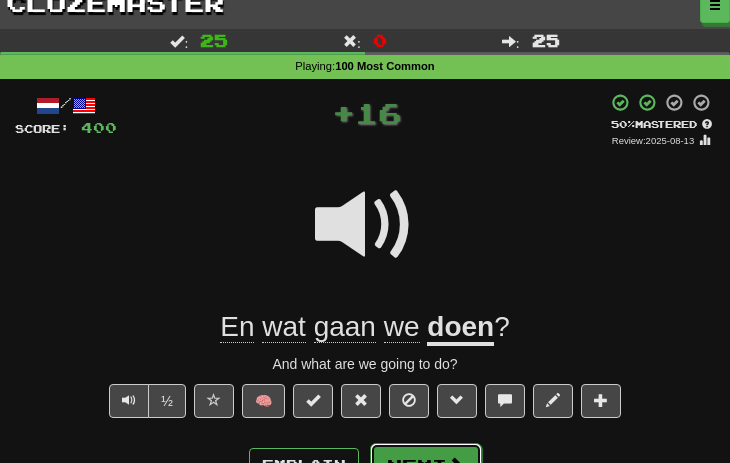 click on "Next" at bounding box center (426, 466) 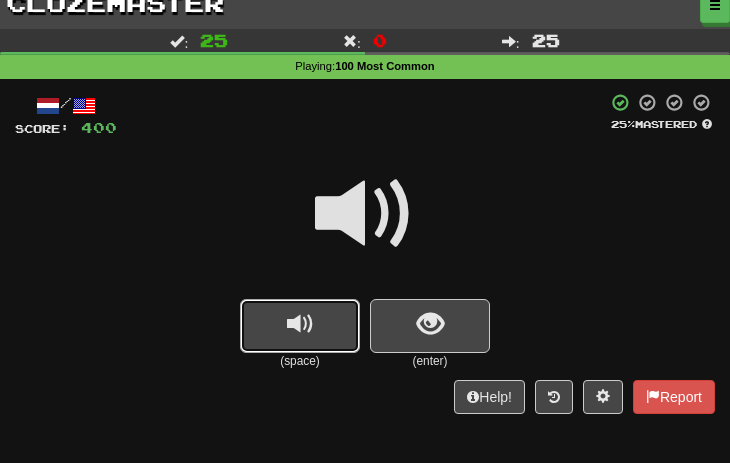 click at bounding box center [300, 324] 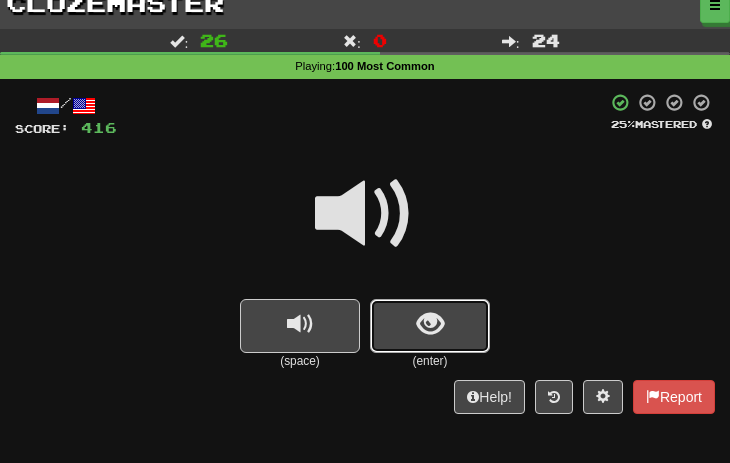 click at bounding box center (430, 326) 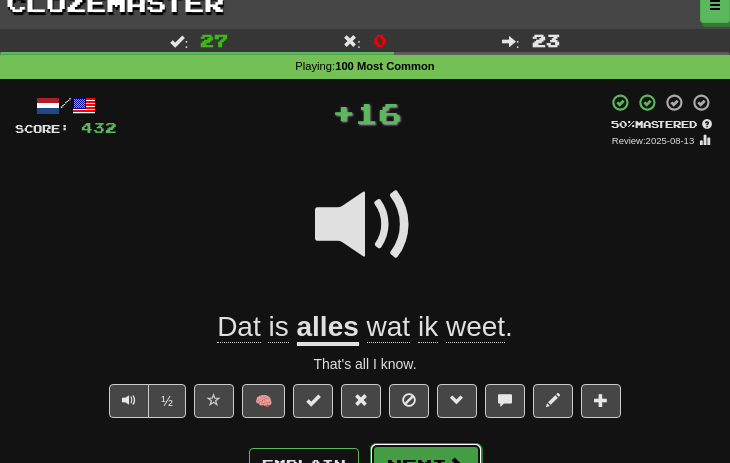 click on "Next" at bounding box center [426, 466] 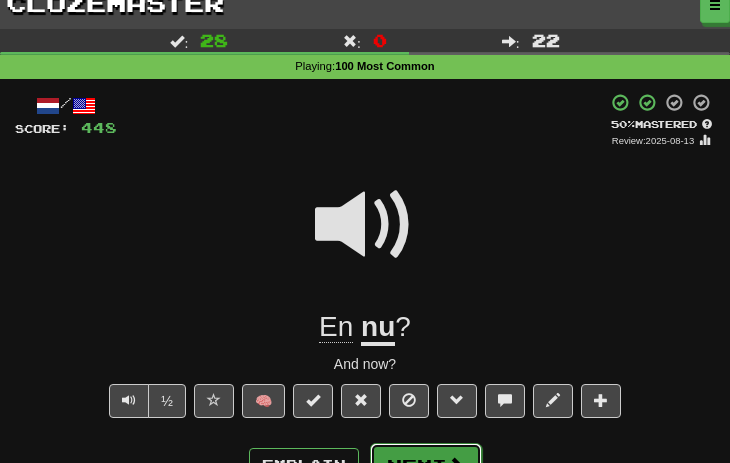 click on "Next" at bounding box center (426, 466) 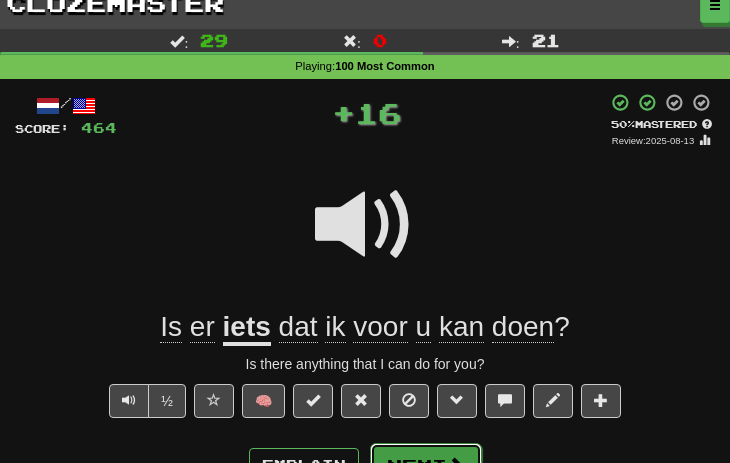 click on "Next" at bounding box center (426, 466) 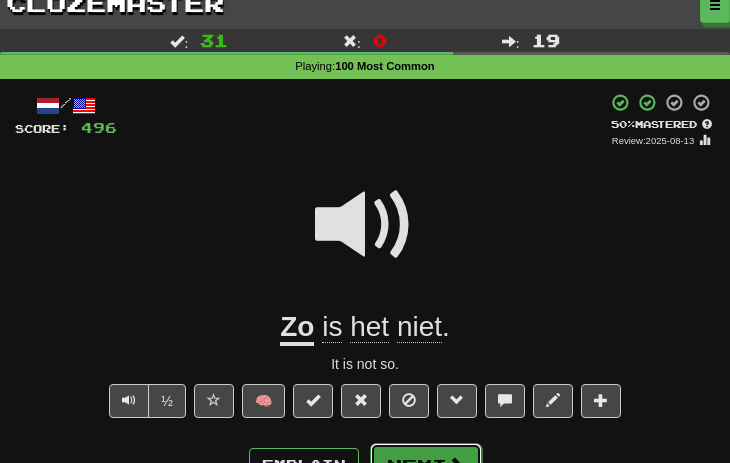 click on "Next" at bounding box center [426, 466] 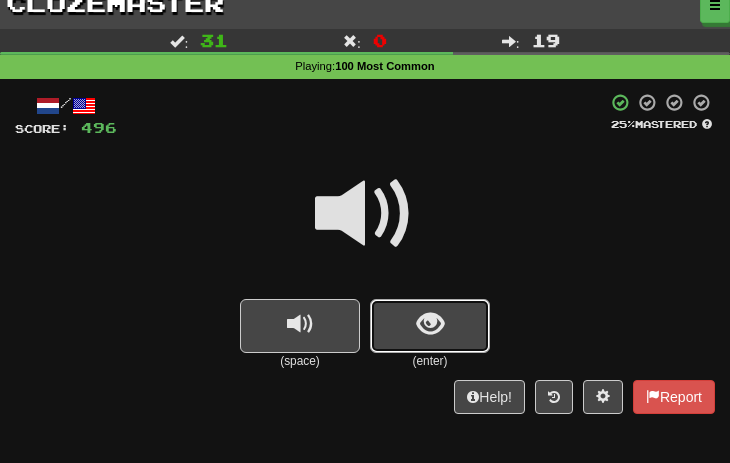click at bounding box center (430, 324) 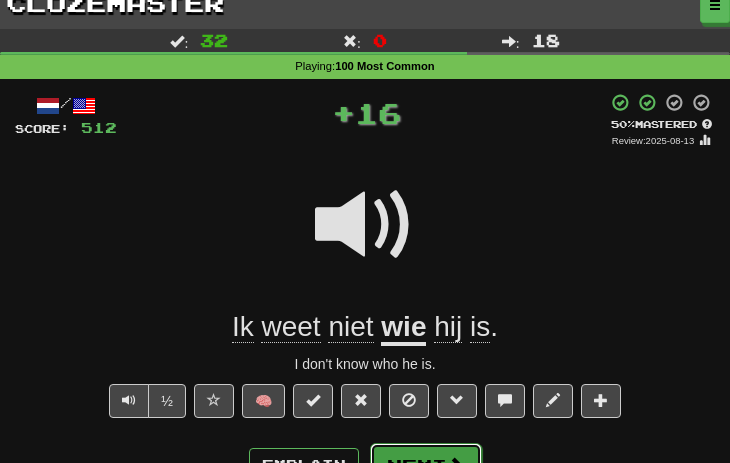 click on "Next" at bounding box center [426, 466] 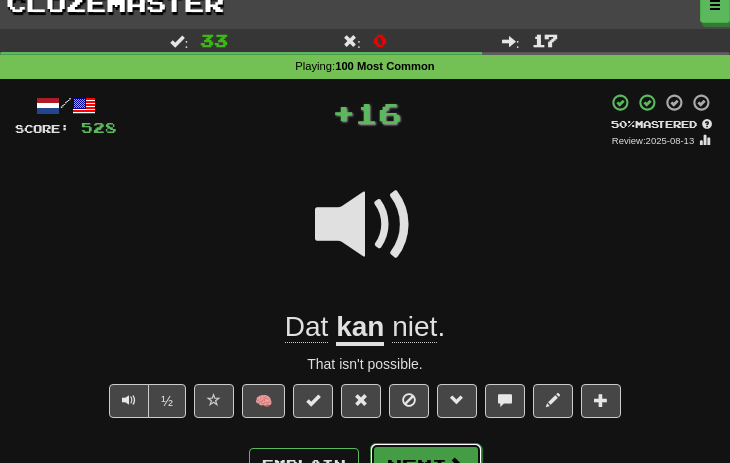 click on "Next" at bounding box center (426, 466) 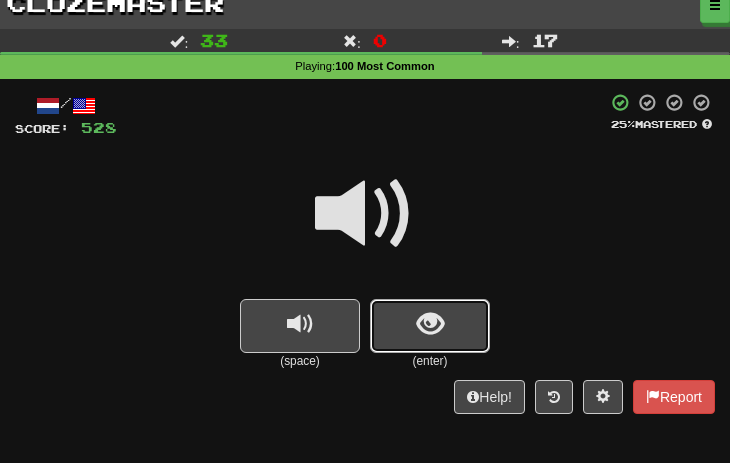 click at bounding box center (430, 324) 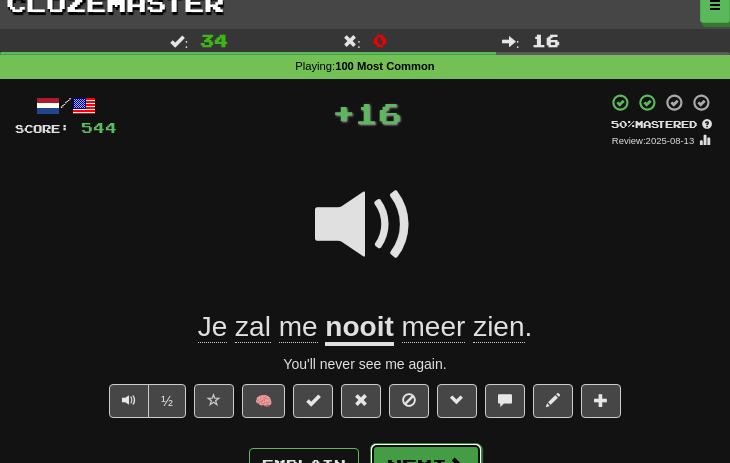 click on "Next" at bounding box center [426, 466] 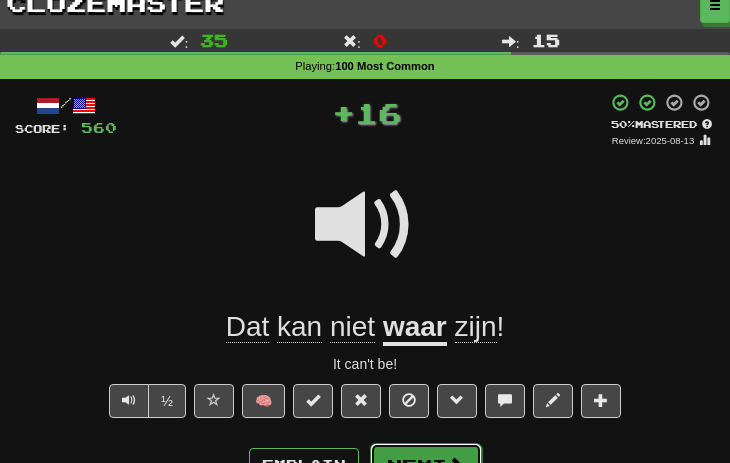 click on "Next" at bounding box center [426, 466] 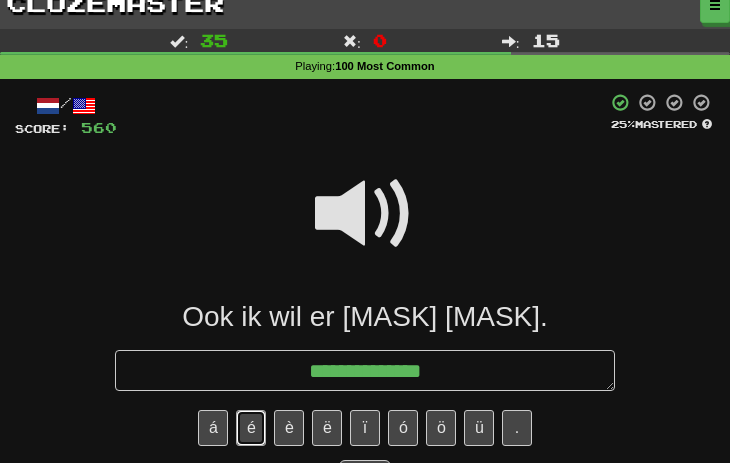 click on "é" at bounding box center (251, 428) 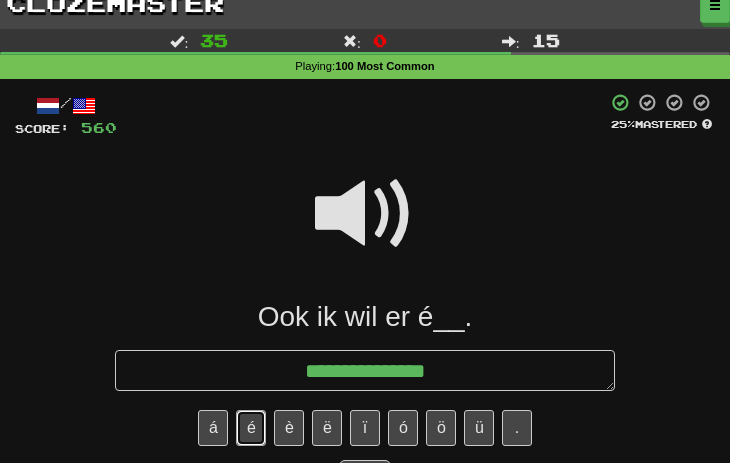 click on "é" at bounding box center (251, 428) 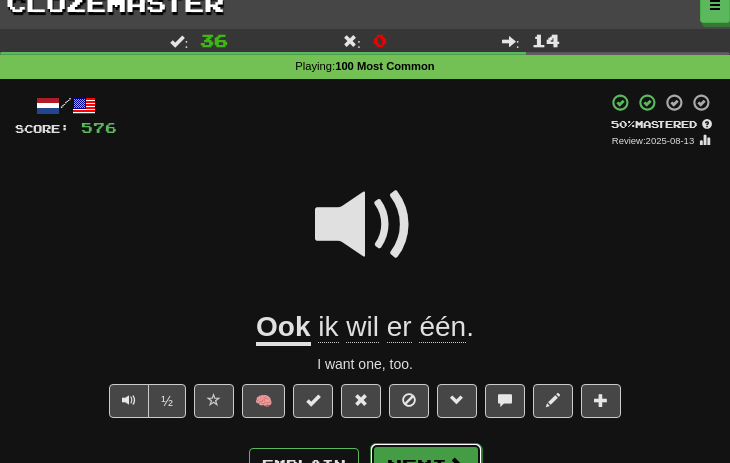 click on "Next" at bounding box center (426, 466) 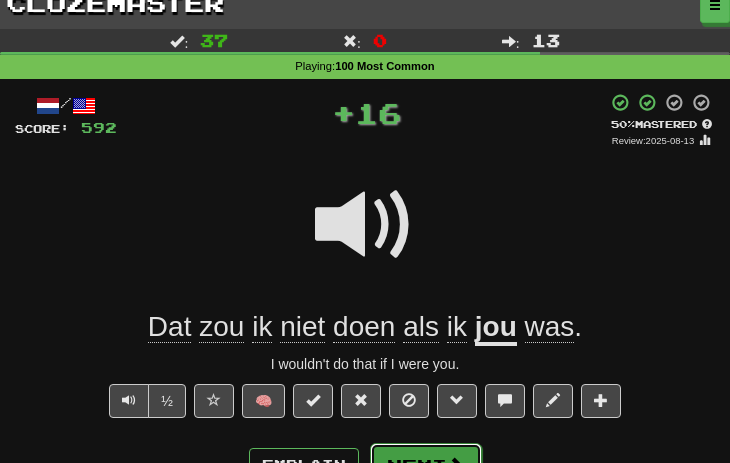 click on "Next" at bounding box center [426, 466] 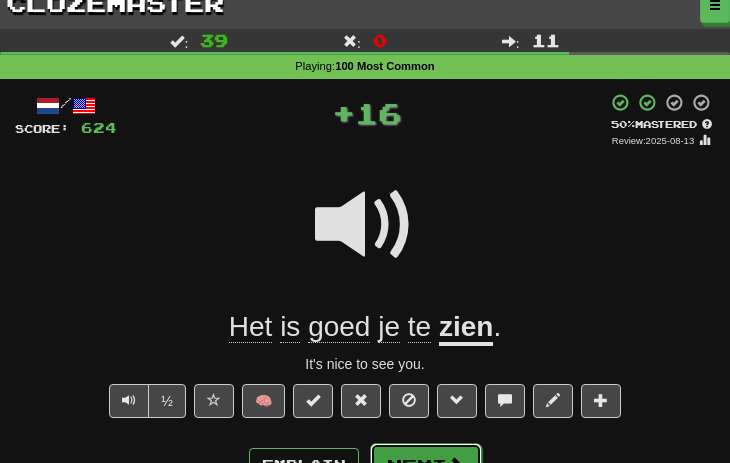 click on "Next" at bounding box center (426, 466) 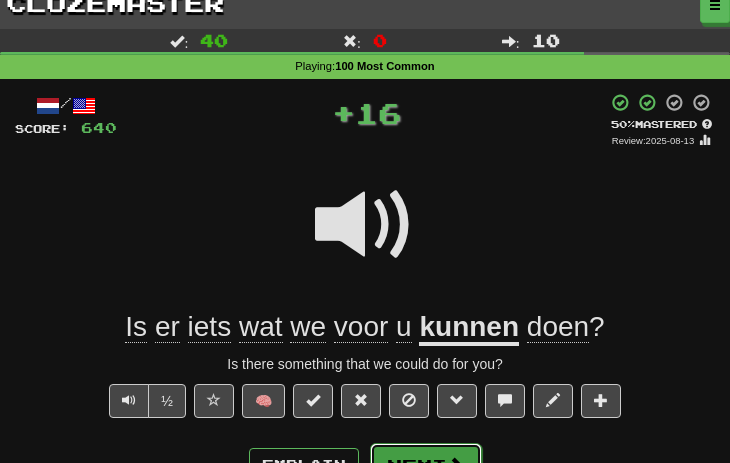 click on "Next" at bounding box center (426, 466) 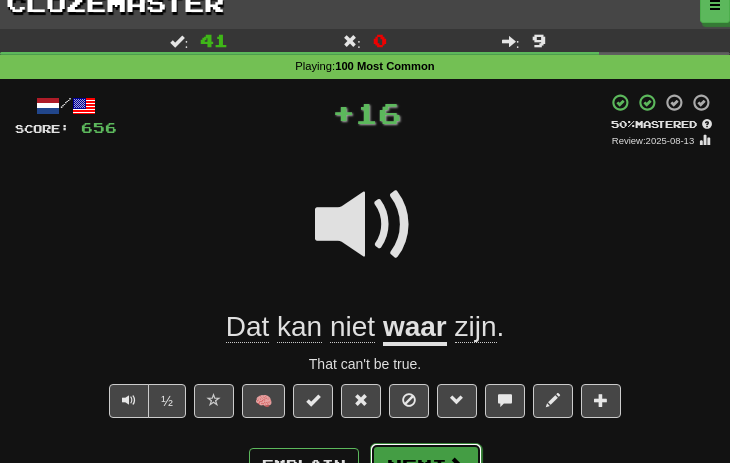 click on "Next" at bounding box center [426, 466] 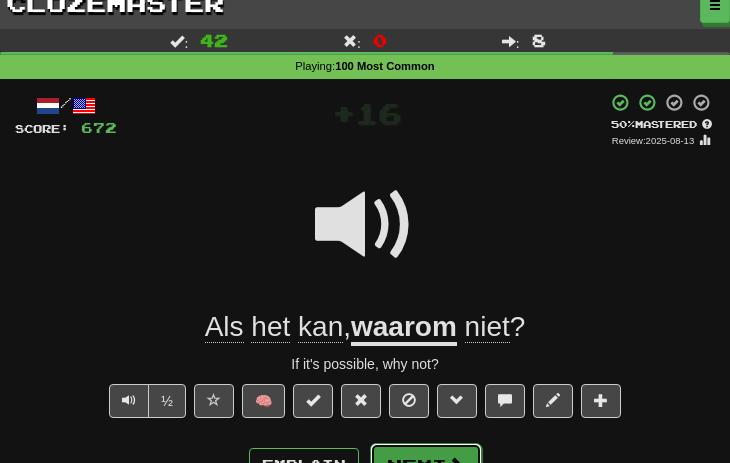 click on "Next" at bounding box center [426, 466] 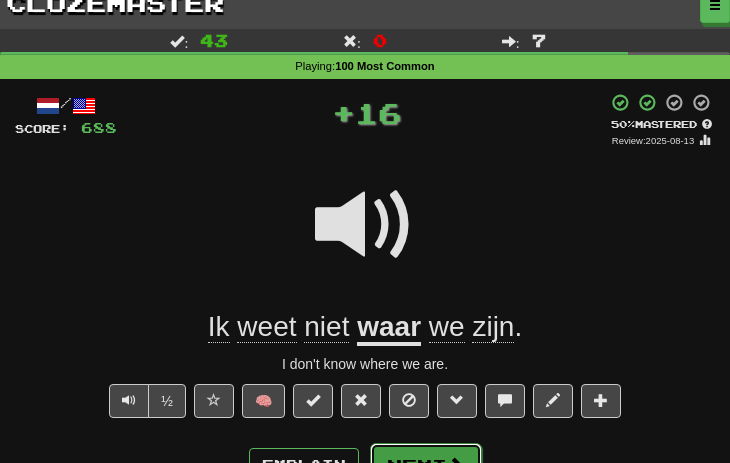 click on "Next" at bounding box center (426, 466) 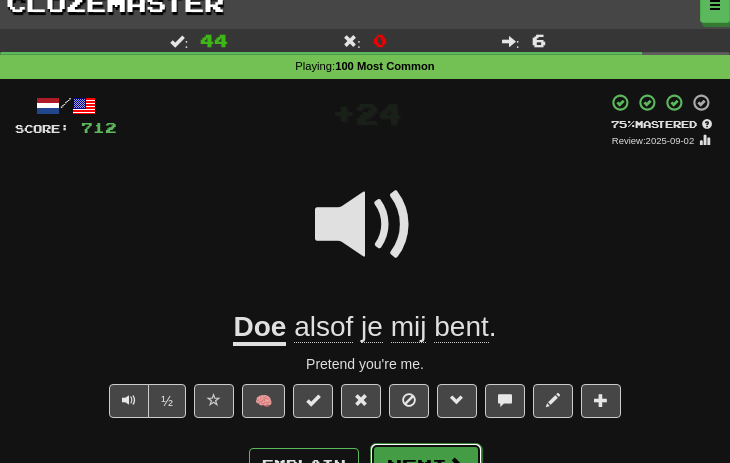 click at bounding box center [456, 465] 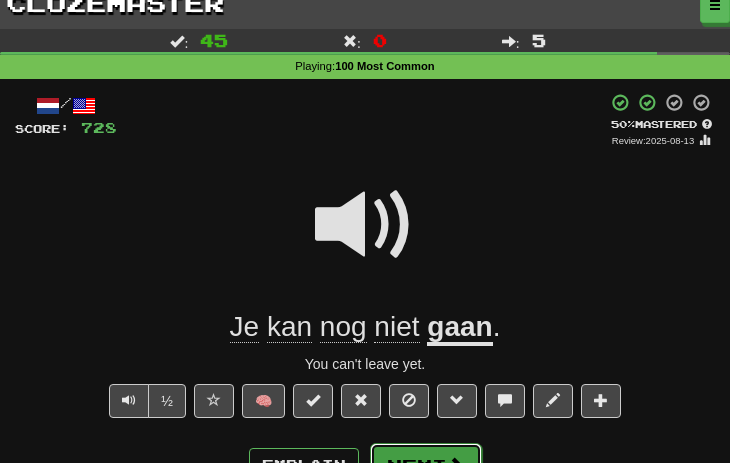 click on "Next" at bounding box center [426, 466] 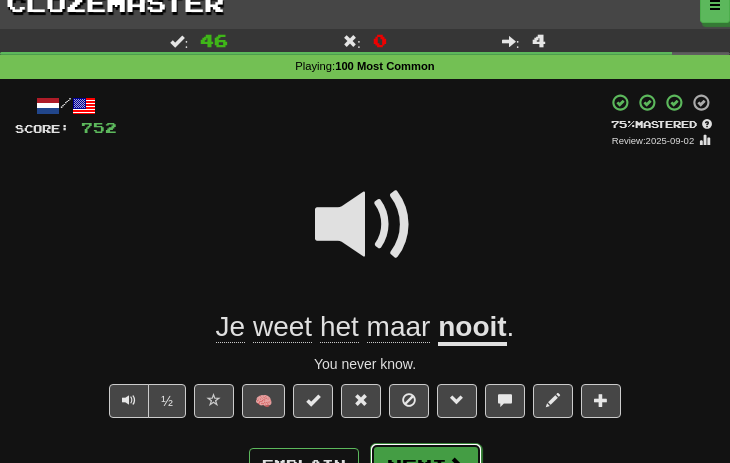 click on "Next" at bounding box center [426, 466] 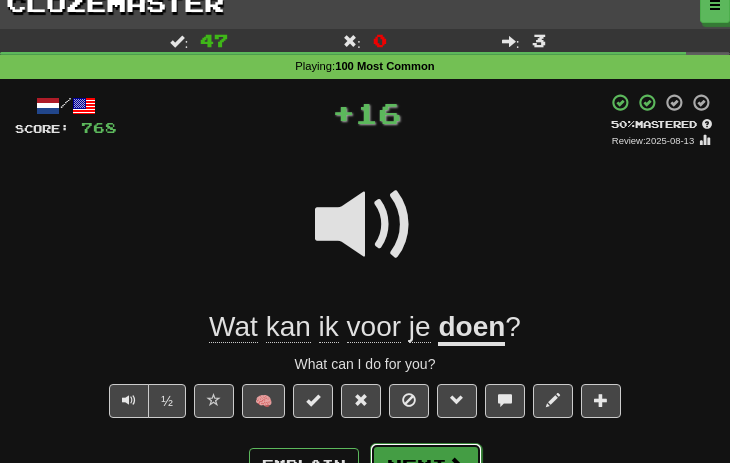 click on "Next" at bounding box center [426, 466] 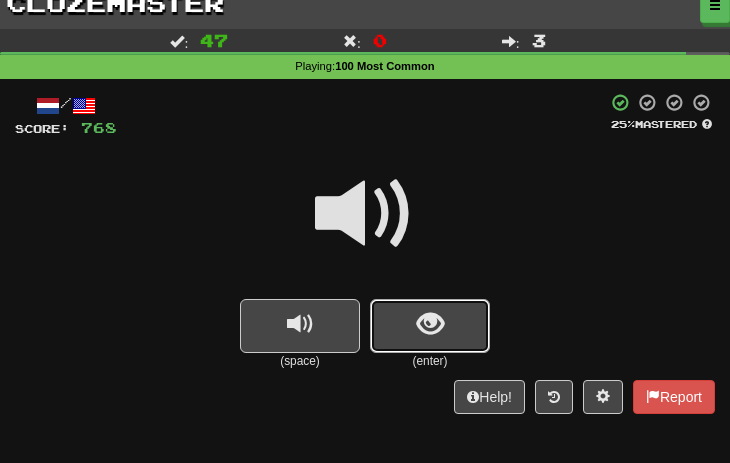 click at bounding box center [430, 326] 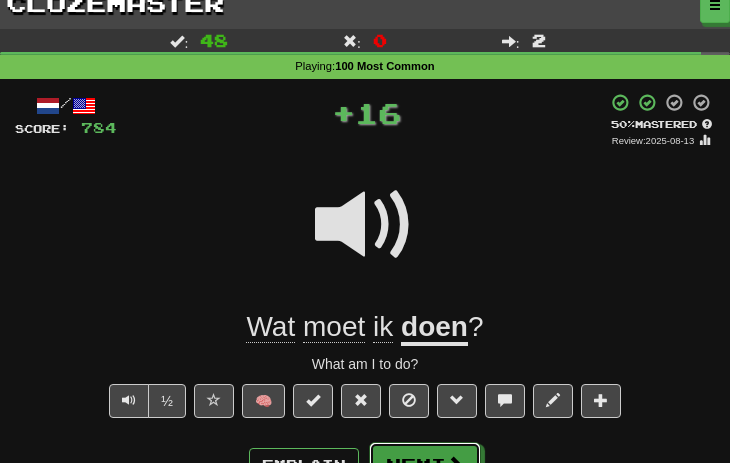 click on "Dashboard
Clozemaster
BrokenLake8527
/
Toggle Dropdown
Dashboard
Leaderboard
Activity Feed
Notifications
Profile
Discussions
Nederlands
/
English
Streak:
9
Review:
80
Daily Goal:  0 /1000
Languages
Account
Logout
BrokenLake8527
/
Toggle Dropdown
Dashboard
Leaderboard
Activity Feed
Notifications
Profile
Discussions
Nederlands
/
English
Streak:
9
Review:
80
Daily Goal:  0 /1000
Languages
Account
Logout
clozemaster
Correct   :   48 Incorrect   :   0 To go   :   2 Playing :  100 Most Common  /  Score:   784 + 16 50 %  Mastered Review:  2025-08-13 Wat   moet   ik   doen ? What am I to do? ½ 🧠 Explain Next  Help!  Report" at bounding box center (365, 1013) 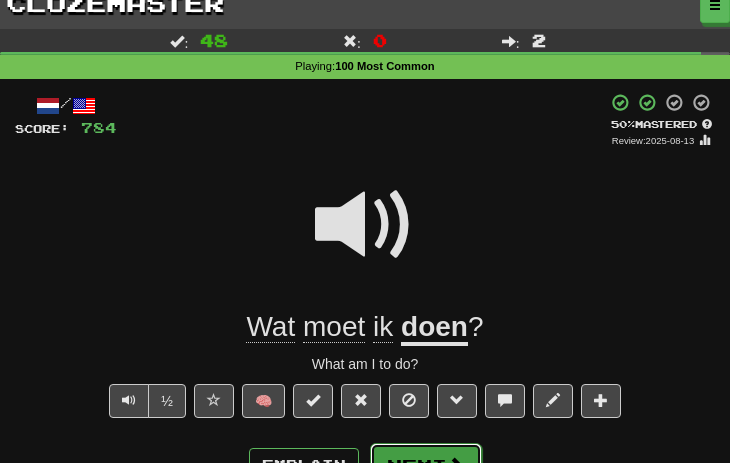click on "Next" at bounding box center [426, 466] 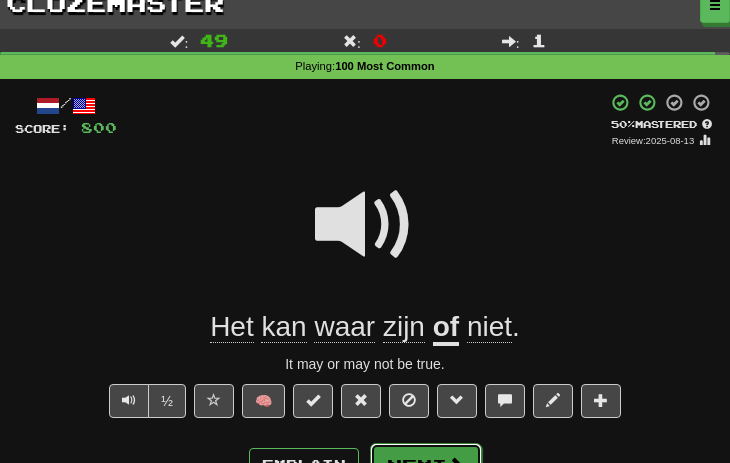 click on "Next" at bounding box center [426, 466] 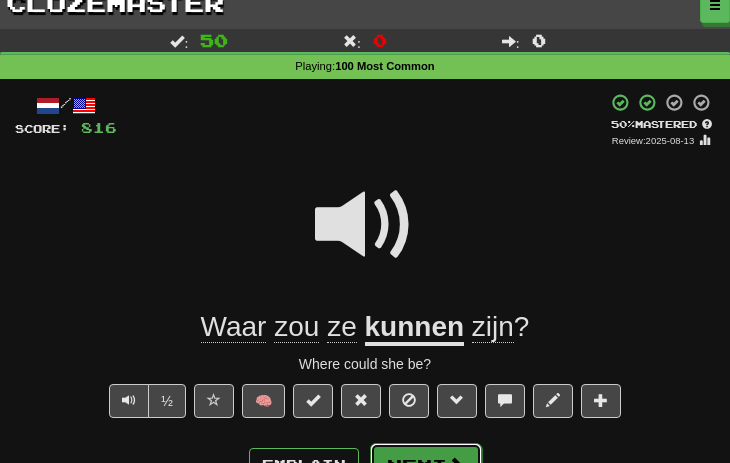 click on "Next" at bounding box center (426, 466) 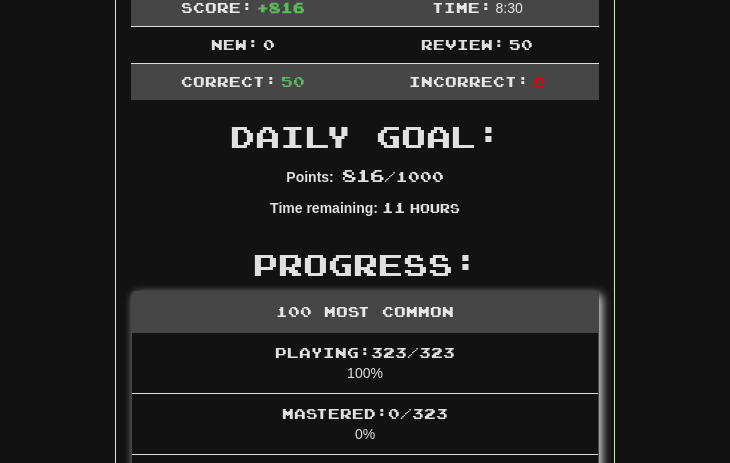 scroll, scrollTop: 0, scrollLeft: 0, axis: both 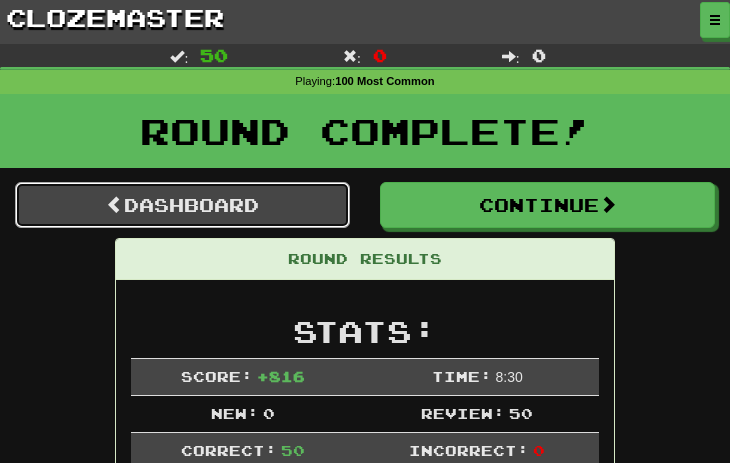 click on "Dashboard" at bounding box center [182, 205] 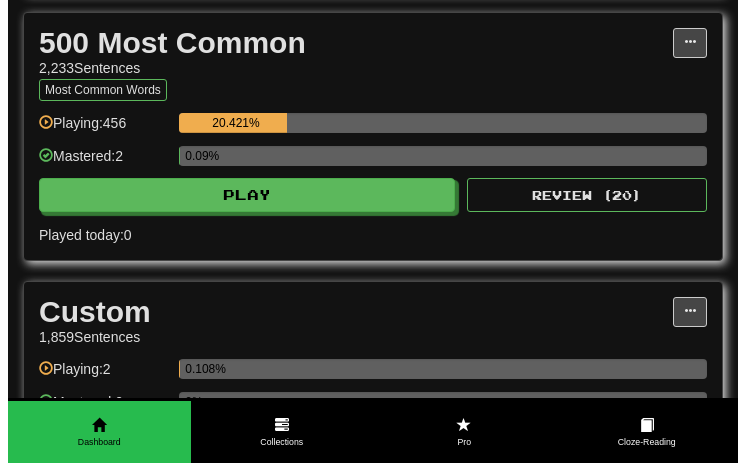 scroll, scrollTop: 680, scrollLeft: 0, axis: vertical 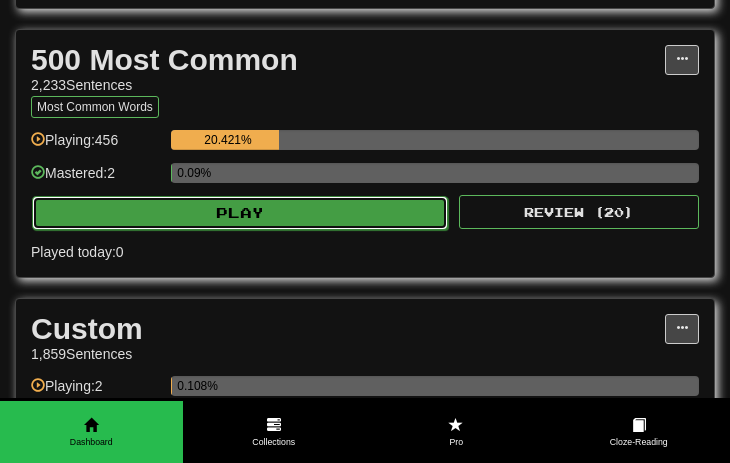 click on "Play" at bounding box center (240, 213) 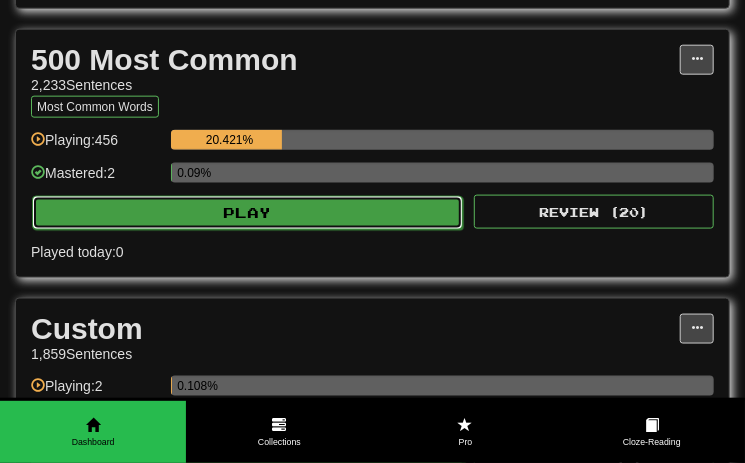 select on "**" 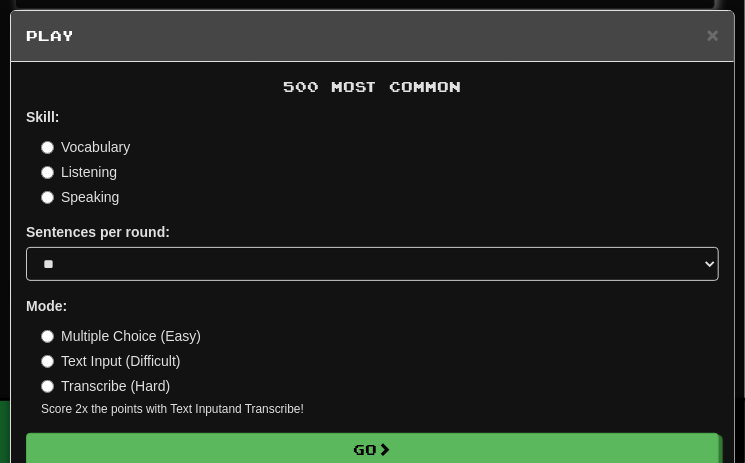 click on "Transcribe (Hard)" at bounding box center (105, 386) 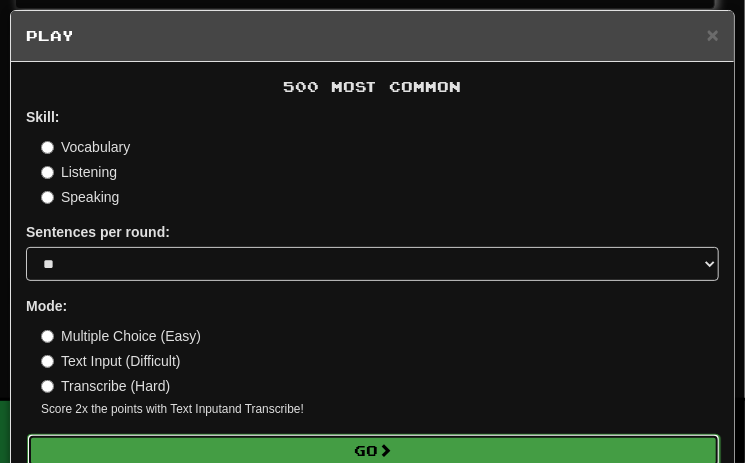 click on "Go" at bounding box center (373, 451) 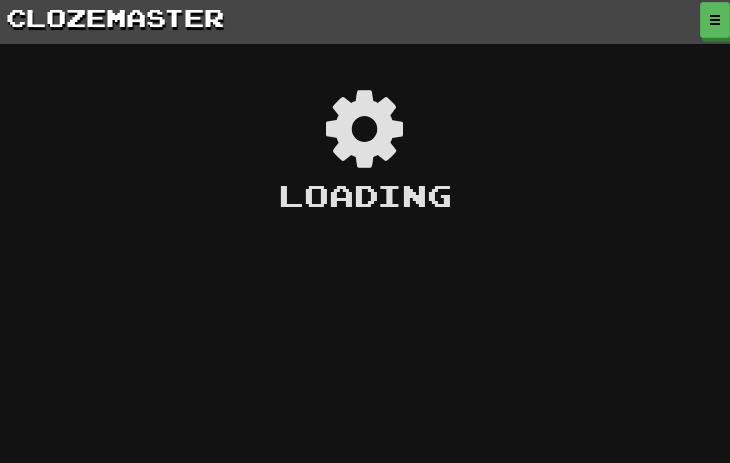 scroll, scrollTop: 0, scrollLeft: 0, axis: both 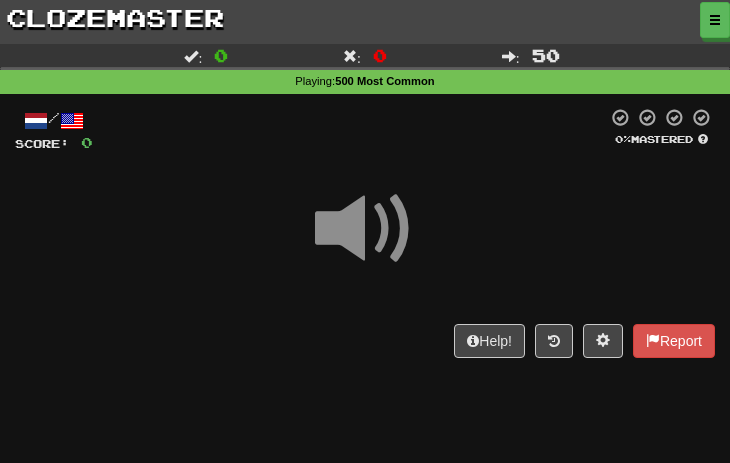 click on "Dashboard
Clozemaster
BrokenLake8527
/
Toggle Dropdown
Dashboard
Leaderboard
Activity Feed
Notifications
Profile
Discussions
Nederlands
/
English
Streak:
10
Review:
60
Daily Goal:  816 /1000
Languages
Account
Logout
BrokenLake8527
/
Toggle Dropdown
Dashboard
Leaderboard
Activity Feed
Notifications
Profile
Discussions
Nederlands
/
English
Streak:
10
Review:
60
Daily Goal:  816 /1000
Languages
Account
Logout
clozemaster
Correct   :   0 Incorrect   :   0 To go   :   50 Playing :  500 Most Common  /  Score:   0 0 %  Mastered  Help!  Report" at bounding box center (365, 231) 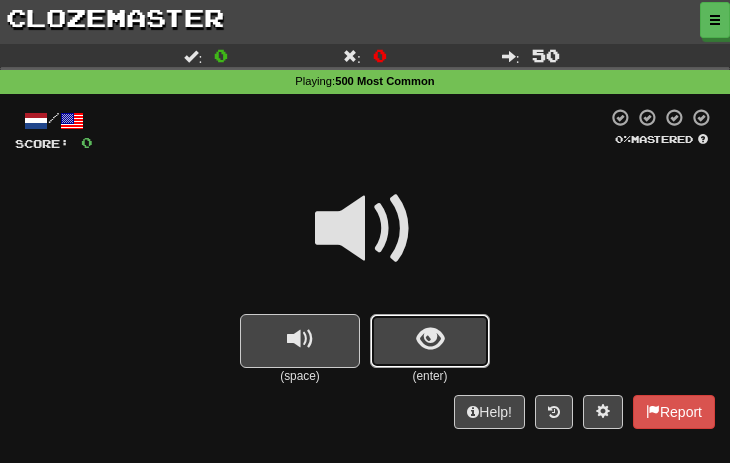 click at bounding box center [430, 341] 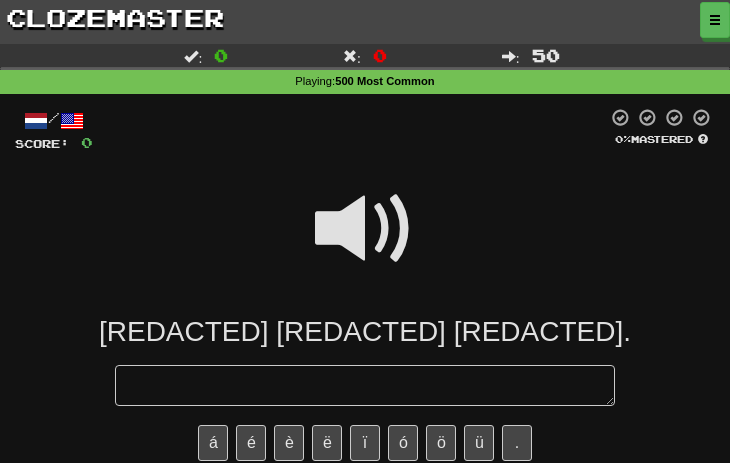 type on "*" 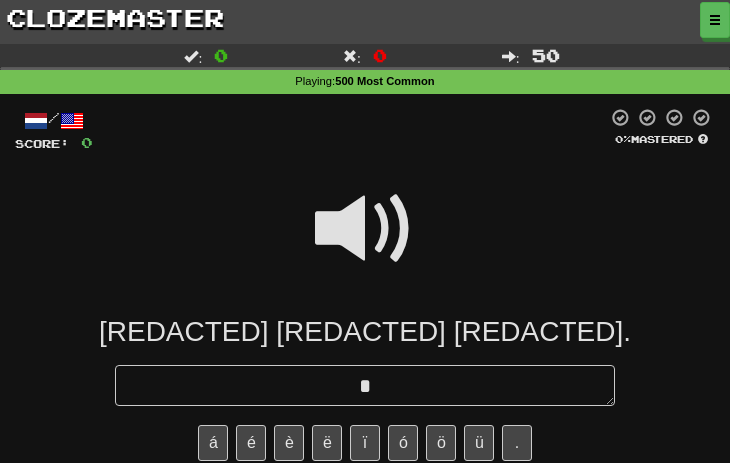 type on "*" 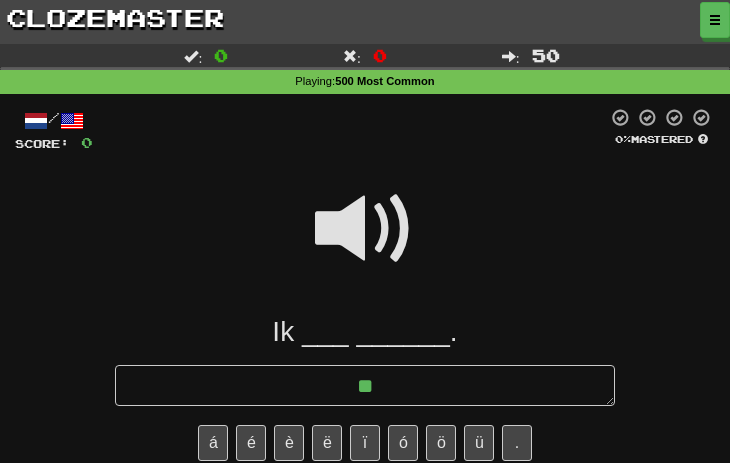 type on "*" 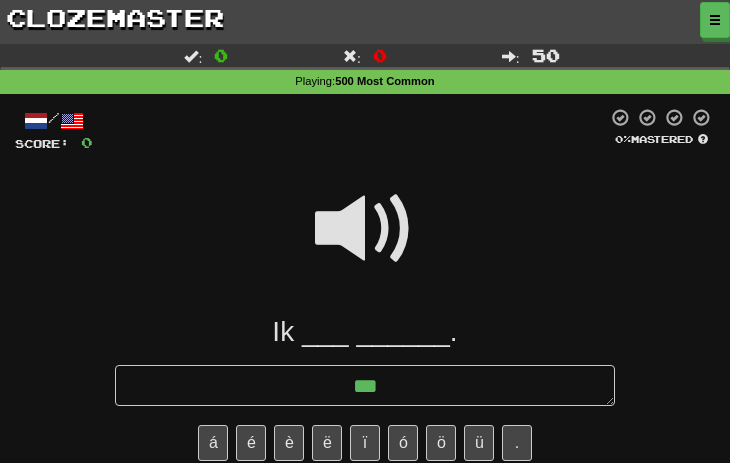 type on "*" 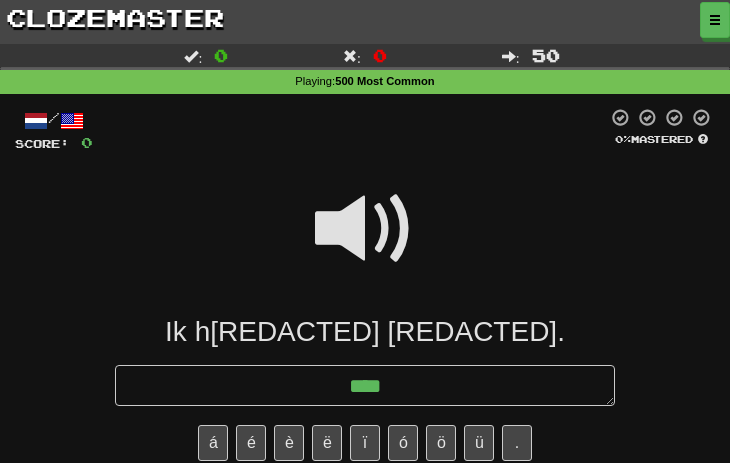 type on "*" 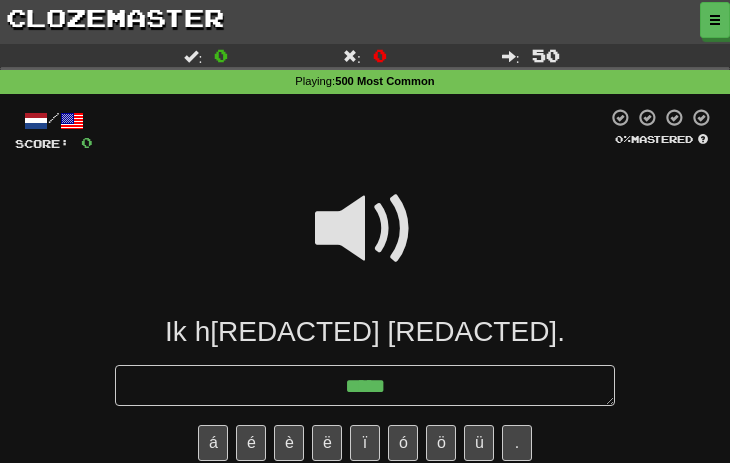 type on "*" 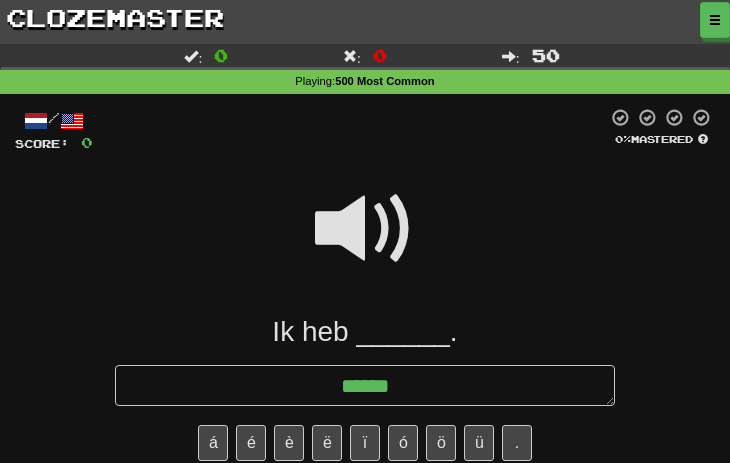 type on "*" 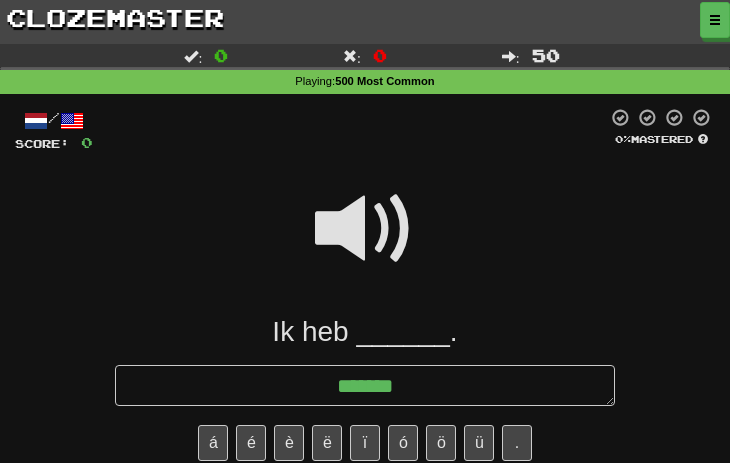 type on "*" 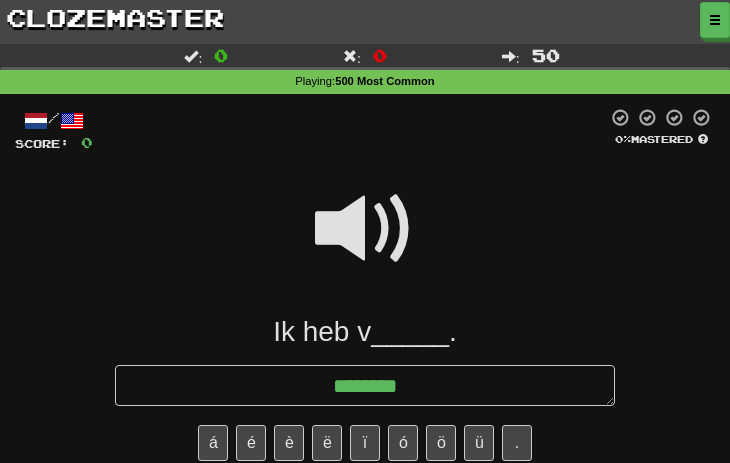 type on "*" 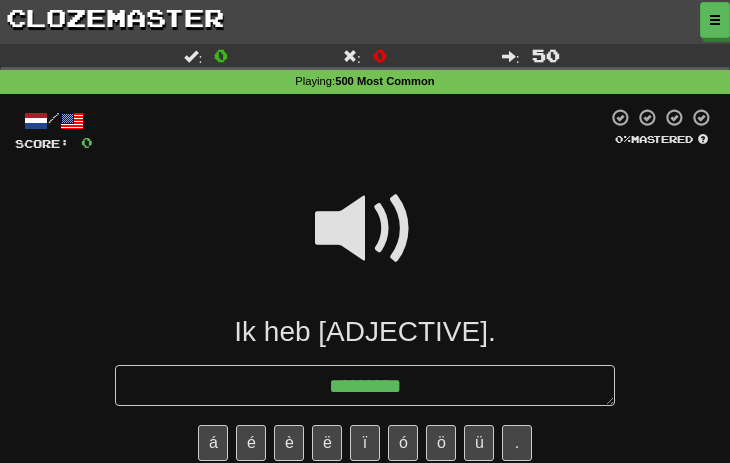 type on "*" 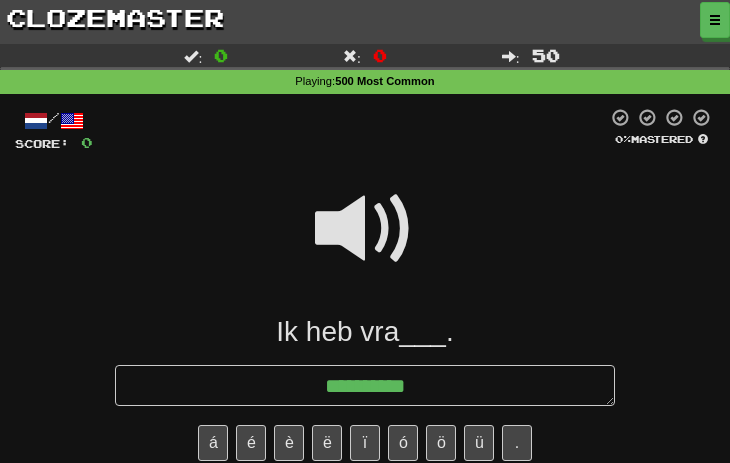 type on "*" 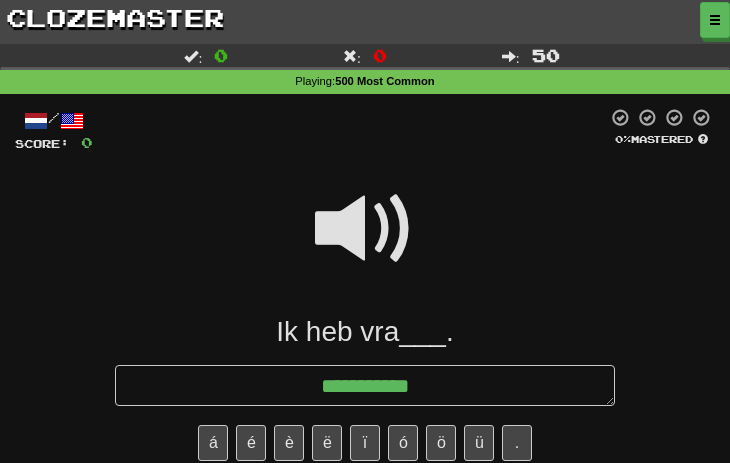 type on "*" 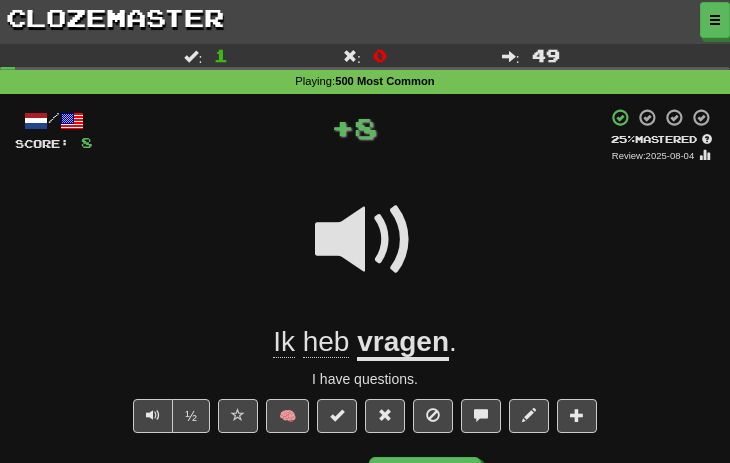 click on "Ik   heb   vragen ." at bounding box center (365, 342) 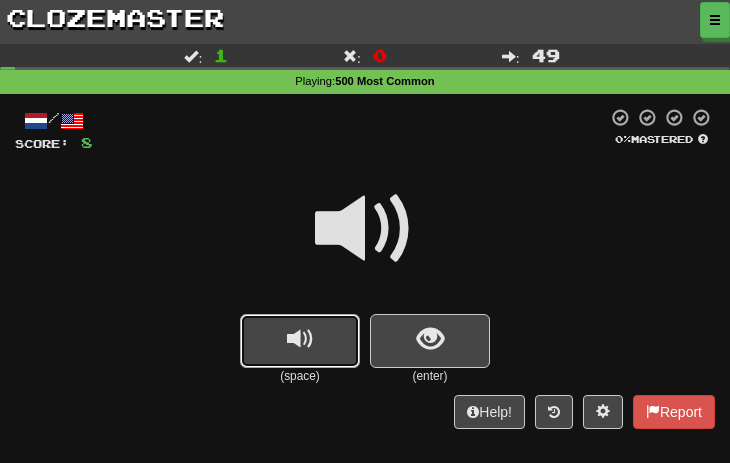 click at bounding box center (300, 339) 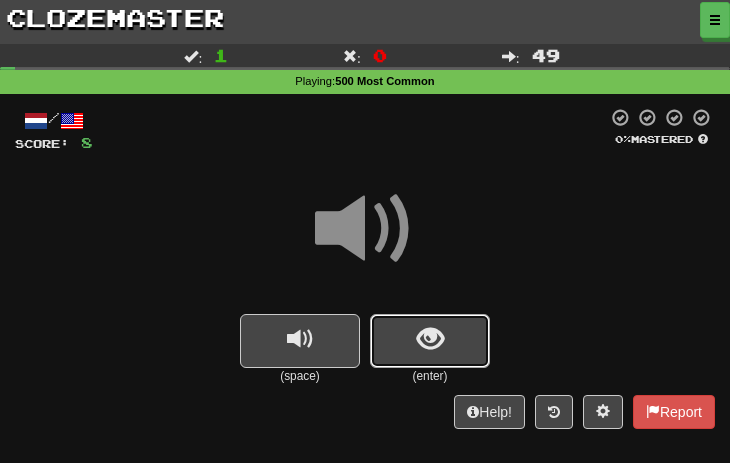 click at bounding box center [430, 341] 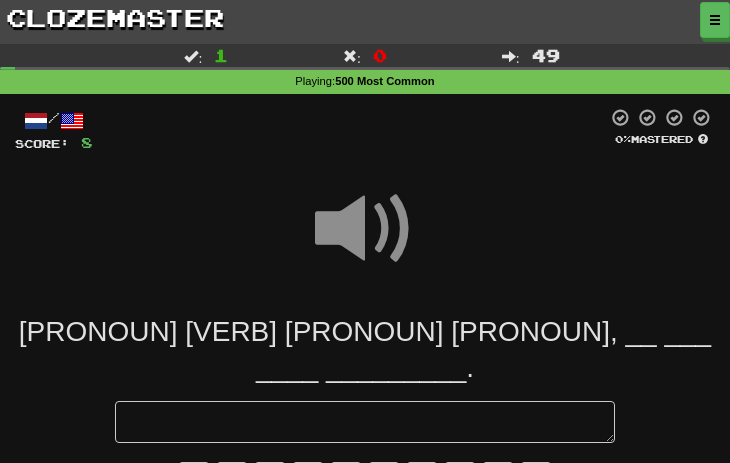 type on "*" 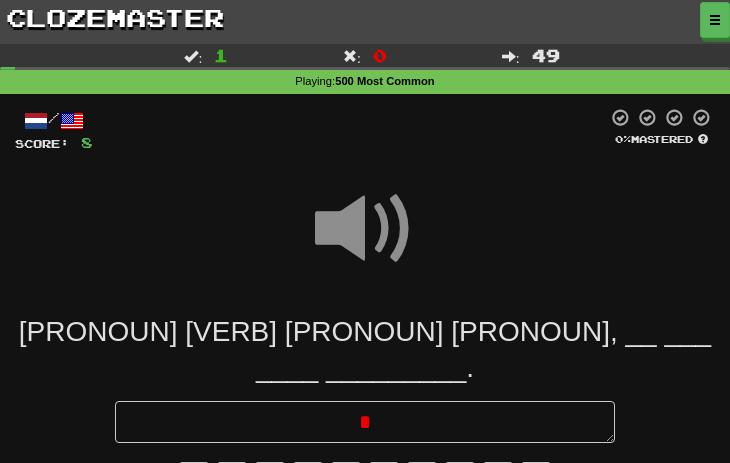 type 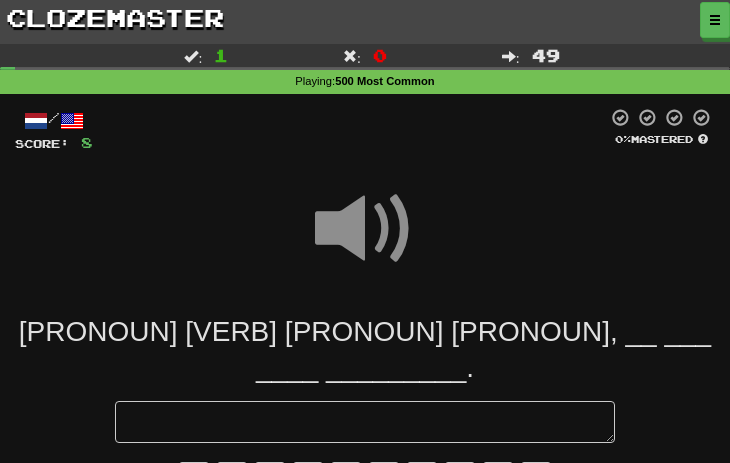 type on "*" 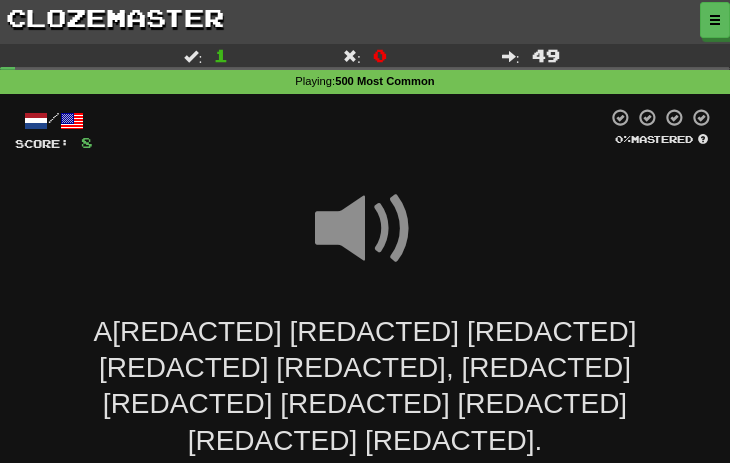type on "*" 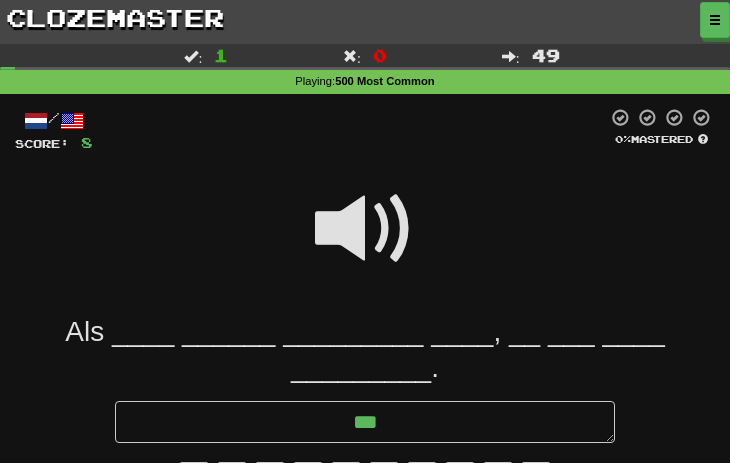type on "*" 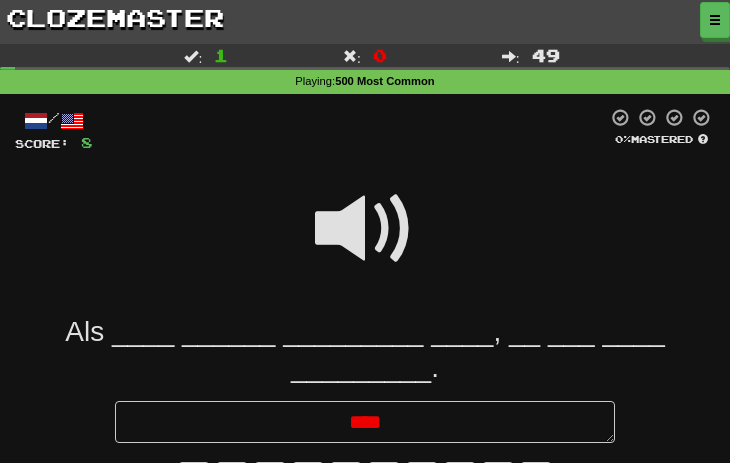 type on "*" 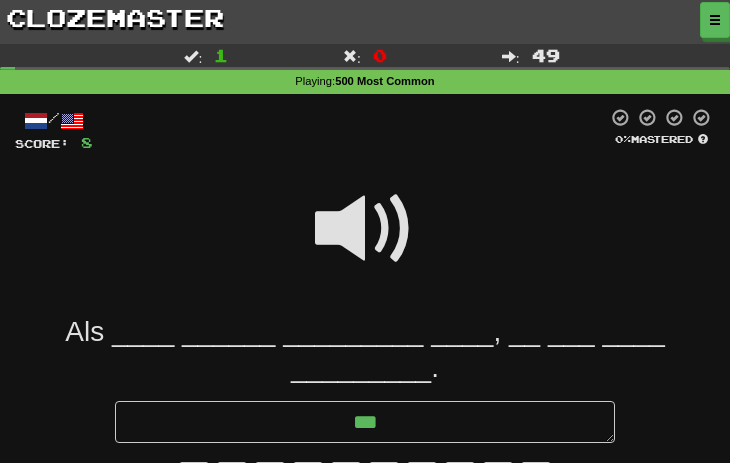 type on "*" 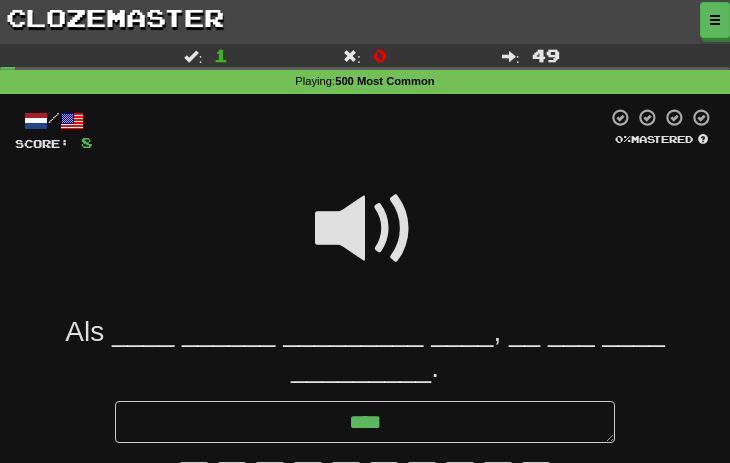 type on "*" 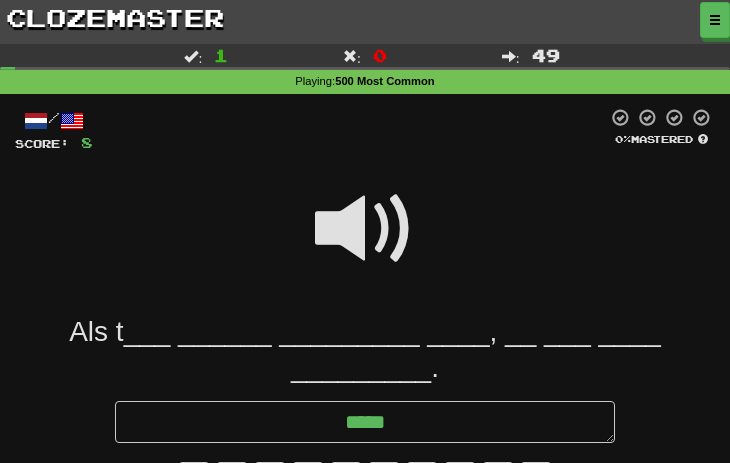 type on "*" 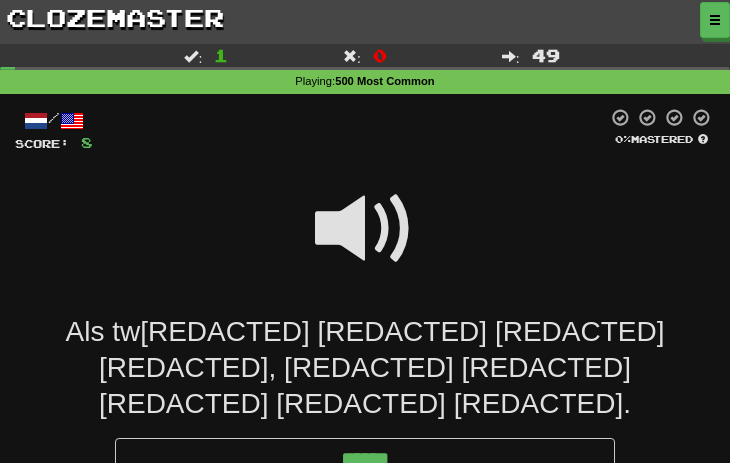 type on "*" 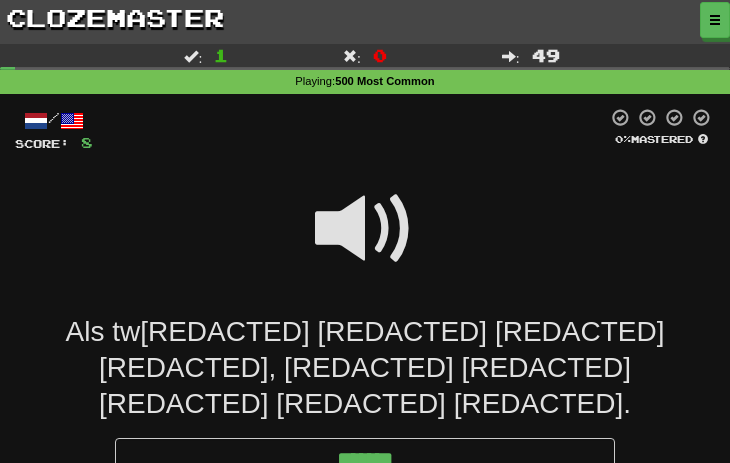 type on "*" 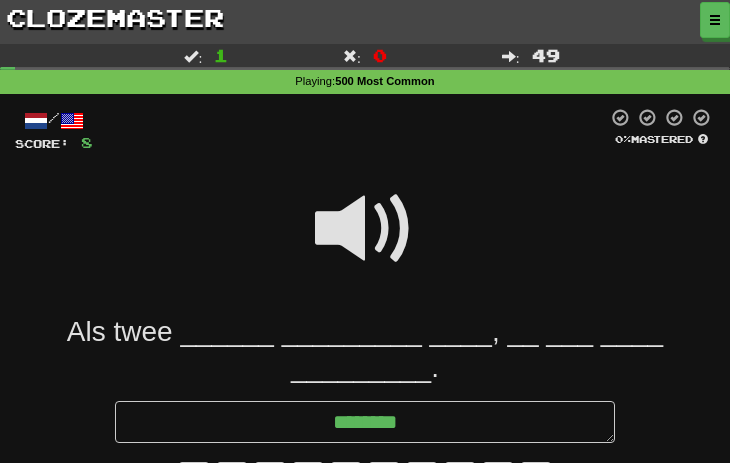 type on "*" 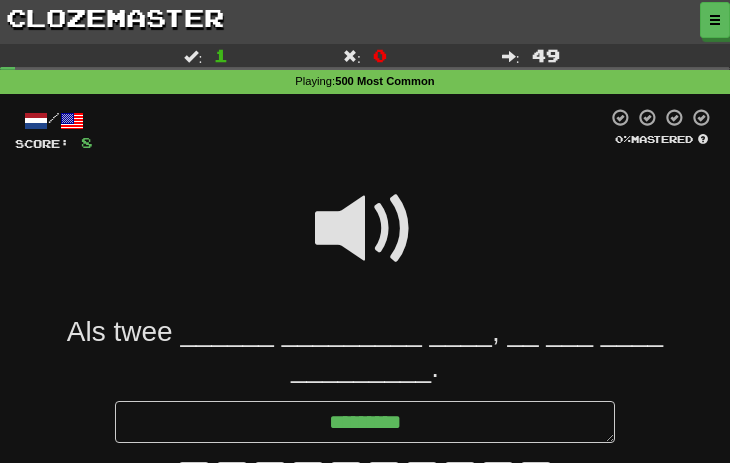 type on "*" 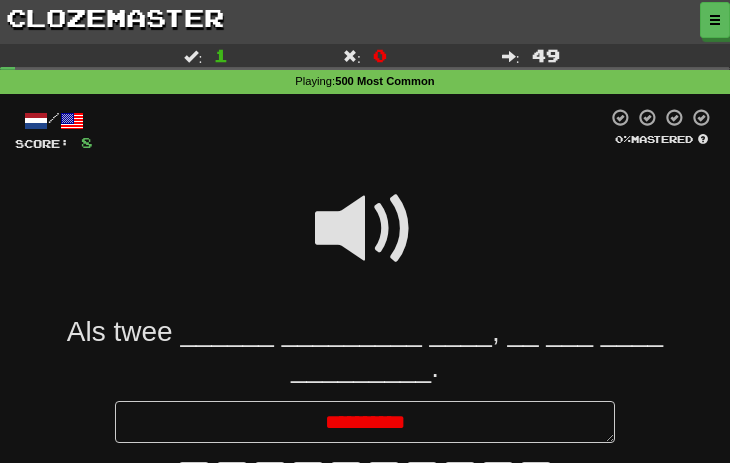 type on "*" 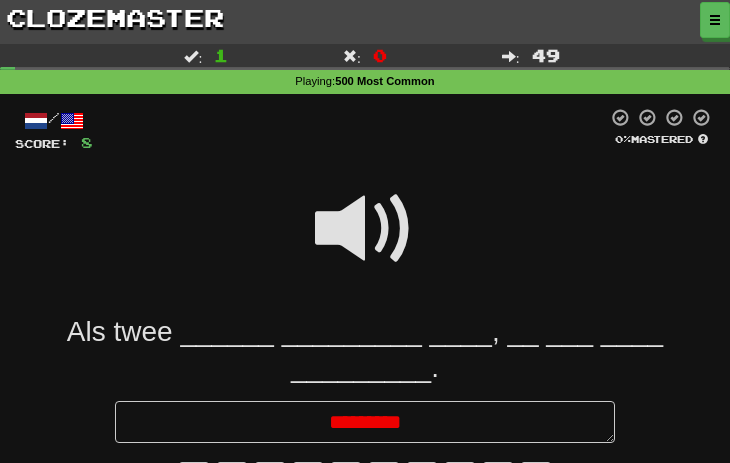 type on "*" 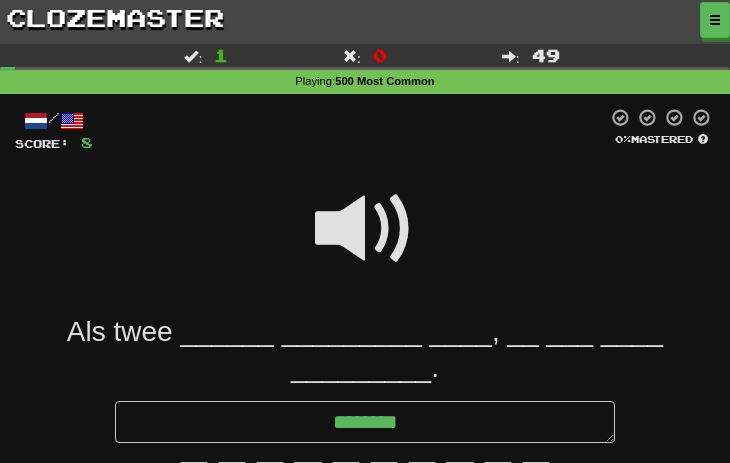 type on "*" 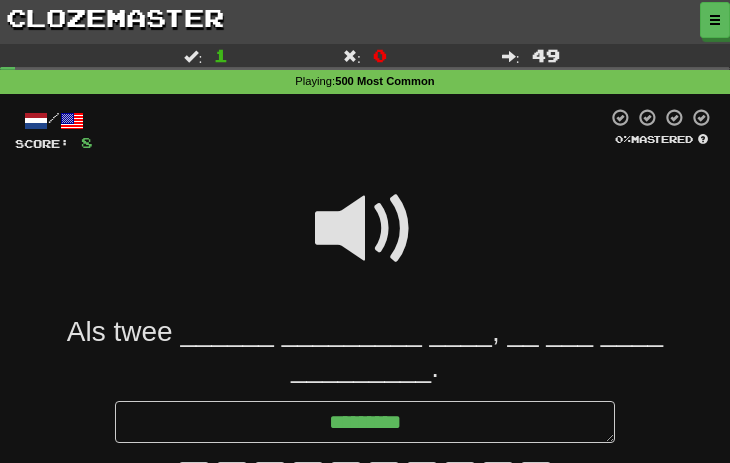 type on "*" 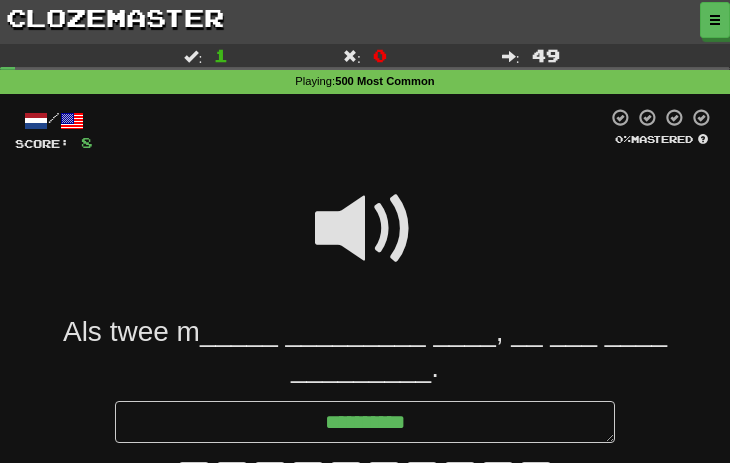 type on "*" 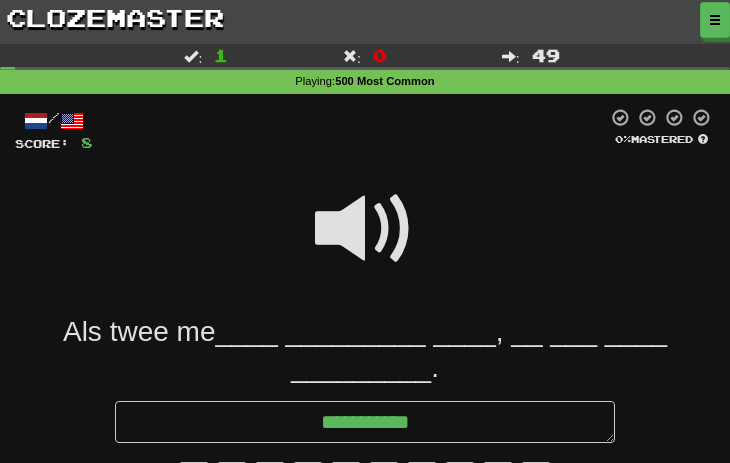 type on "*" 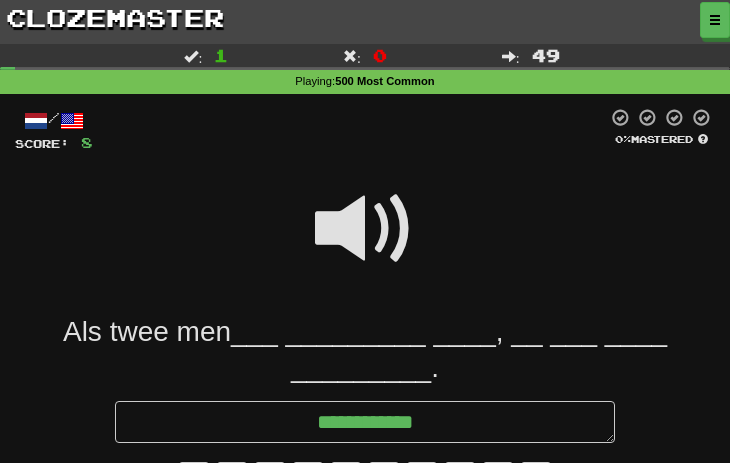 type on "*" 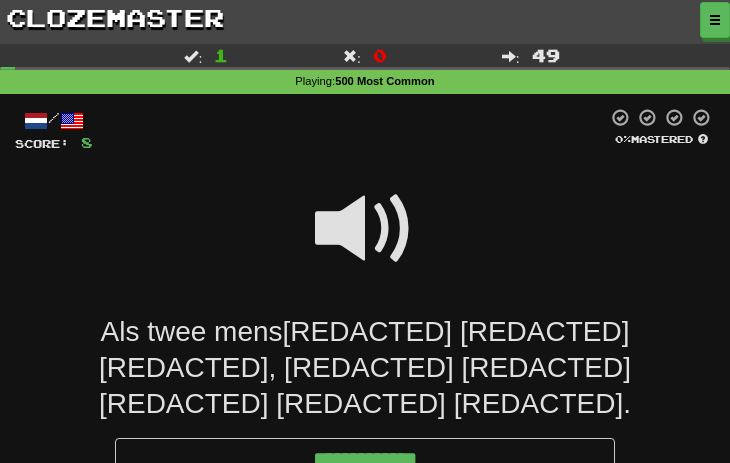 type on "*" 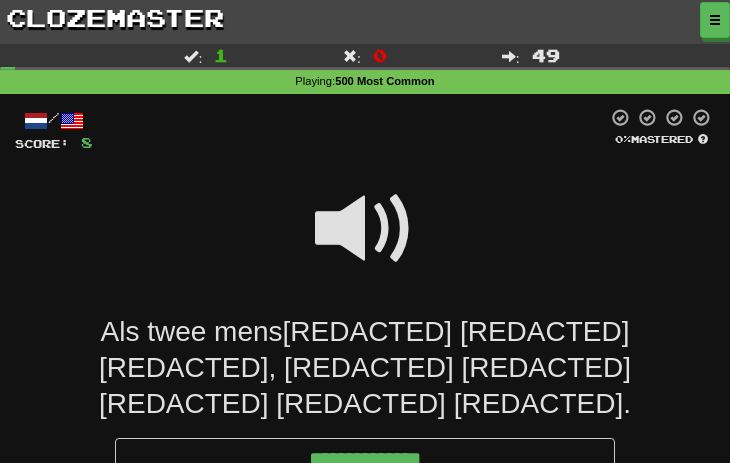 type on "*" 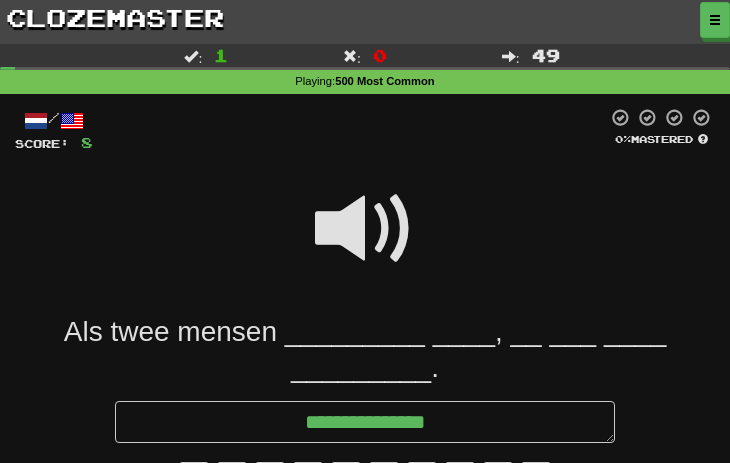 type on "*" 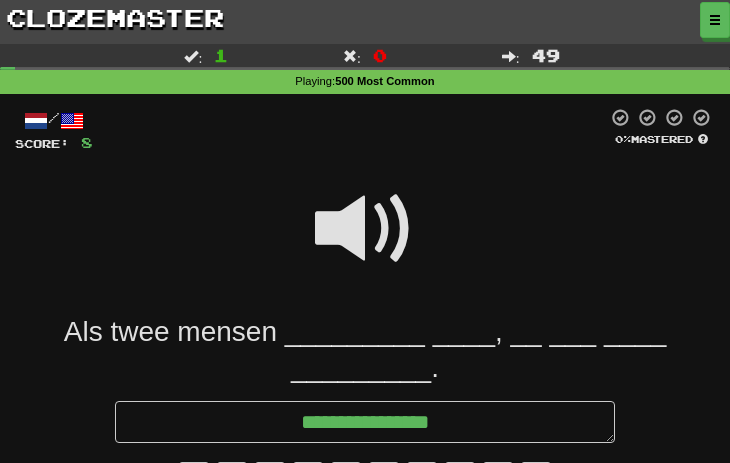type on "*" 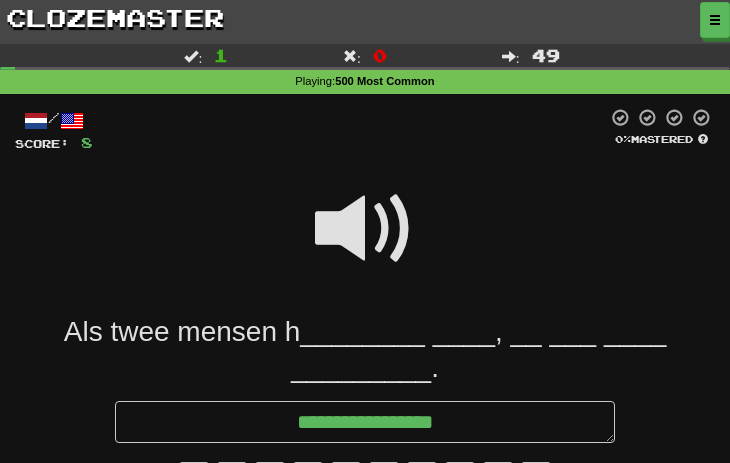 type on "*" 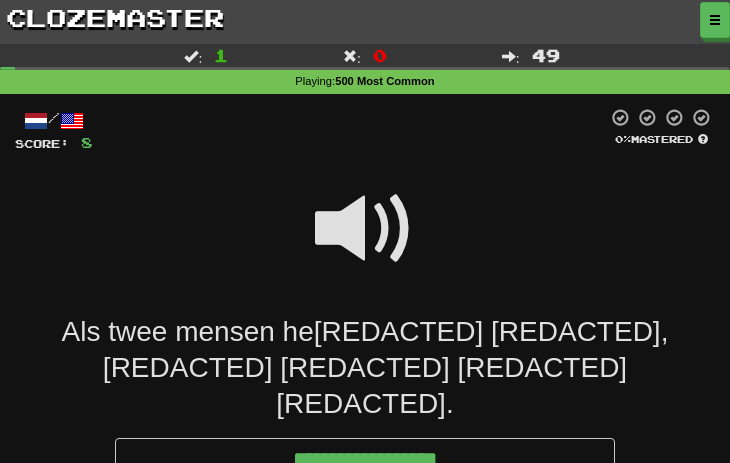 type on "*" 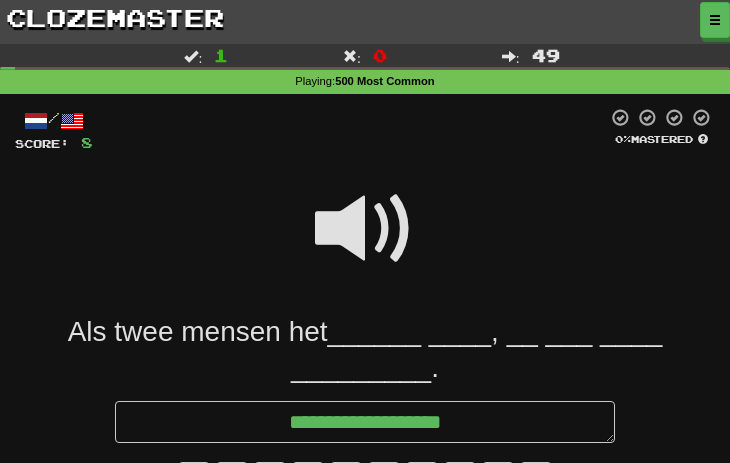 type on "*" 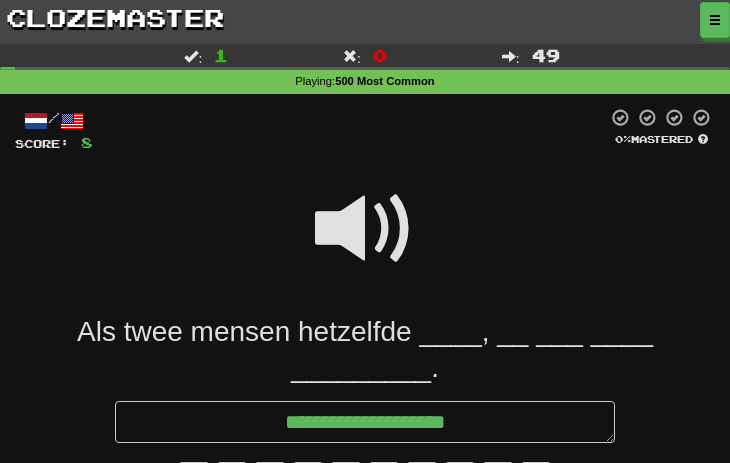 type on "*" 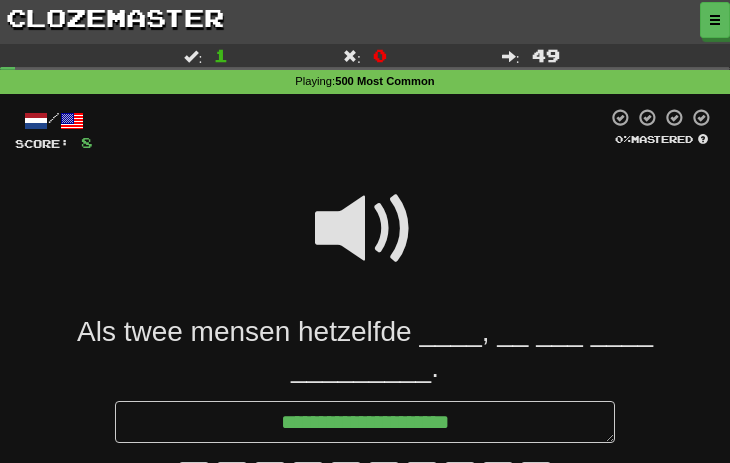 type on "*" 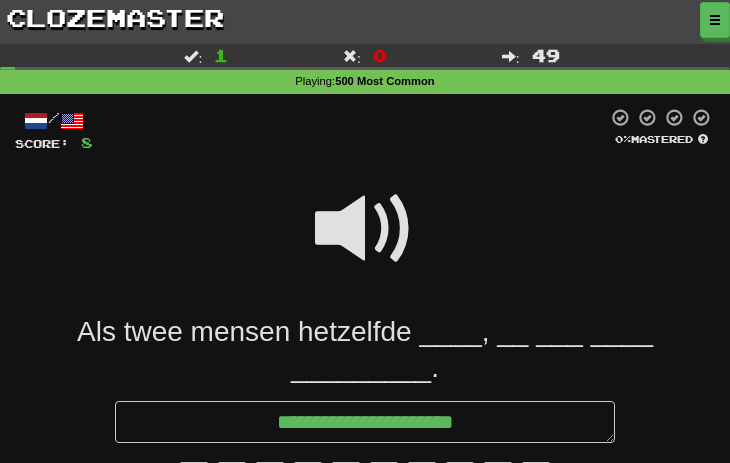 type on "*" 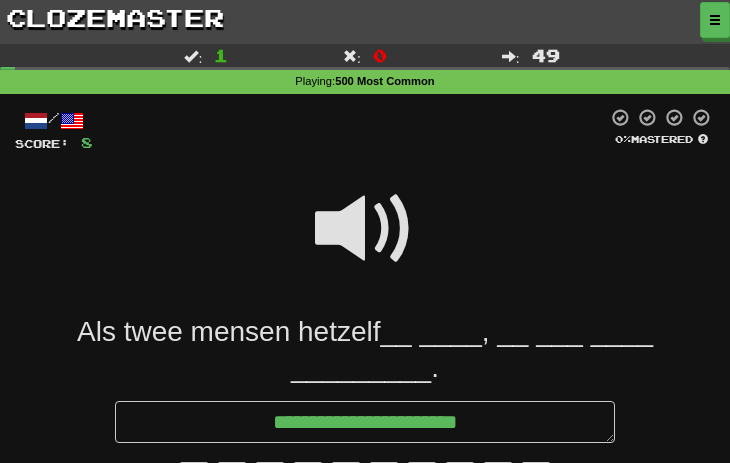 type on "*" 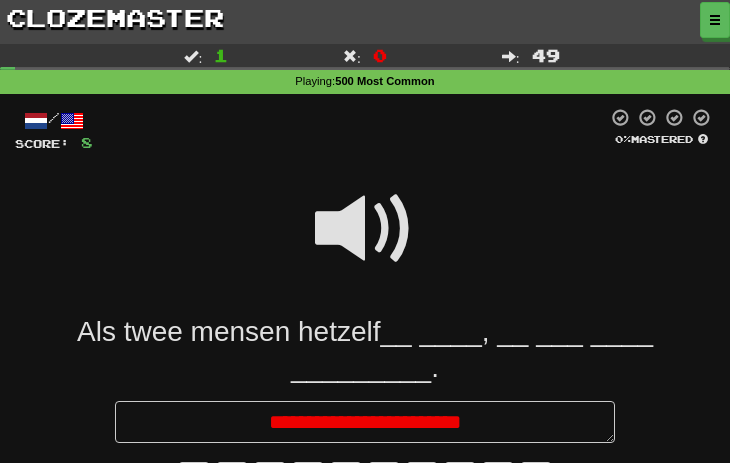 type on "*" 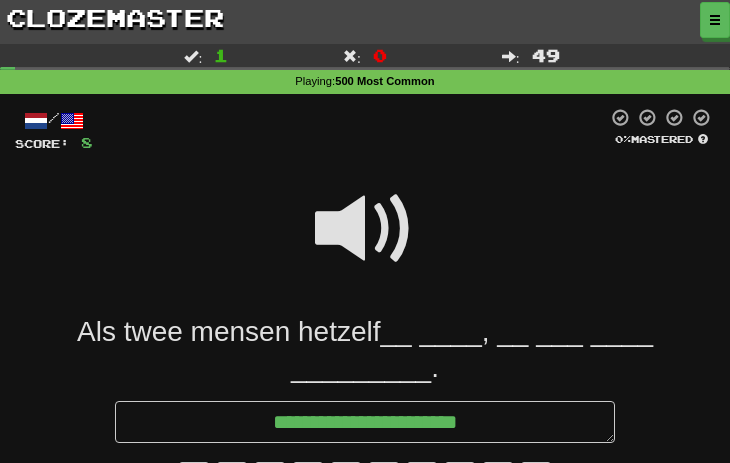 type on "*" 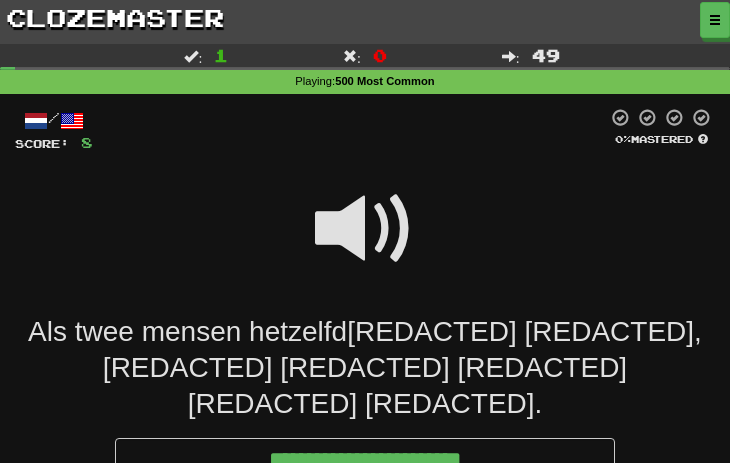 type on "*" 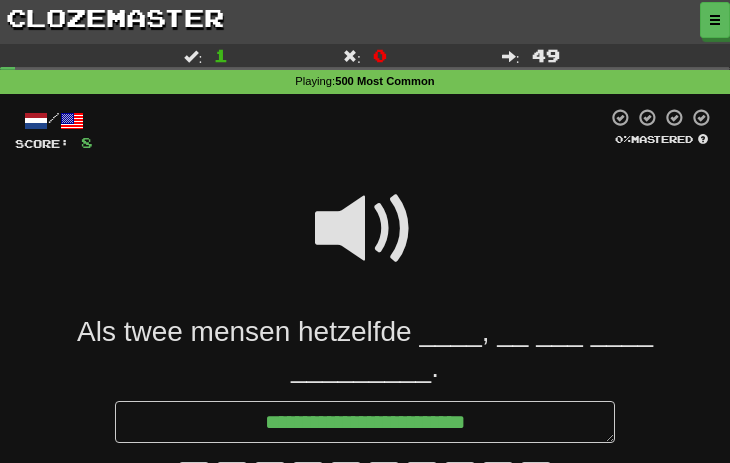 type on "*" 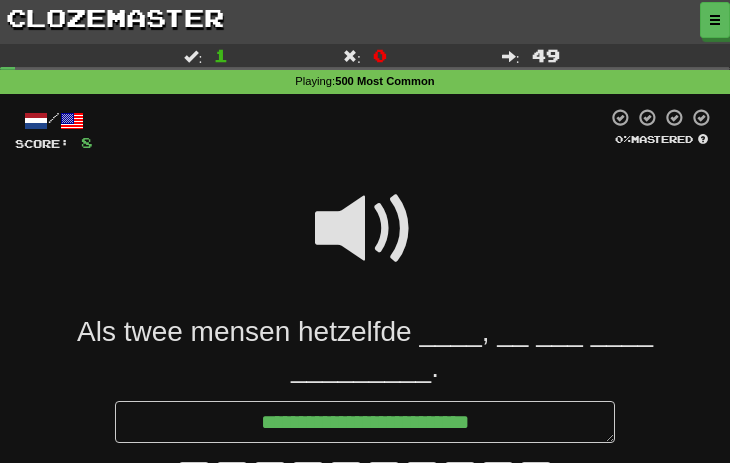 type on "*" 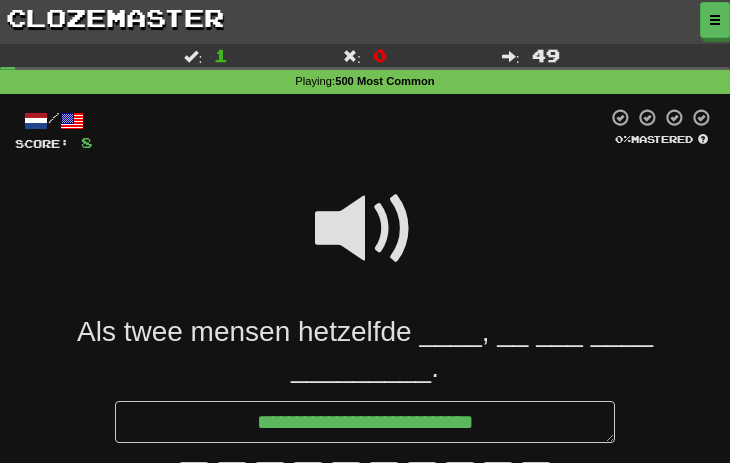 type on "*" 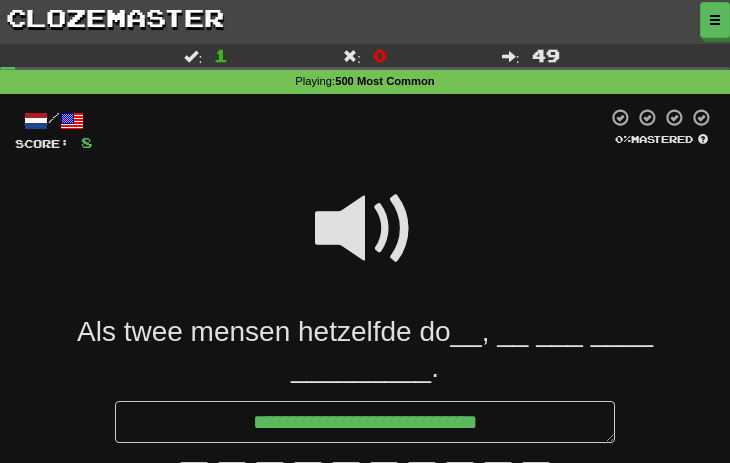 type on "*" 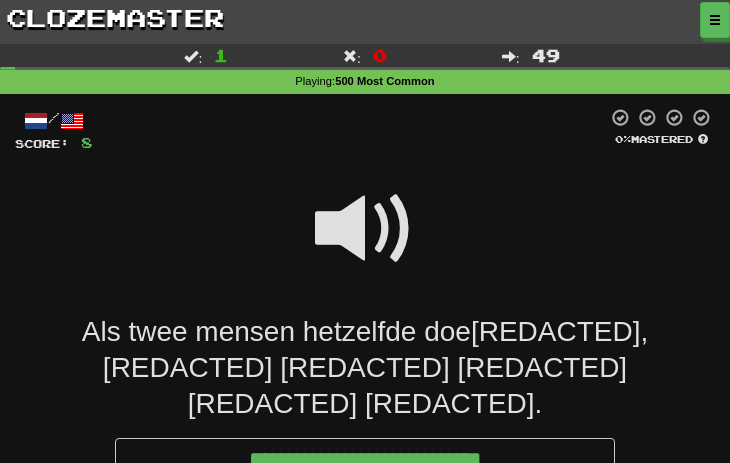 type on "*" 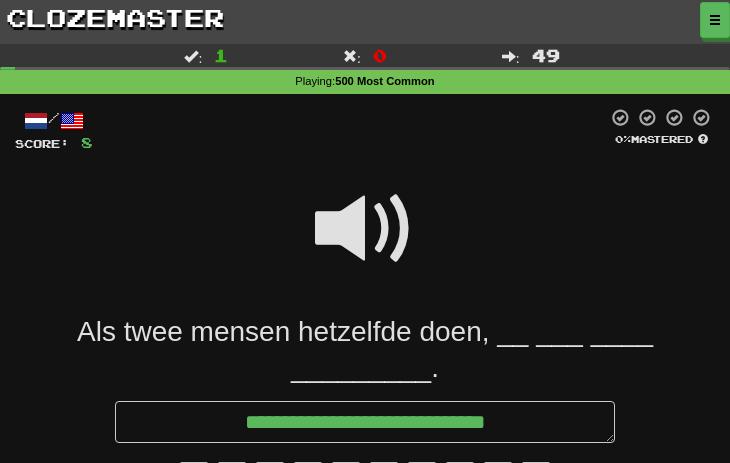 type on "*" 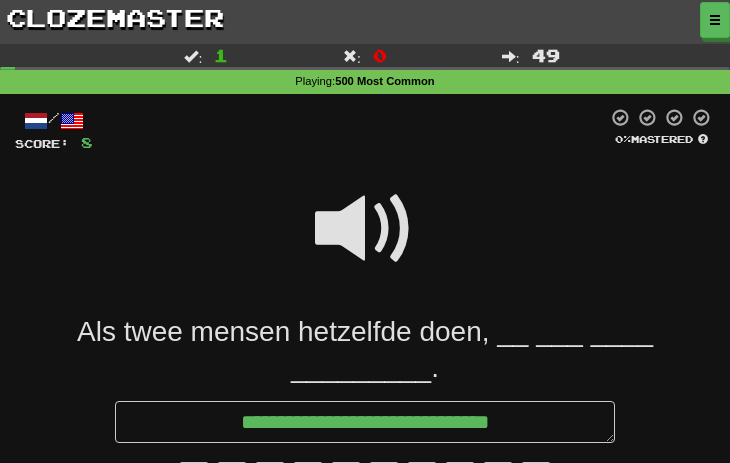 type on "*" 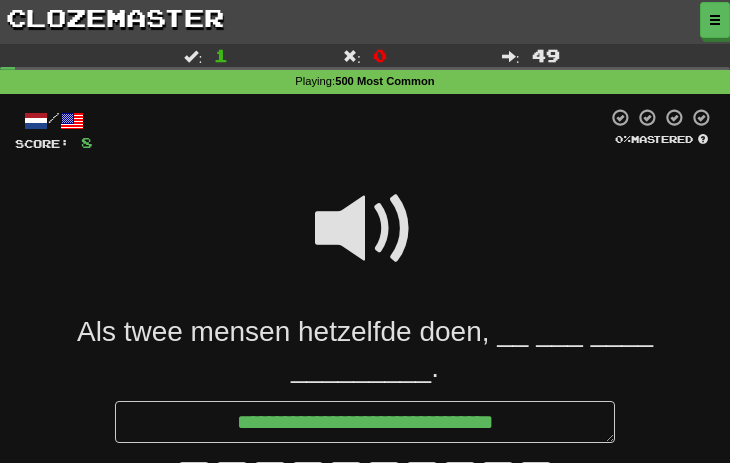 type on "*" 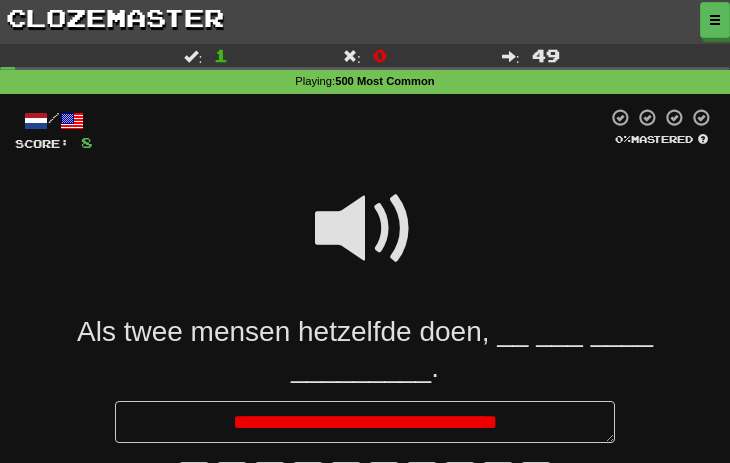 type on "*" 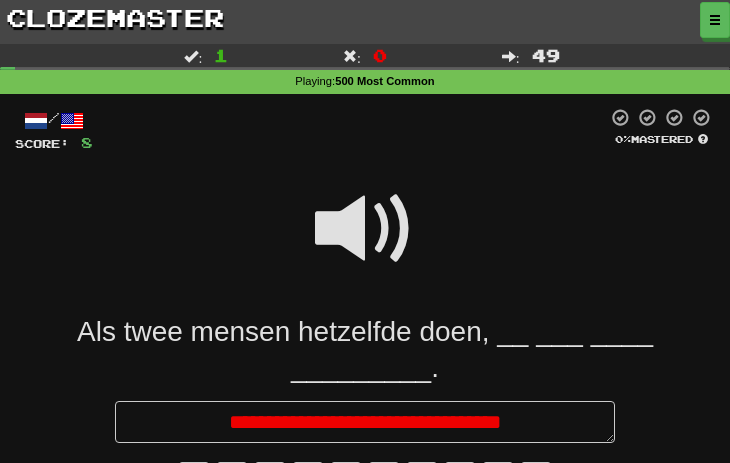 type on "*" 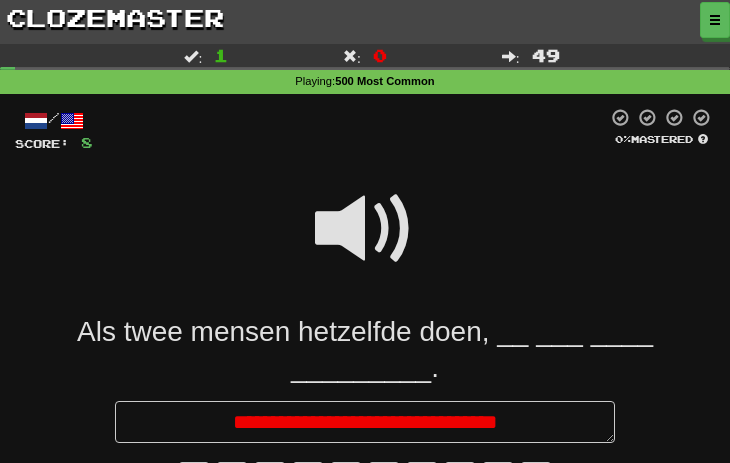 type on "*" 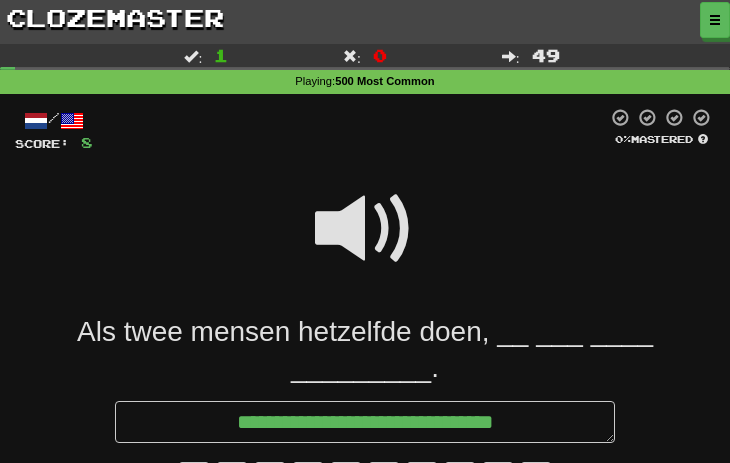 type on "*" 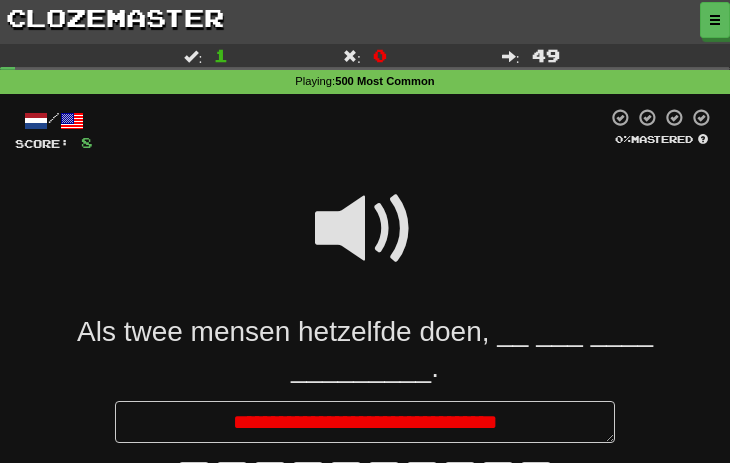 type on "*" 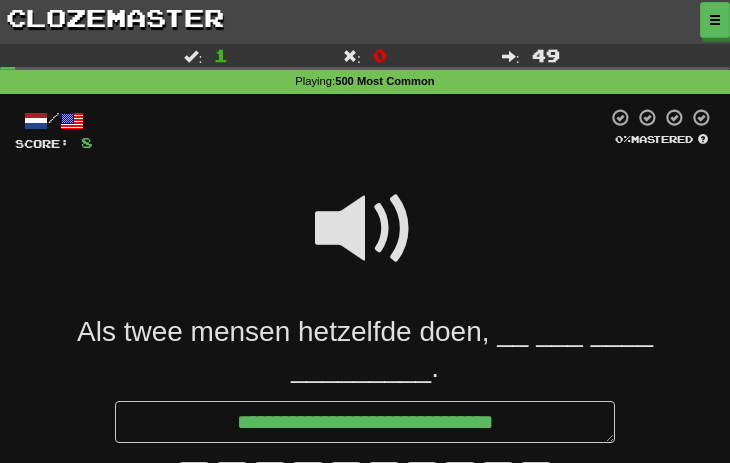 type on "*" 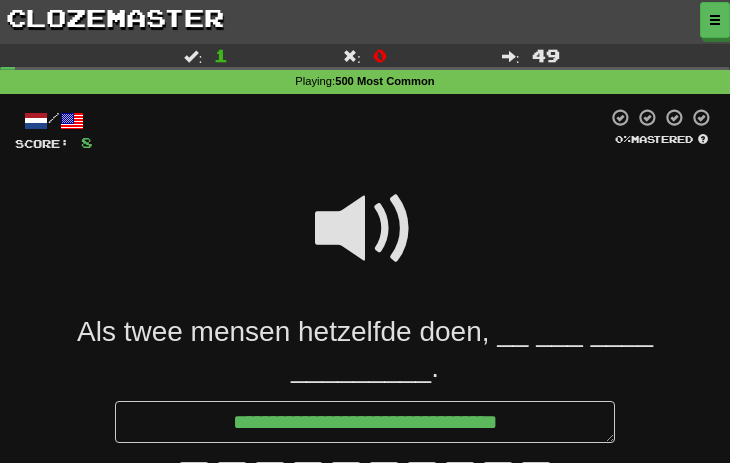 type on "*" 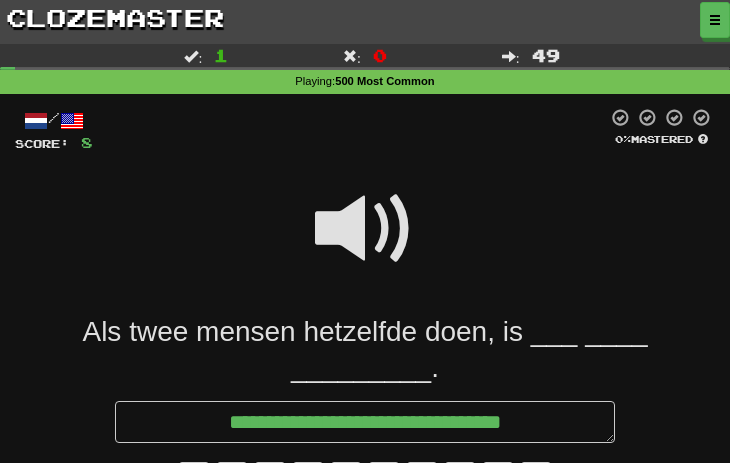 type on "*" 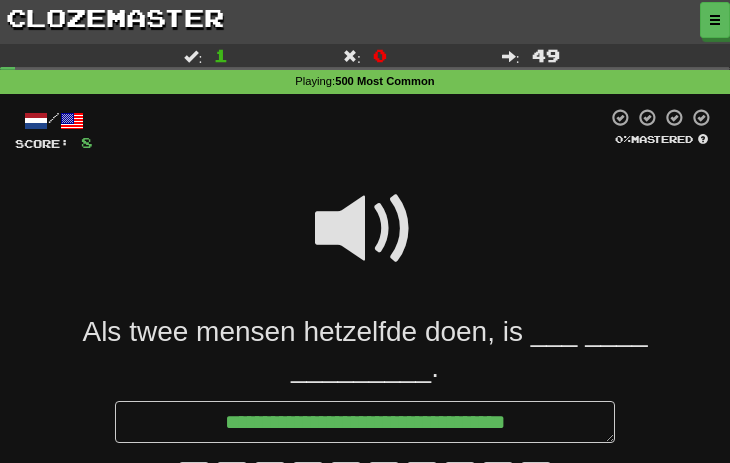 type on "*" 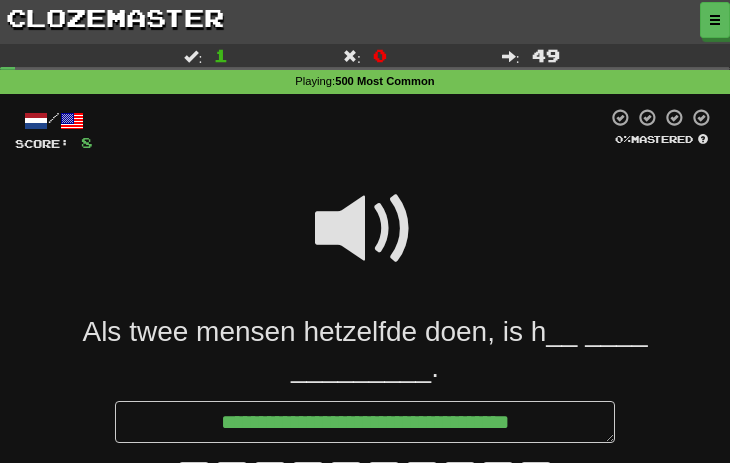 type on "*" 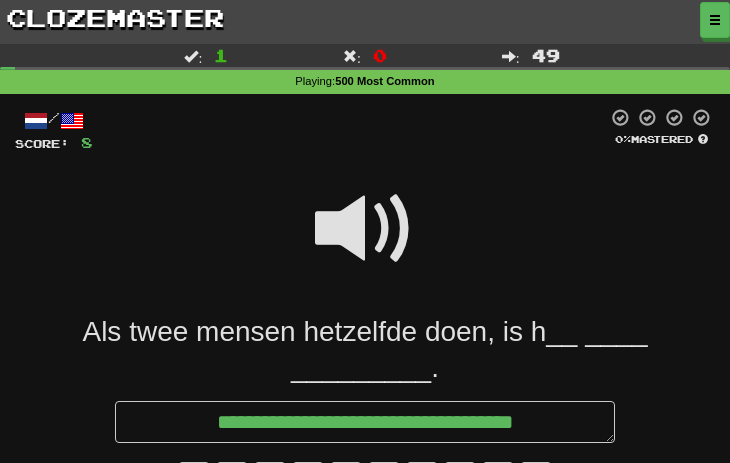 type on "*" 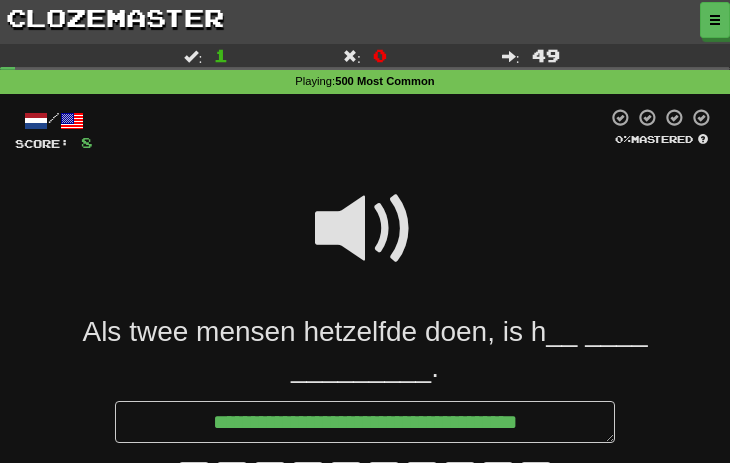 type on "*" 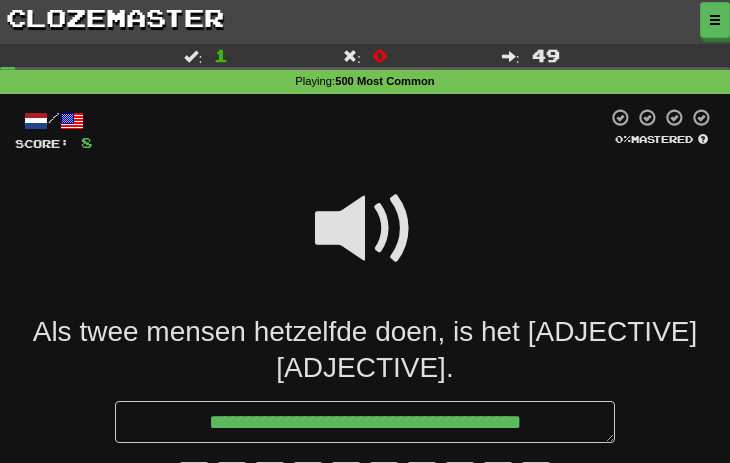 type on "*" 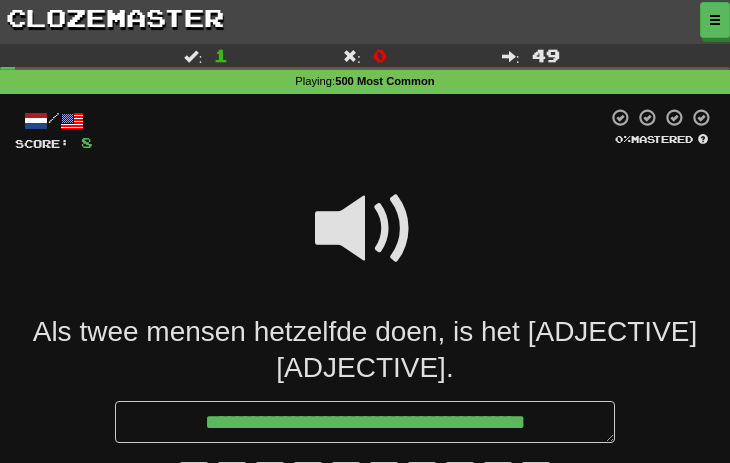type on "*" 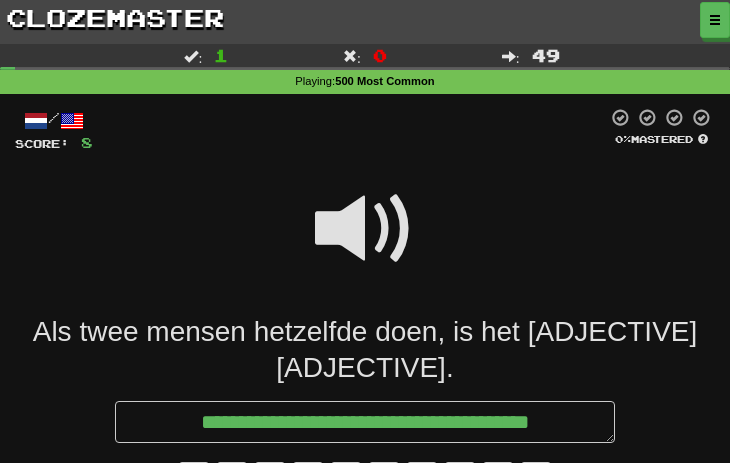 type on "*" 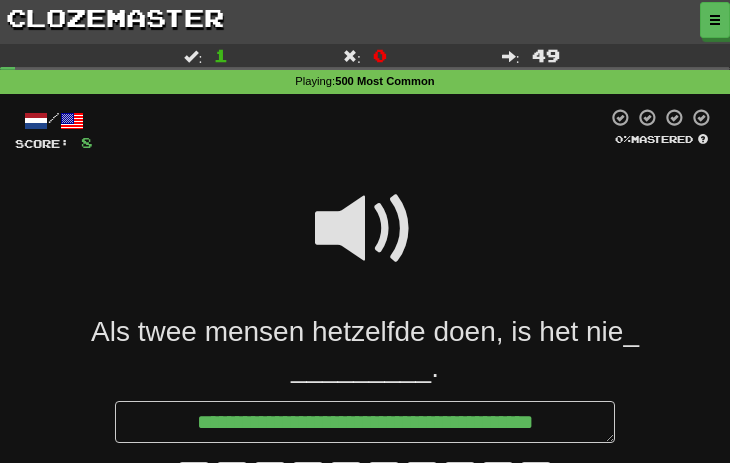 type on "*" 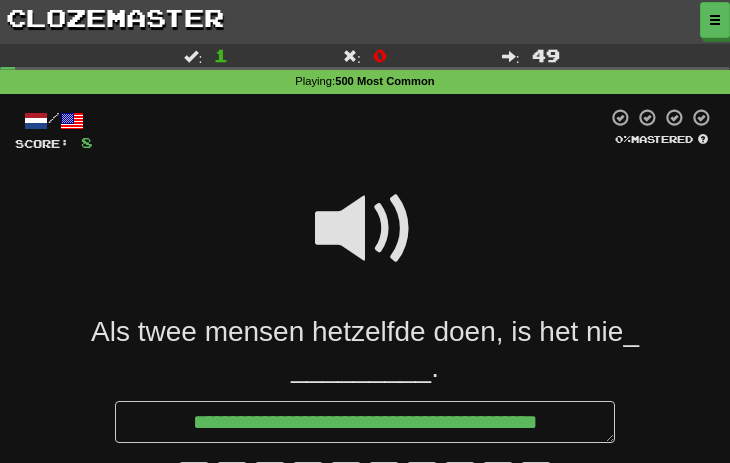type on "*" 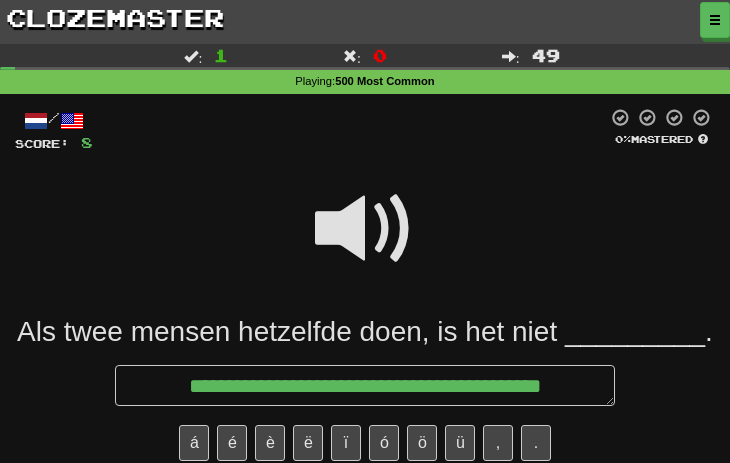 type on "*" 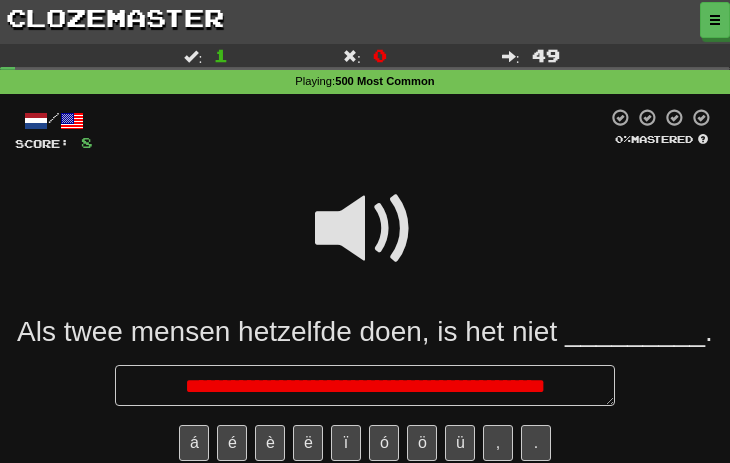 type on "*" 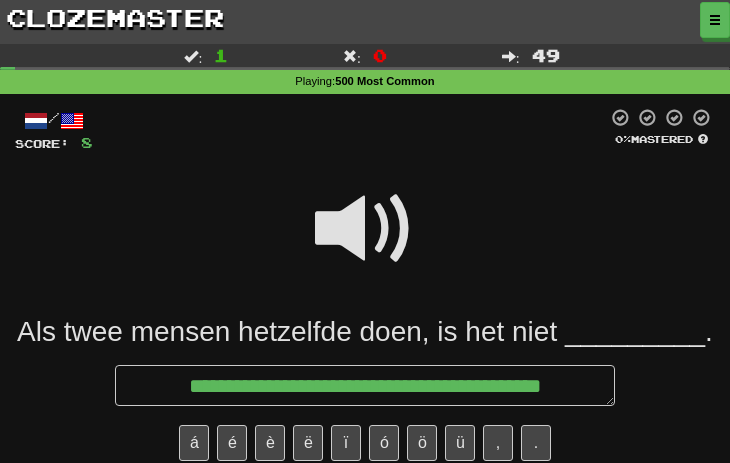 type on "*" 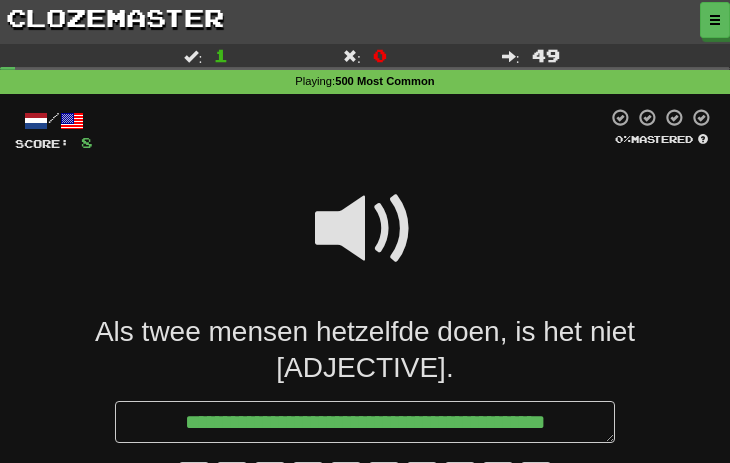 type on "*" 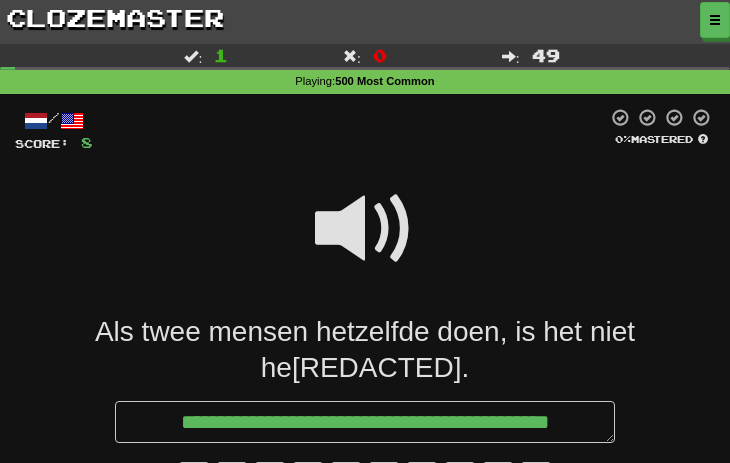 type on "*" 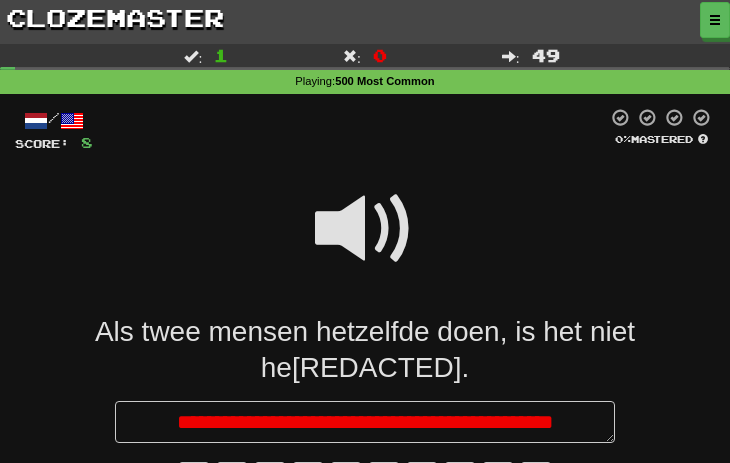 type on "*" 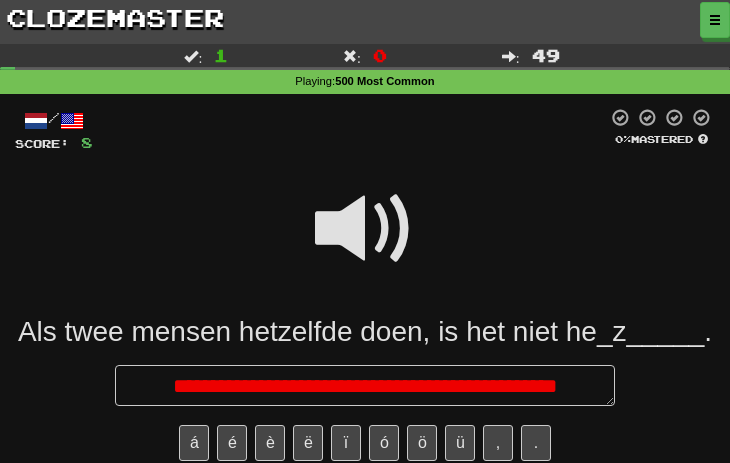 type on "*" 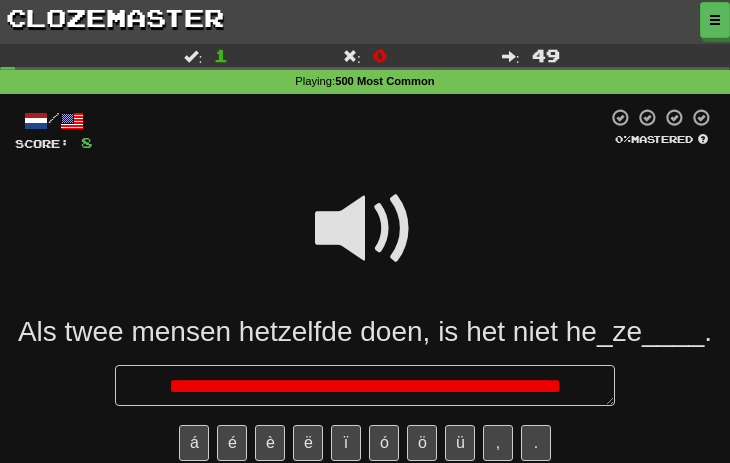 type on "*" 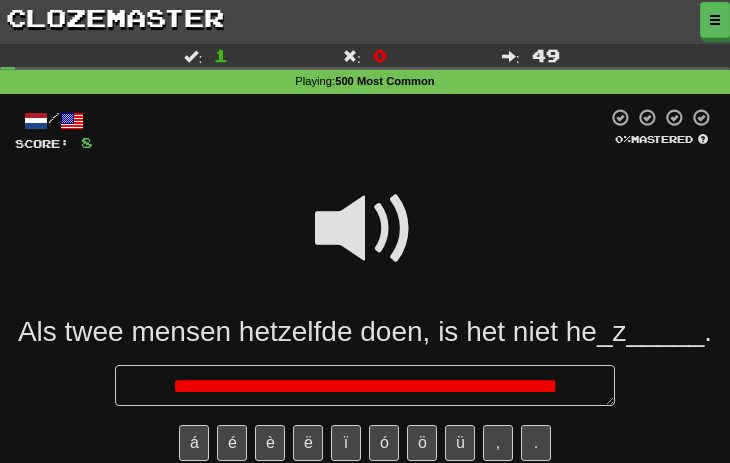 type on "*" 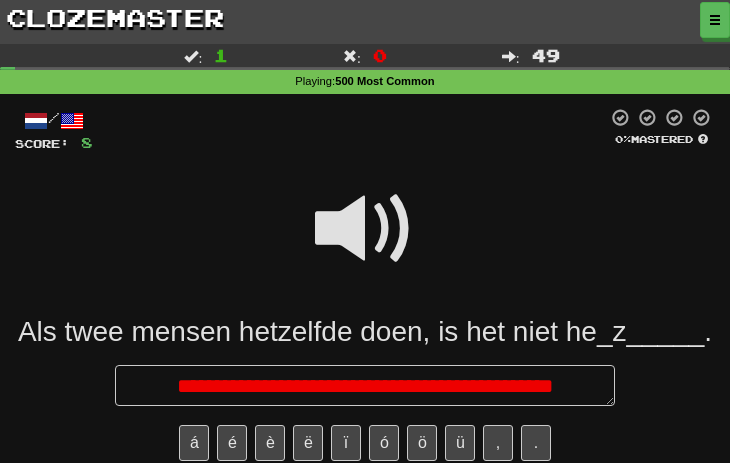 type on "*" 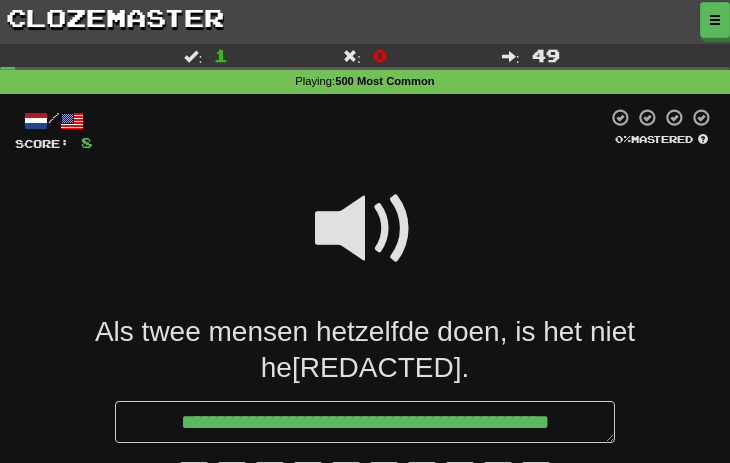 type on "*" 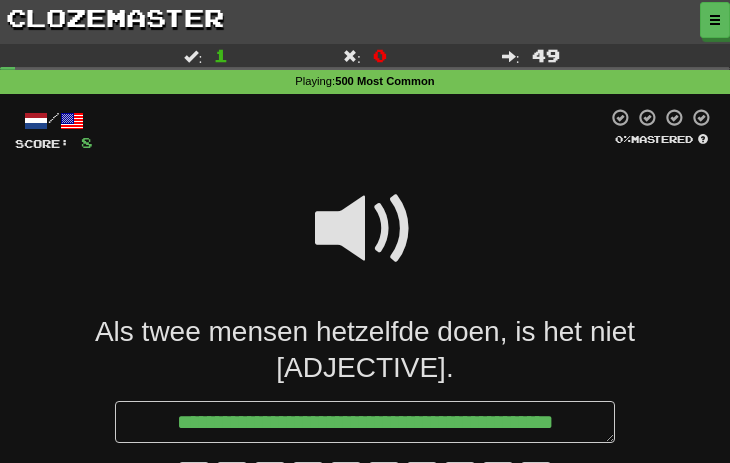 type on "*" 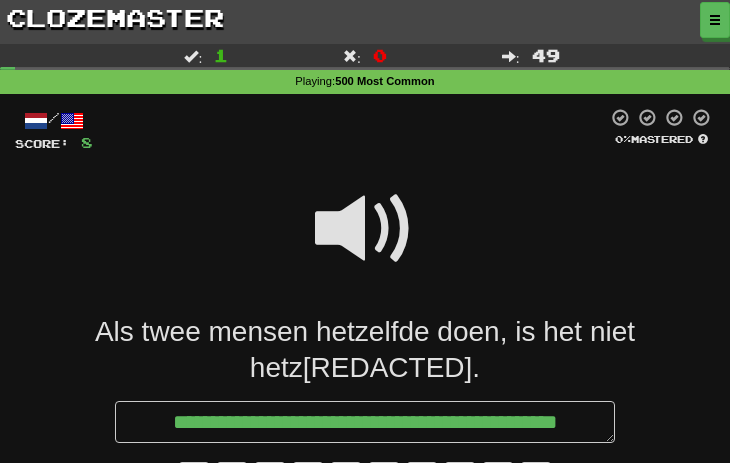 type on "*" 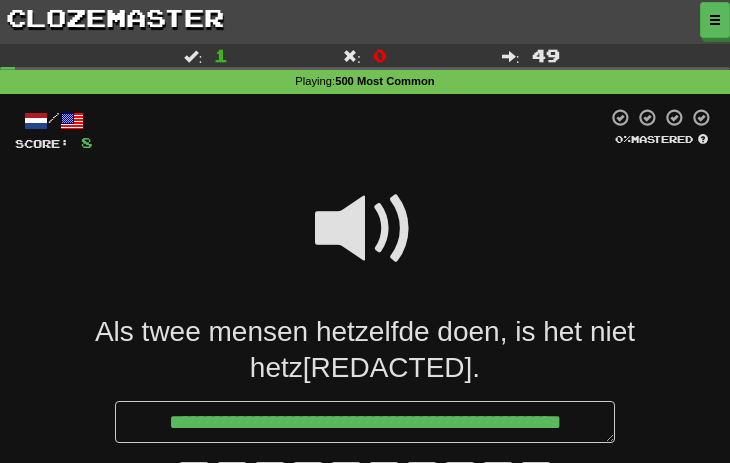 type on "*" 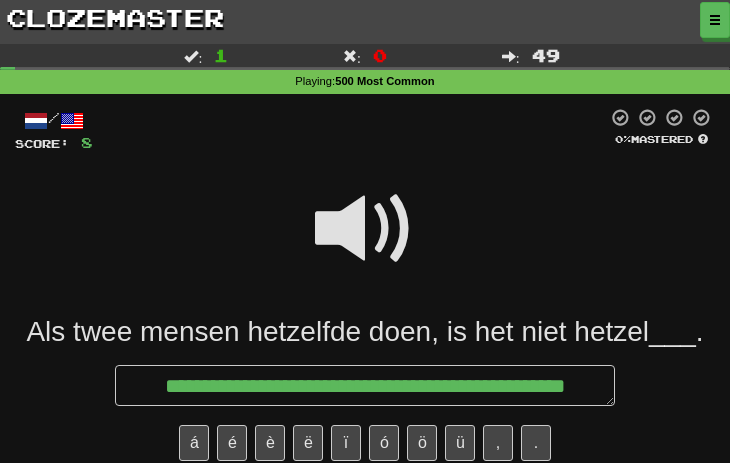type on "*" 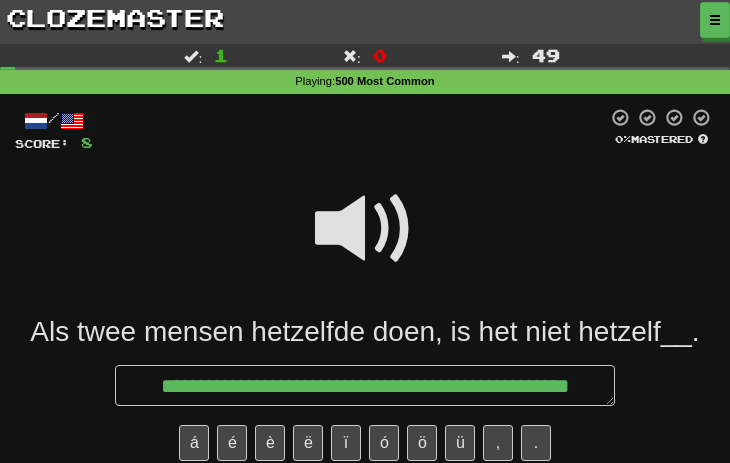 type on "*" 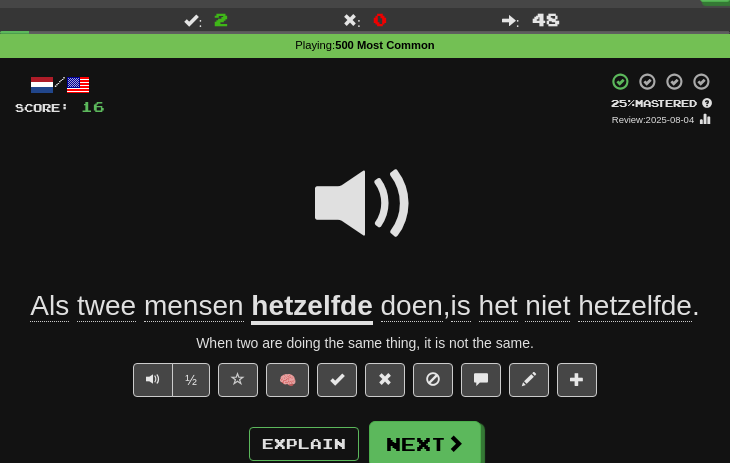 scroll, scrollTop: 100, scrollLeft: 0, axis: vertical 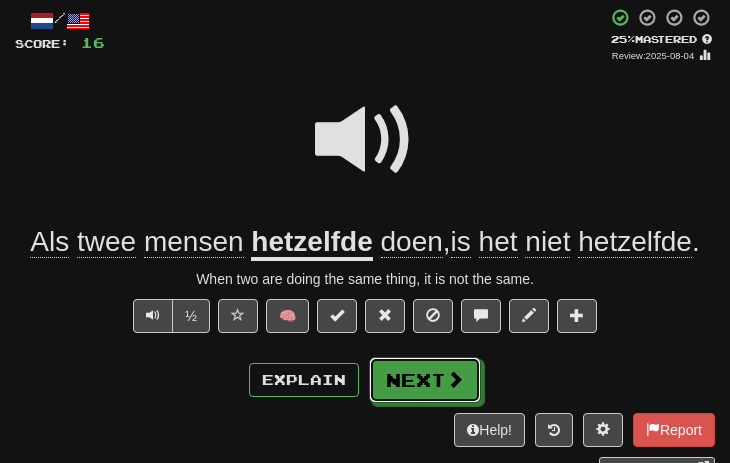 click on "Next" at bounding box center [425, 380] 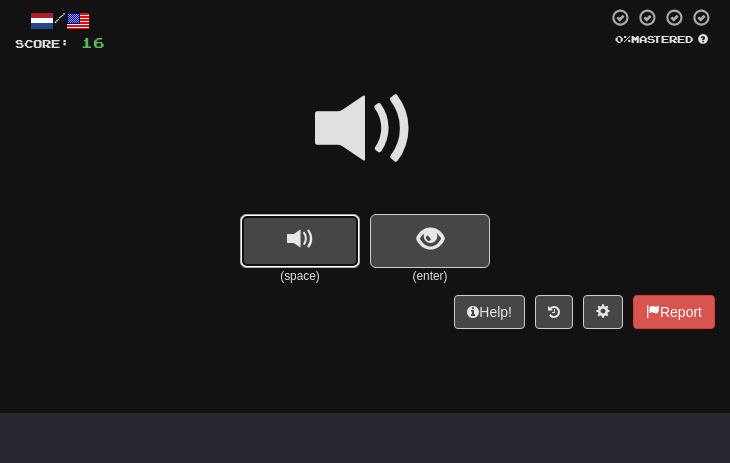 click at bounding box center (300, 239) 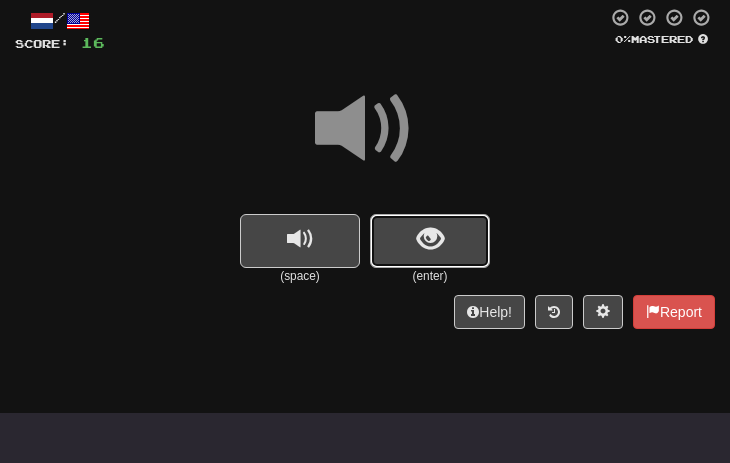 click at bounding box center (430, 241) 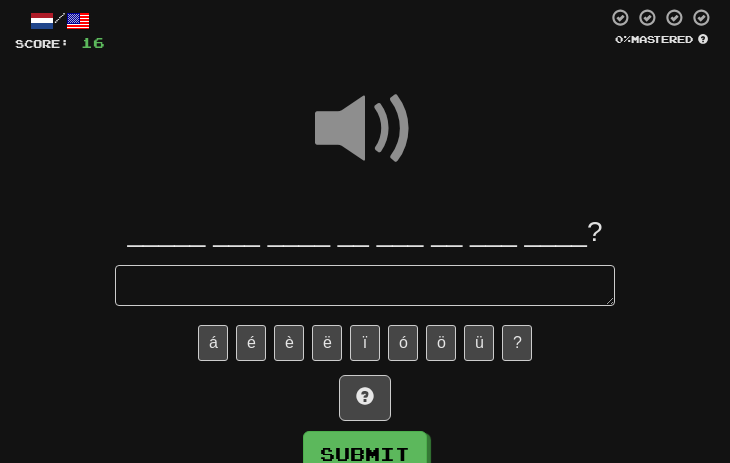 type on "*" 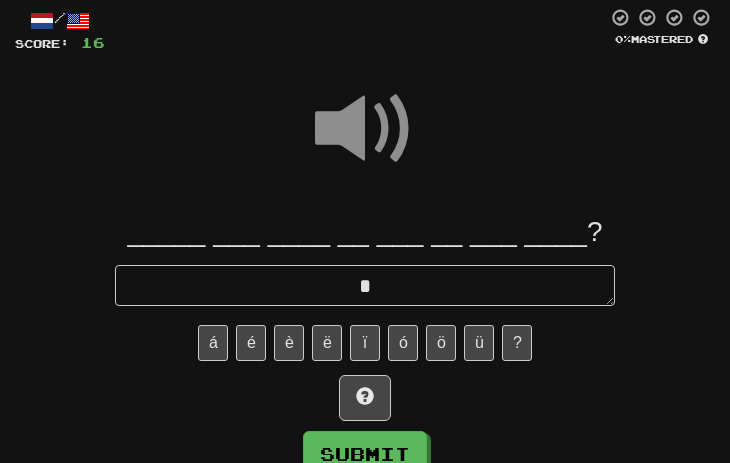 type on "*" 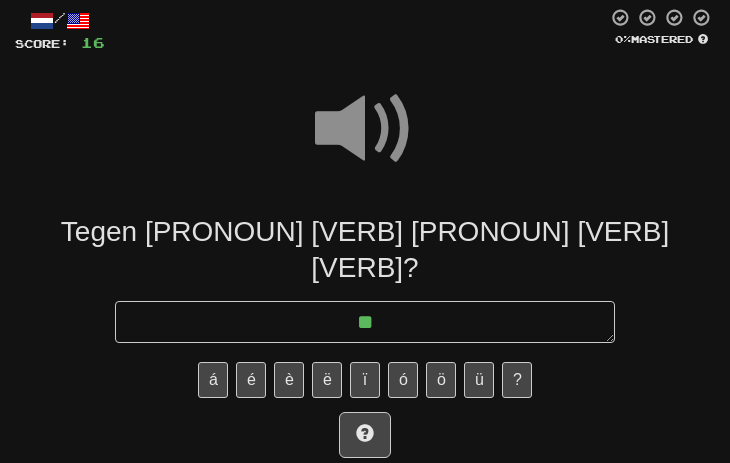 type on "*" 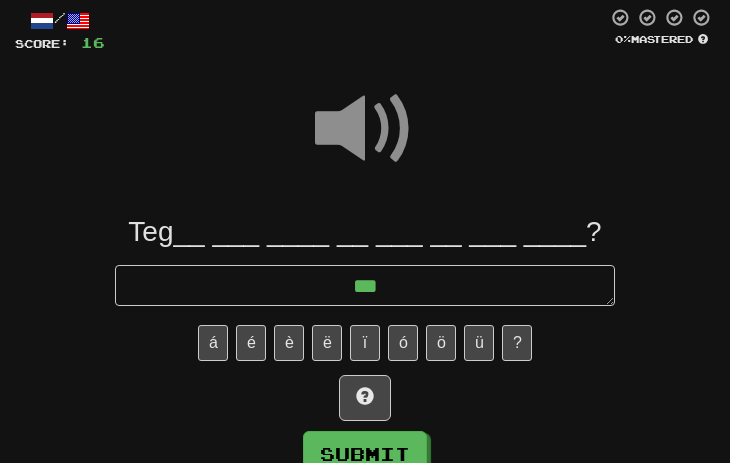 type on "*" 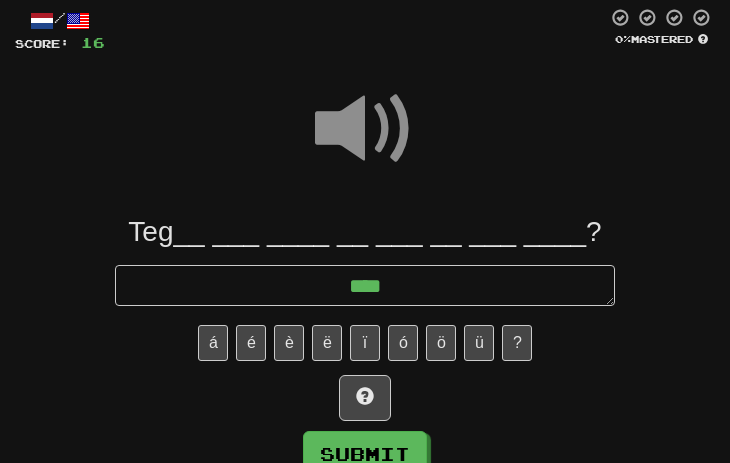 type on "*" 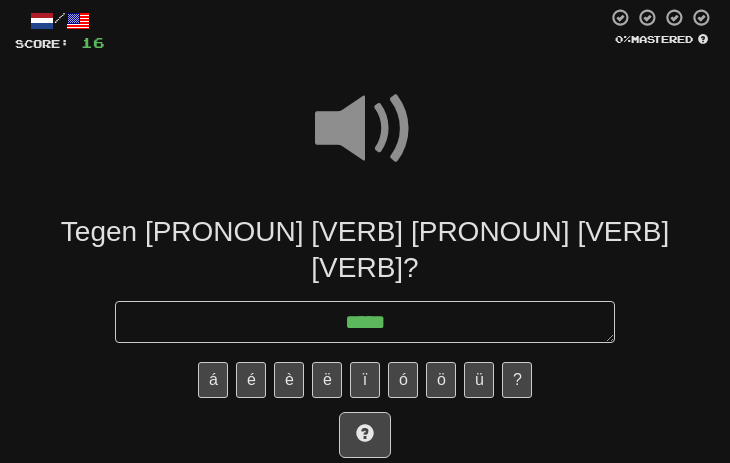 type on "*" 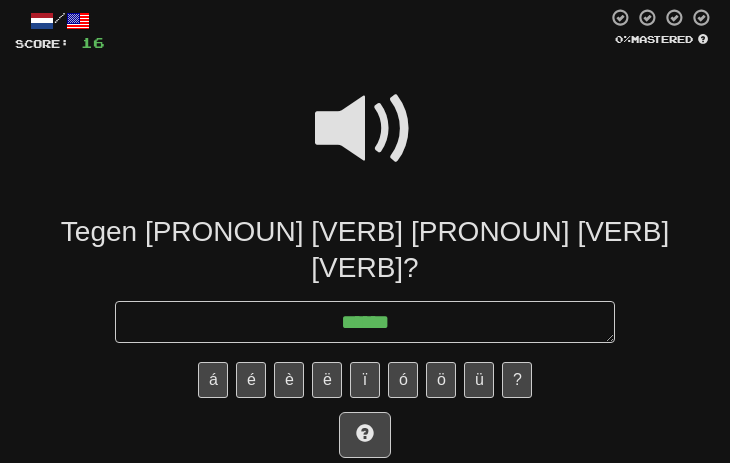 type on "*" 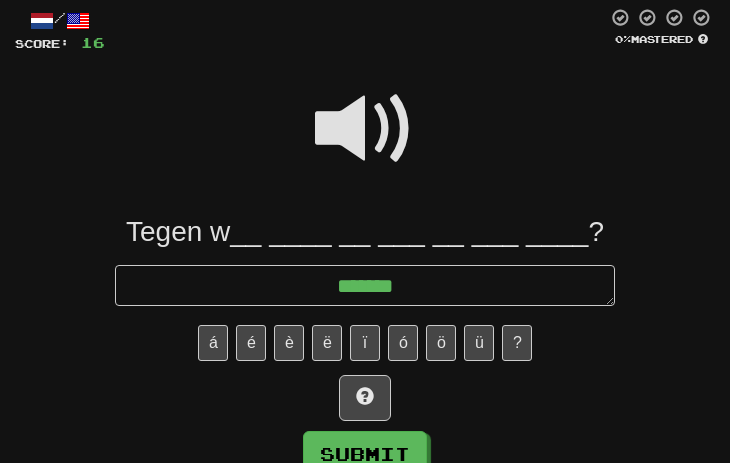 type on "*" 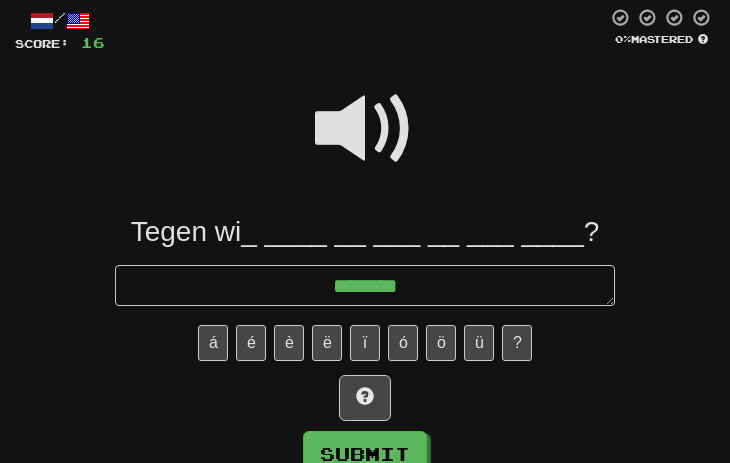 type on "*" 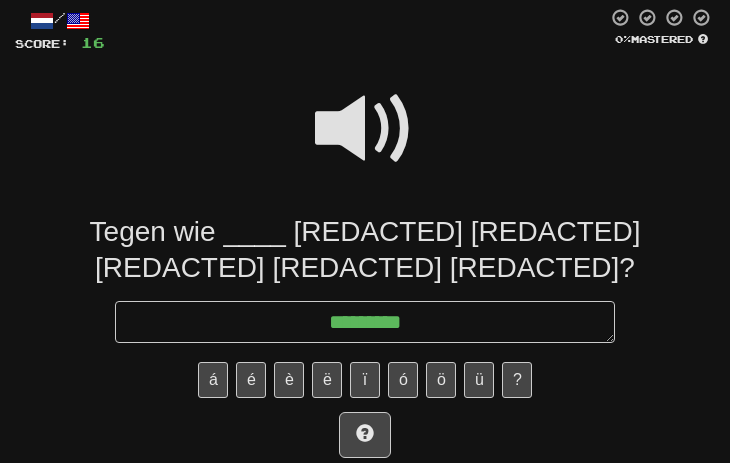 type on "*" 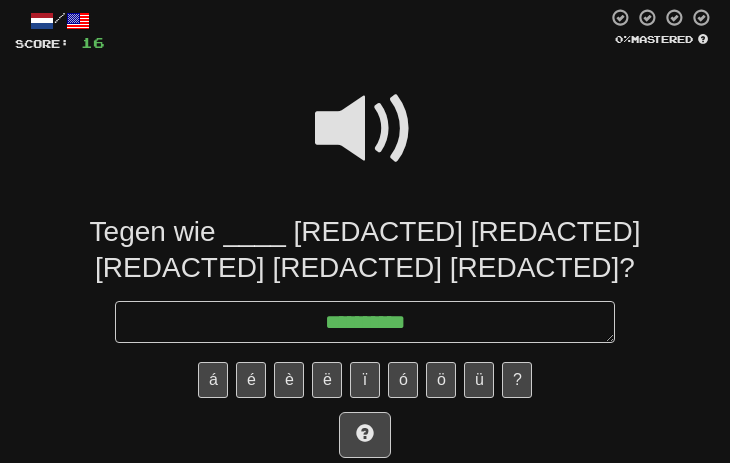 type on "*" 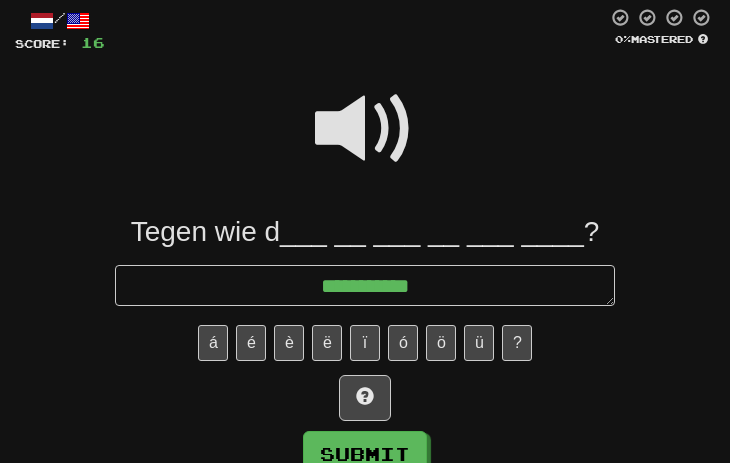 type on "*" 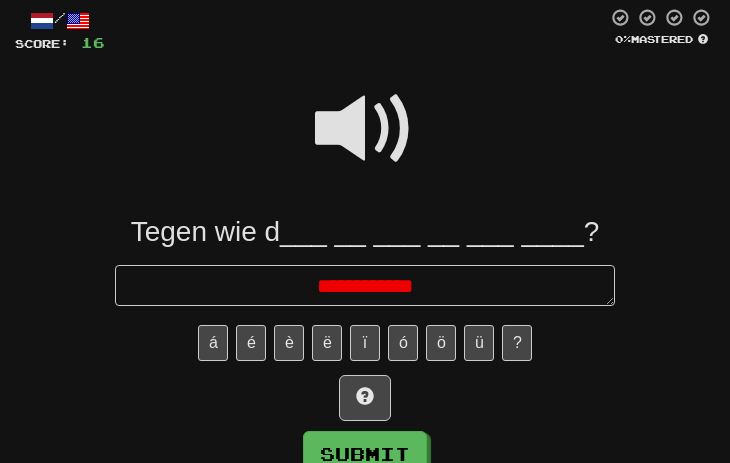 type on "*" 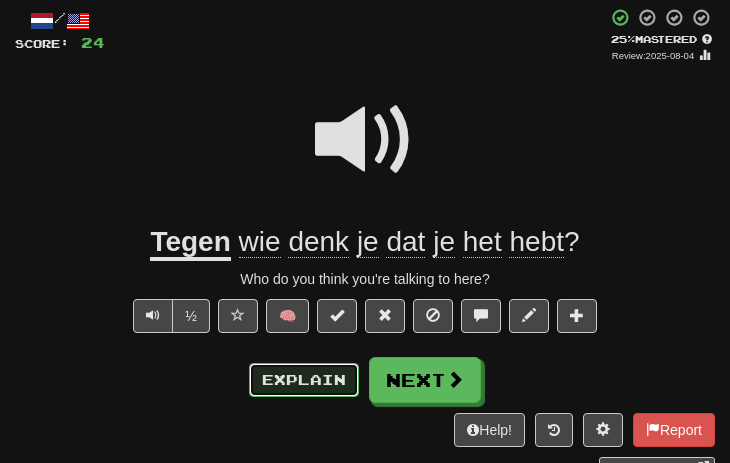 click on "Explain" at bounding box center (304, 380) 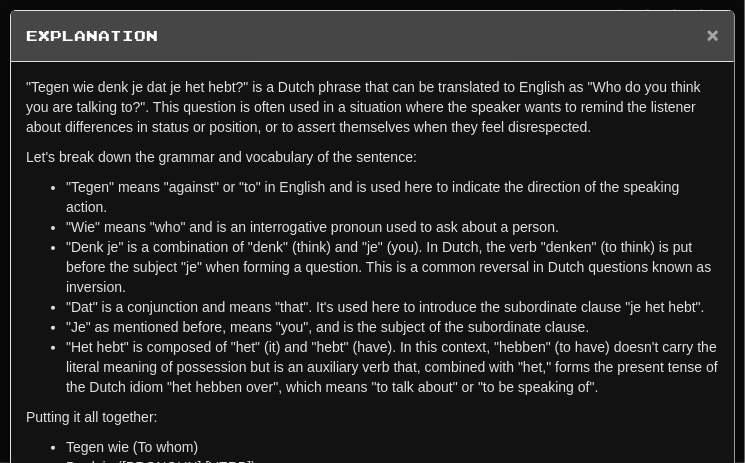 click on "×" at bounding box center [713, 34] 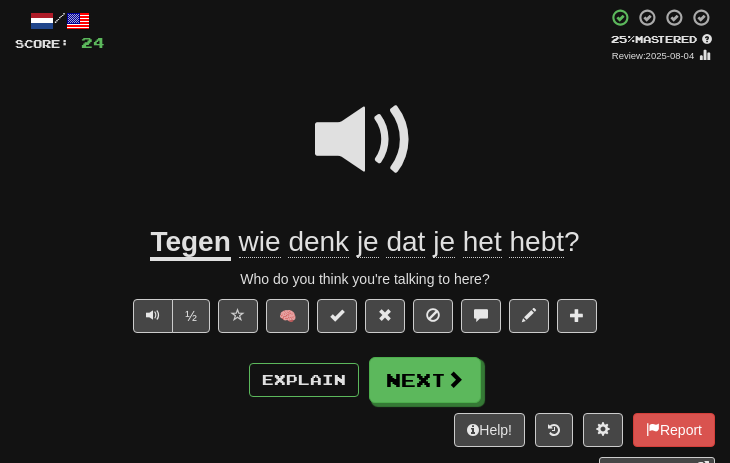 click on "Help!  Report Sentence Source" at bounding box center [365, 446] 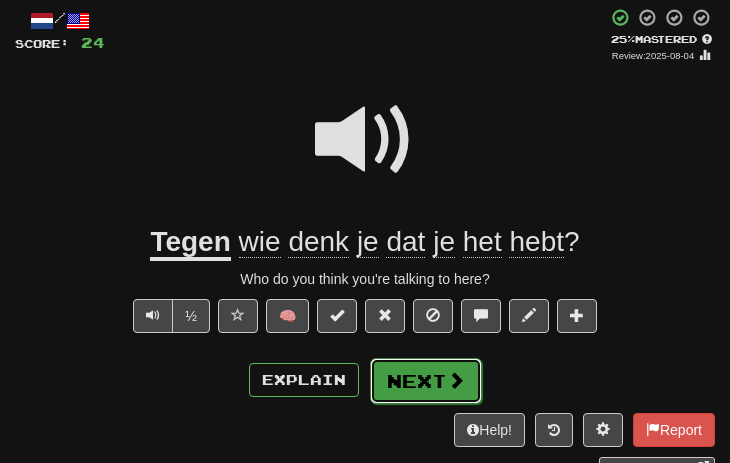 click on "Next" at bounding box center (426, 381) 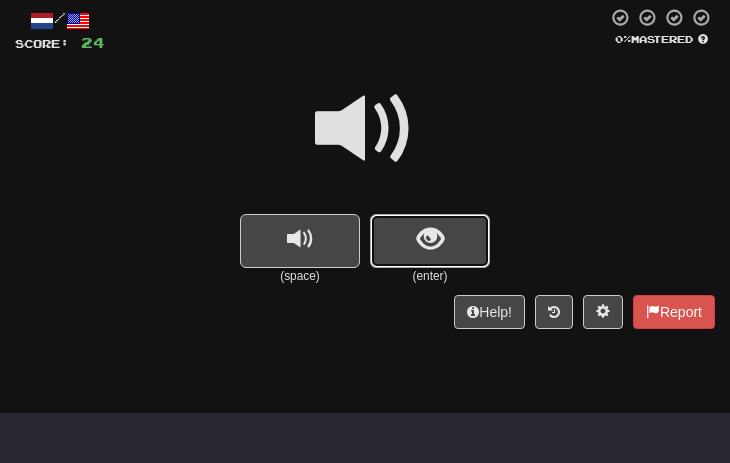 click at bounding box center (430, 241) 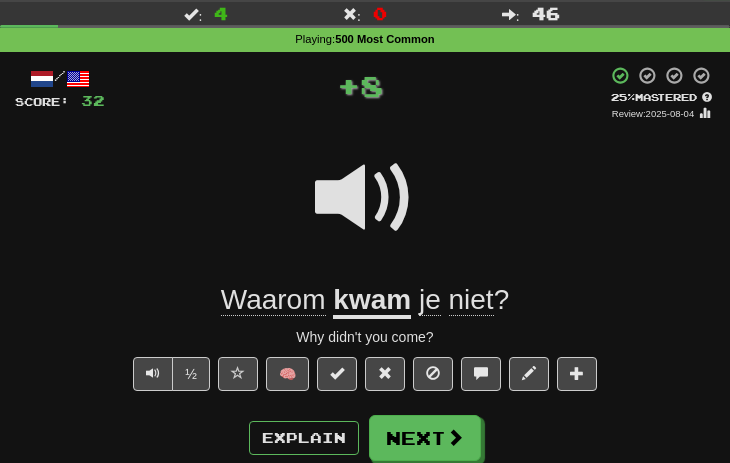 scroll, scrollTop: 43, scrollLeft: 0, axis: vertical 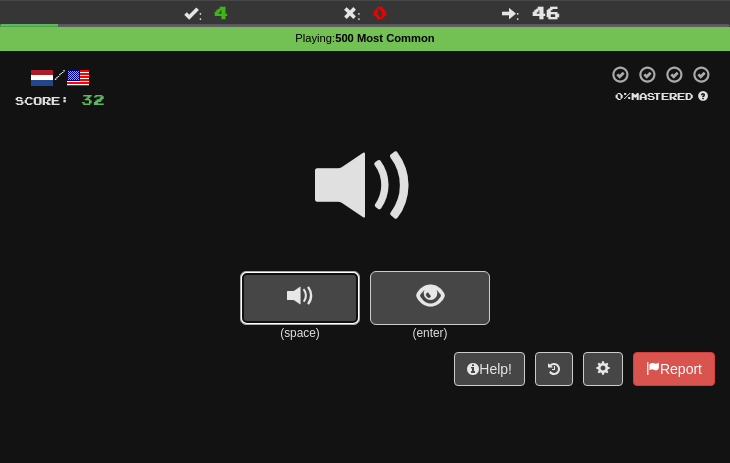 click at bounding box center (300, 298) 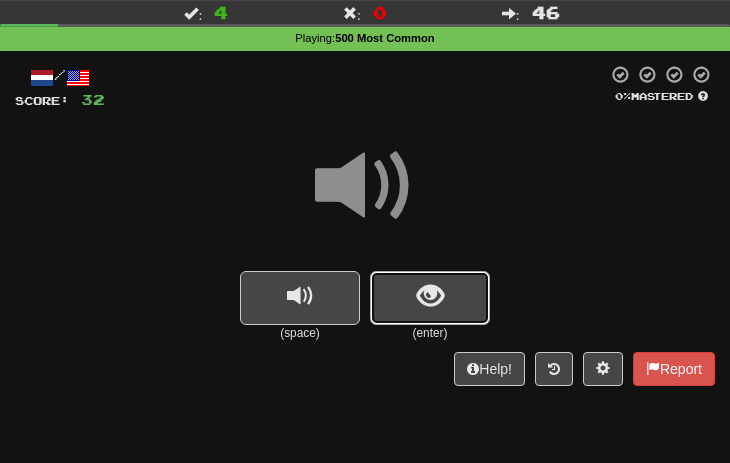 click at bounding box center (430, 296) 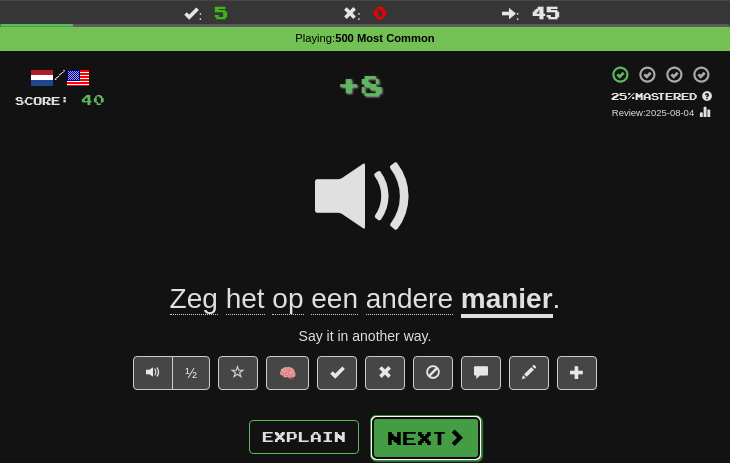 click on "Next" at bounding box center [426, 438] 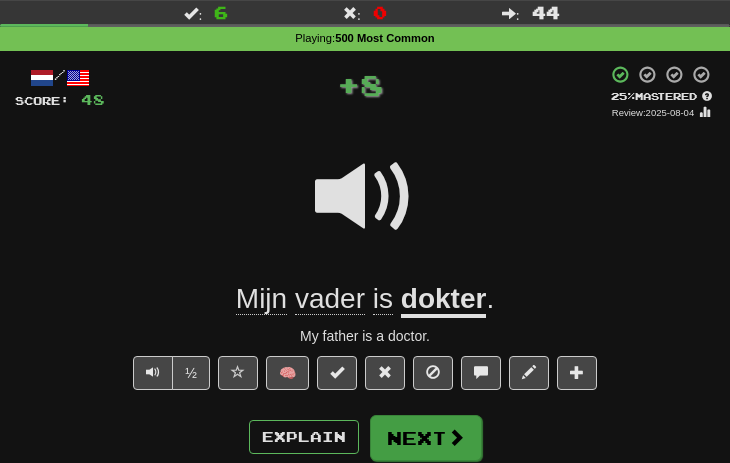 drag, startPoint x: 480, startPoint y: 431, endPoint x: 465, endPoint y: 434, distance: 15.297058 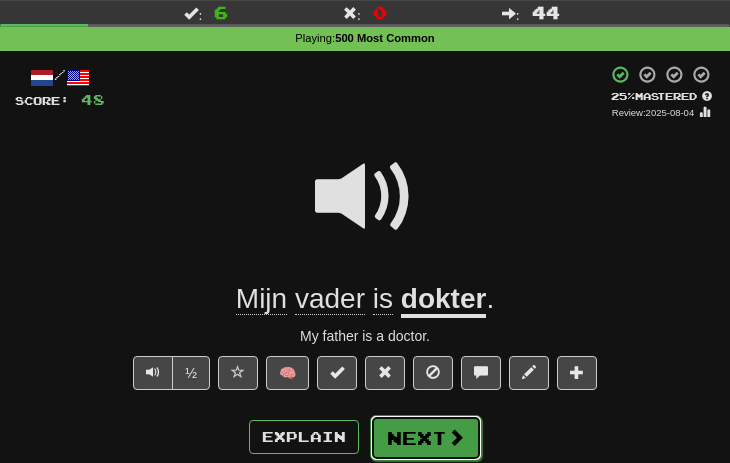 click on "Next" at bounding box center [426, 438] 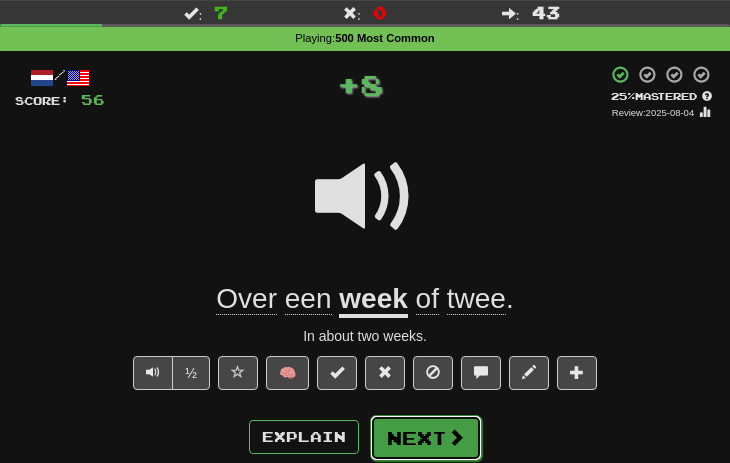 click on "Next" at bounding box center [426, 438] 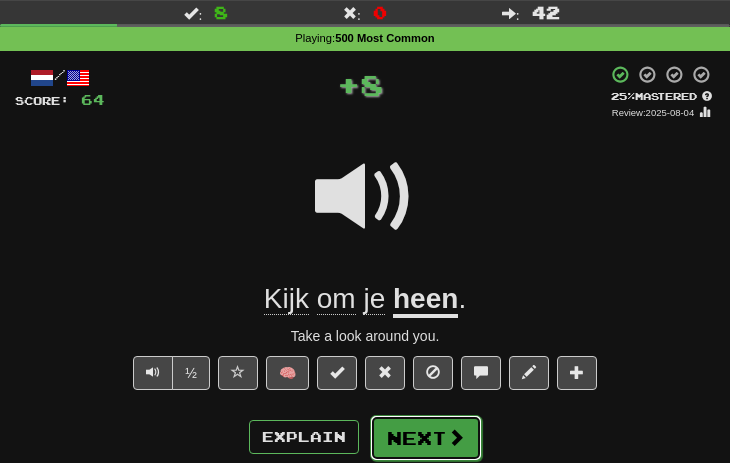 click on "Next" at bounding box center (426, 438) 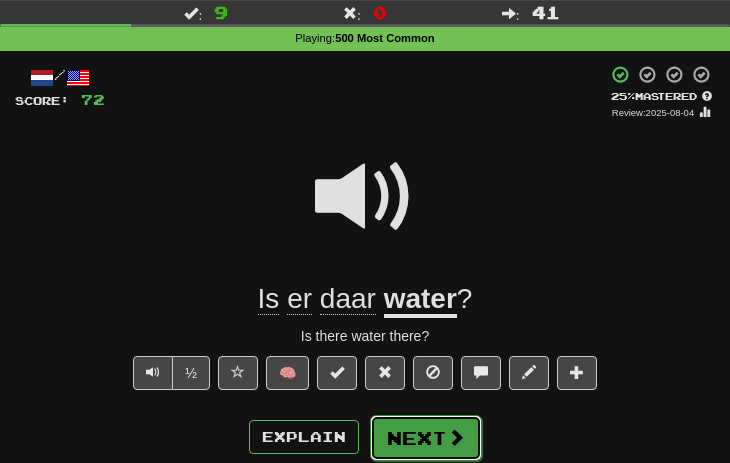 click on "Next" at bounding box center (426, 438) 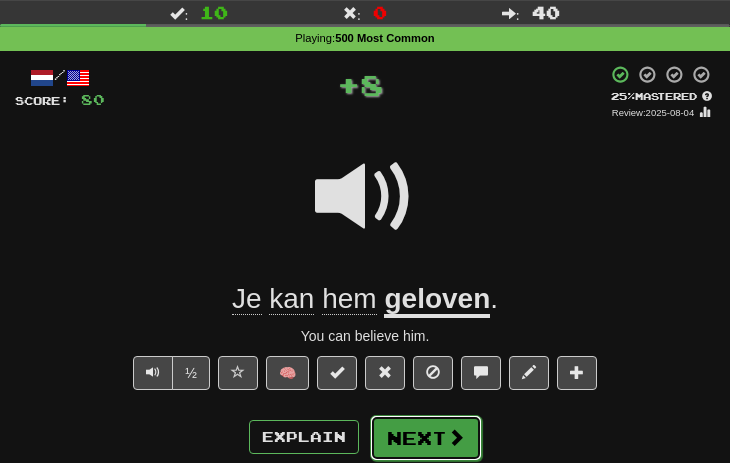 click on "Next" at bounding box center [426, 438] 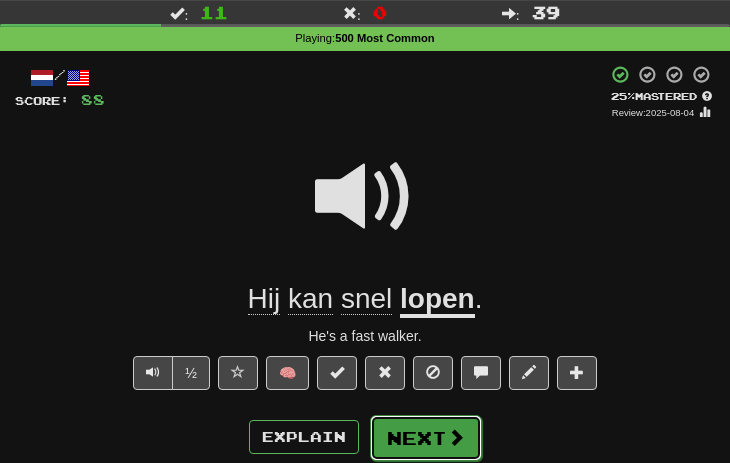 click on "Next" at bounding box center (426, 438) 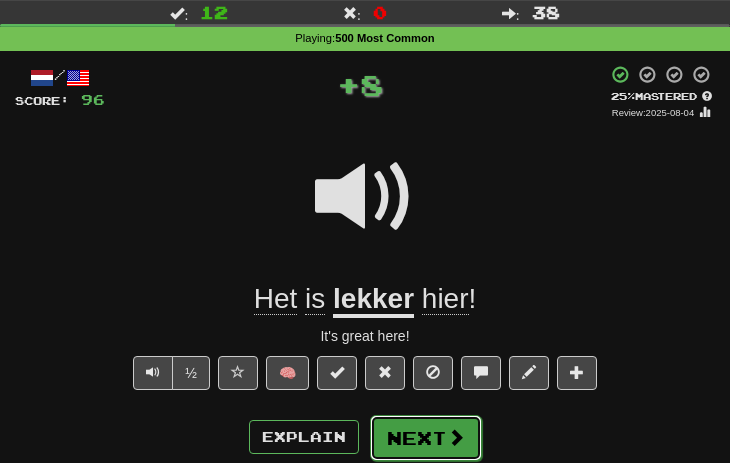 click on "Next" at bounding box center [426, 438] 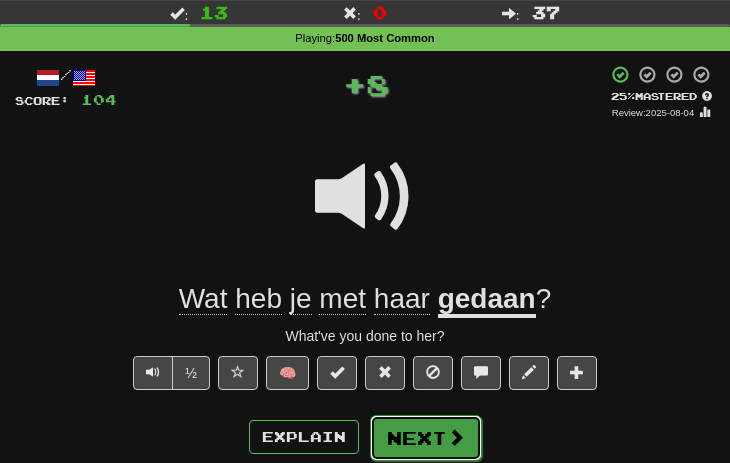 click on "Next" at bounding box center (426, 438) 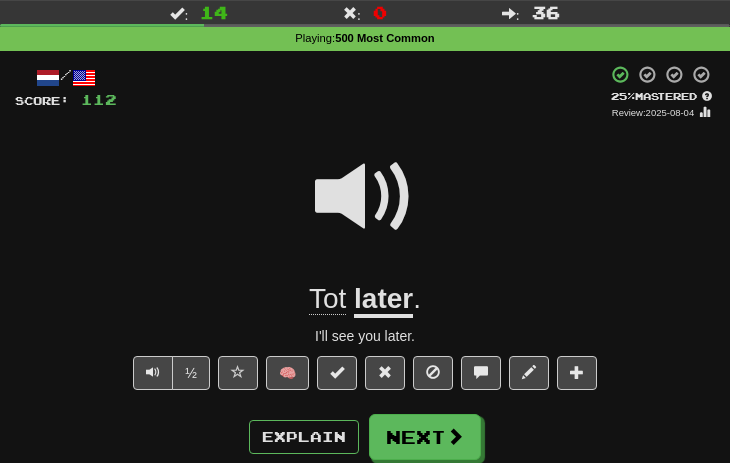 click at bounding box center (365, 210) 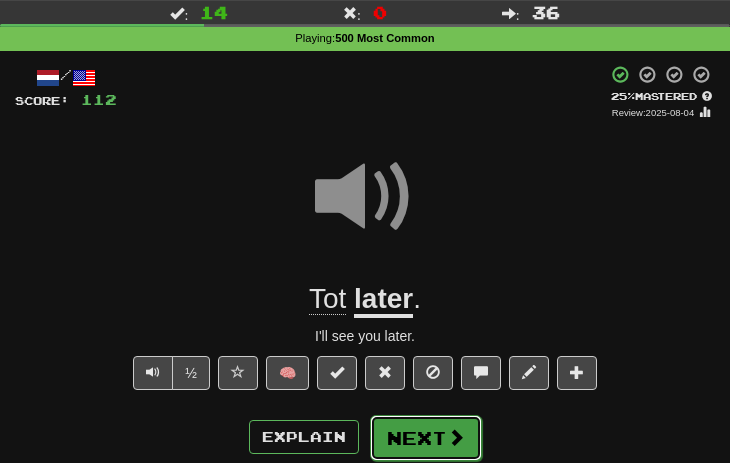 click on "Next" at bounding box center [426, 438] 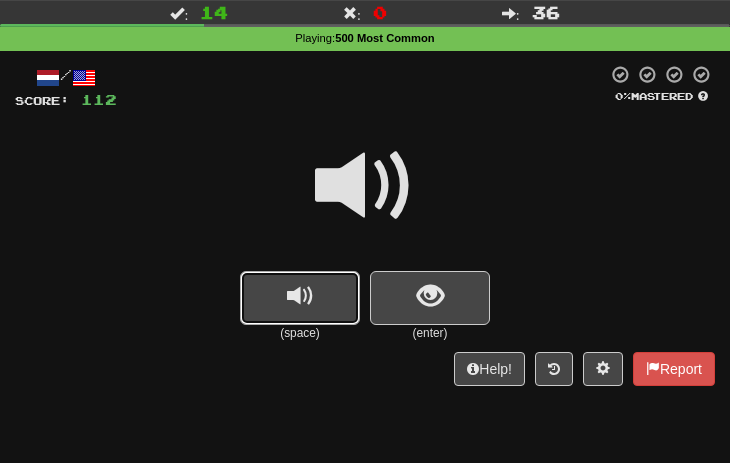 click at bounding box center (300, 298) 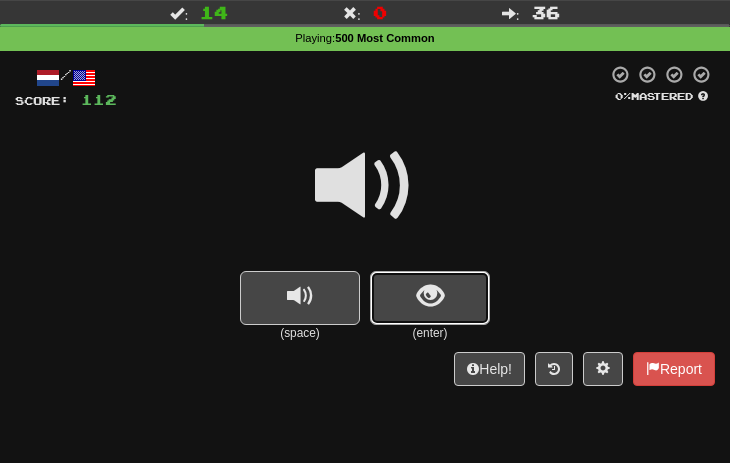 click at bounding box center (430, 298) 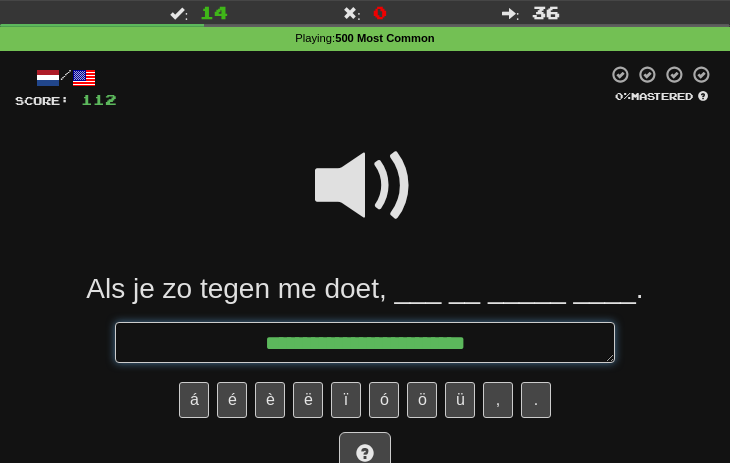 click on "**********" at bounding box center (365, 342) 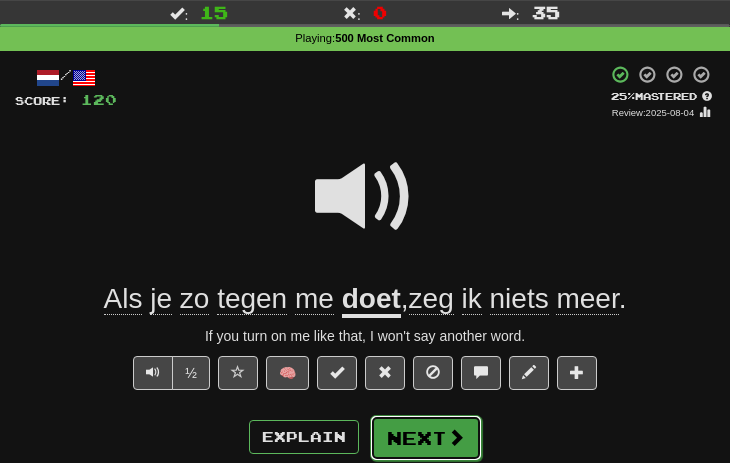 click at bounding box center [456, 437] 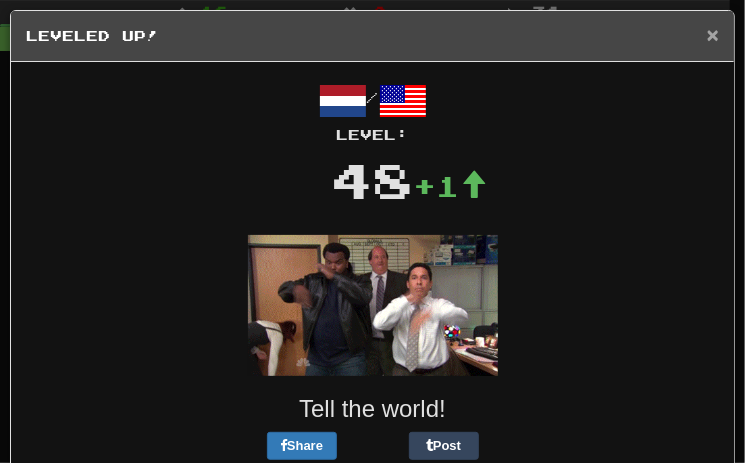 click on "×" at bounding box center [713, 34] 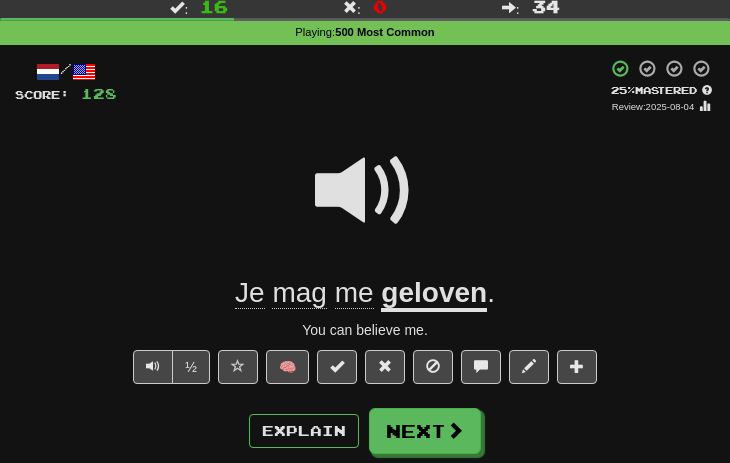 scroll, scrollTop: 0, scrollLeft: 0, axis: both 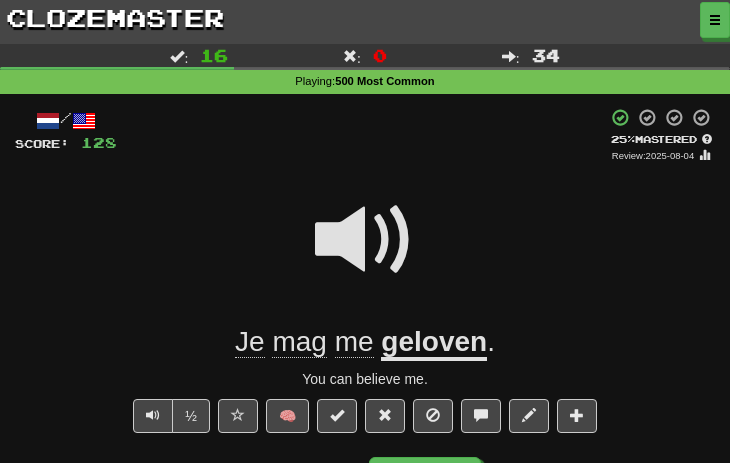 click at bounding box center [365, 253] 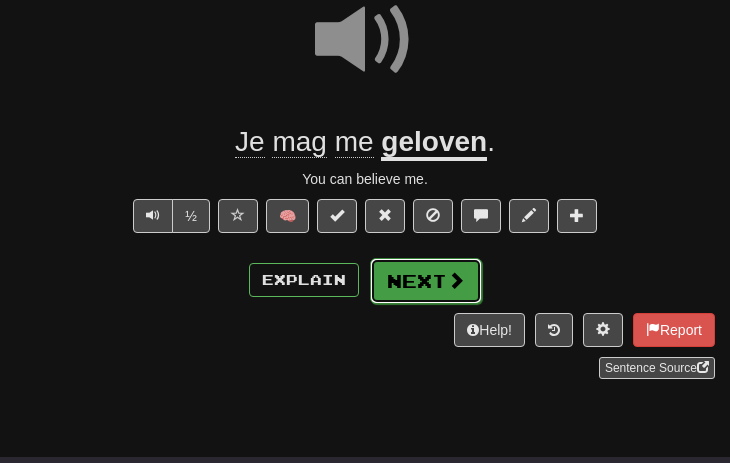 click at bounding box center (456, 280) 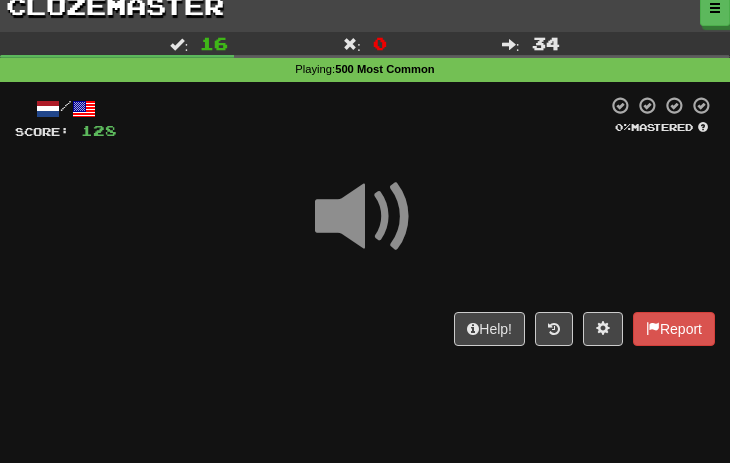 scroll, scrollTop: 84, scrollLeft: 0, axis: vertical 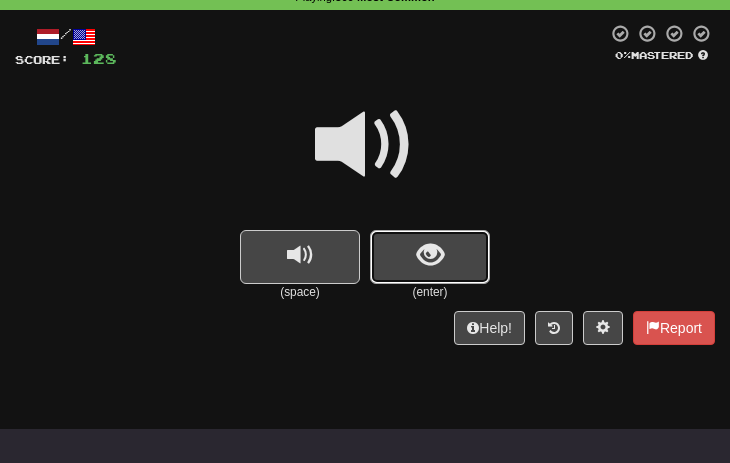 click at bounding box center [430, 255] 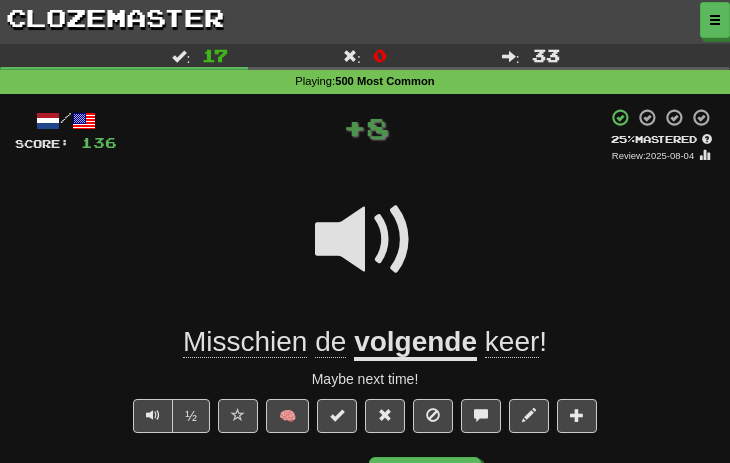 scroll, scrollTop: 0, scrollLeft: 0, axis: both 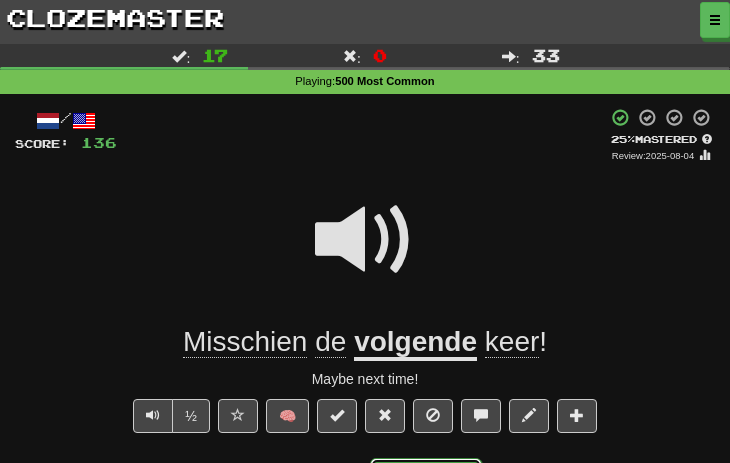 click on "Next" at bounding box center [426, 481] 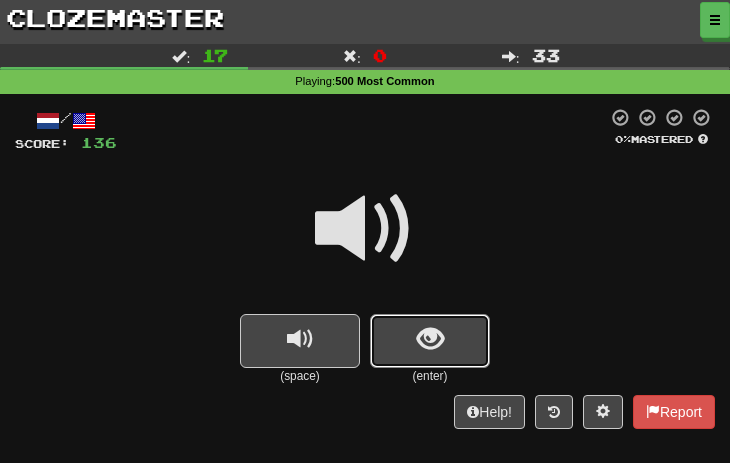 click at bounding box center (430, 339) 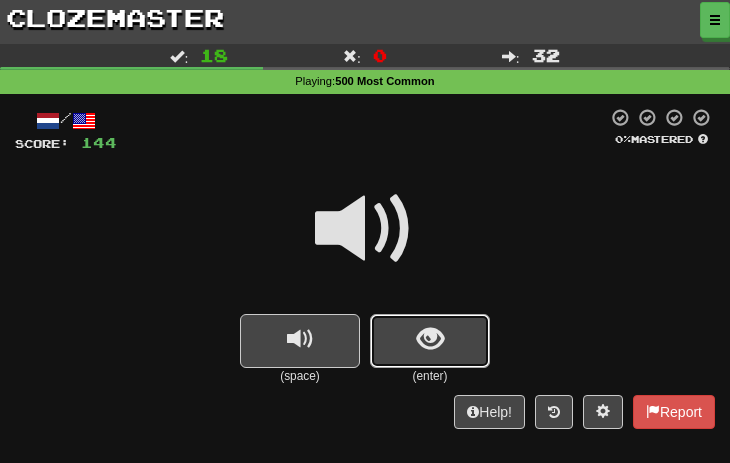 click at bounding box center [430, 341] 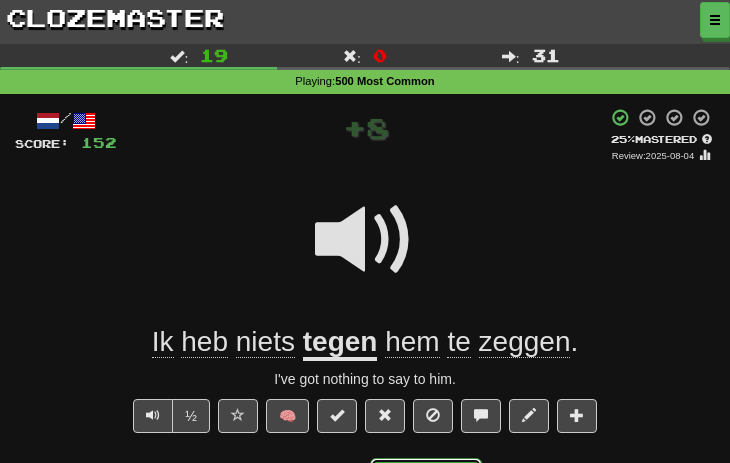 click on "Next" at bounding box center (426, 481) 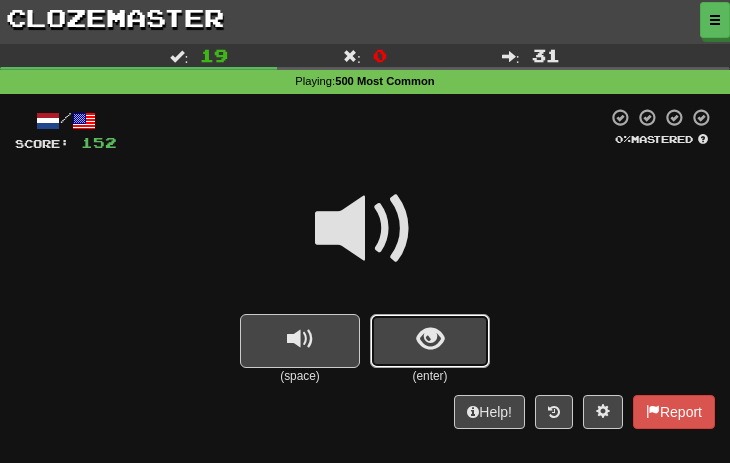 click at bounding box center [430, 339] 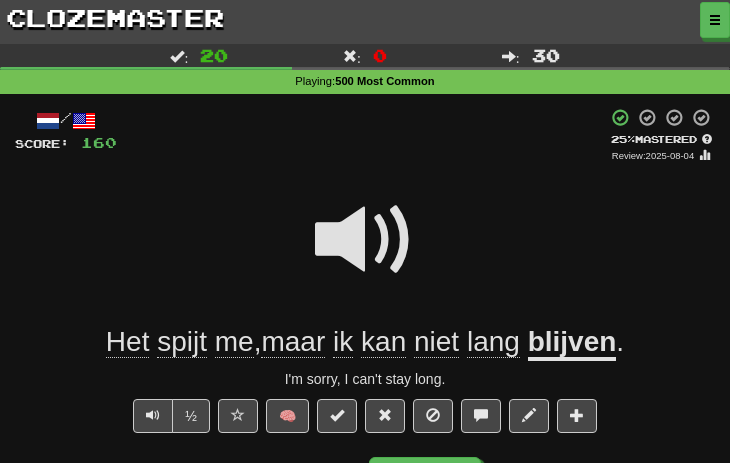 click on "Explain Next" at bounding box center [365, 480] 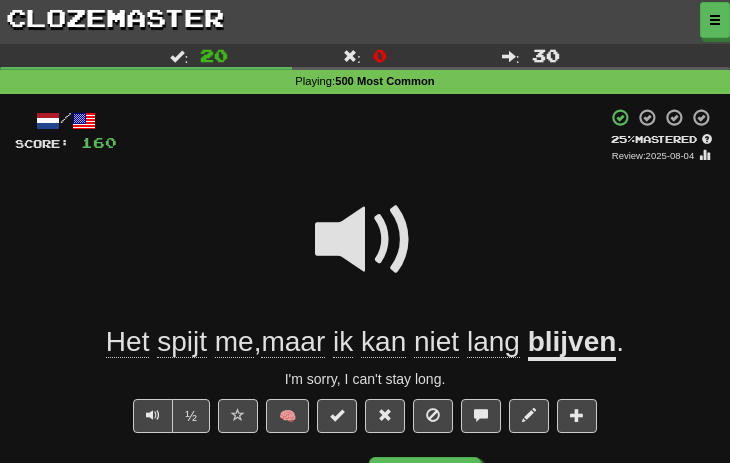 click on "/  Score:   160 + 8 25 %  Mastered Review:  2025-08-04 Het   spijt   me ,  maar   ik   kan   niet   lang   blijven . I'm sorry, I can't stay long. ½ 🧠 Explain Next  Help!  Report Sentence Source" at bounding box center [365, 343] 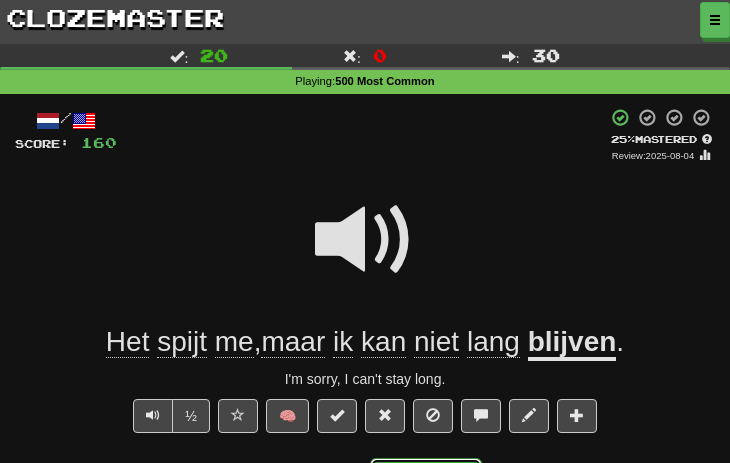click on "Next" at bounding box center (426, 481) 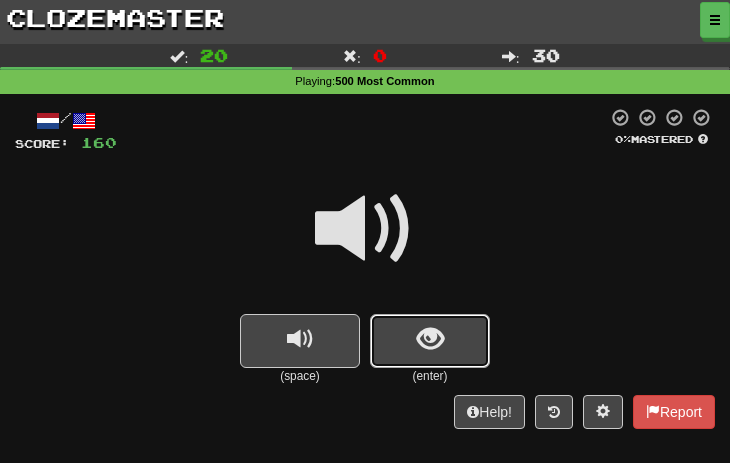 click at bounding box center [430, 341] 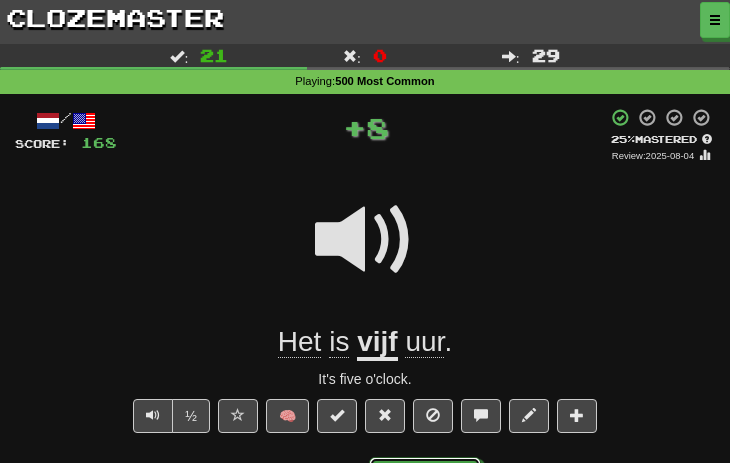 drag, startPoint x: 412, startPoint y: 458, endPoint x: 428, endPoint y: 443, distance: 21.931713 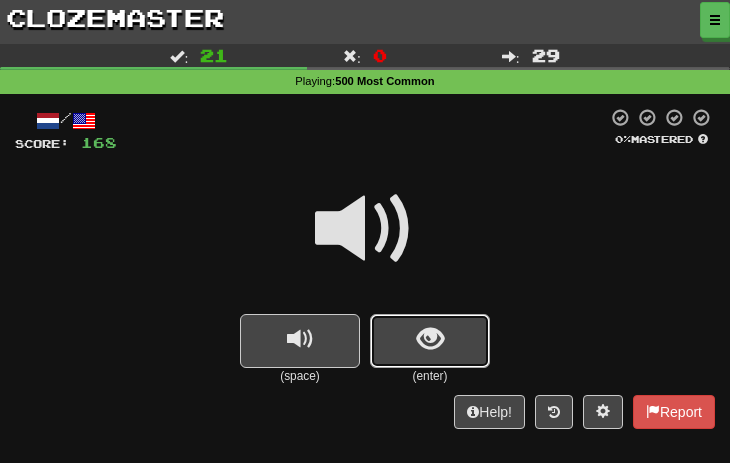 click at bounding box center [430, 339] 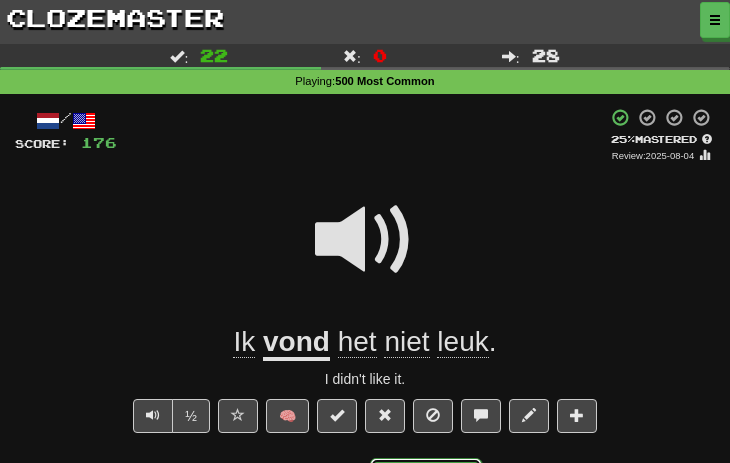 click on "Next" at bounding box center (426, 481) 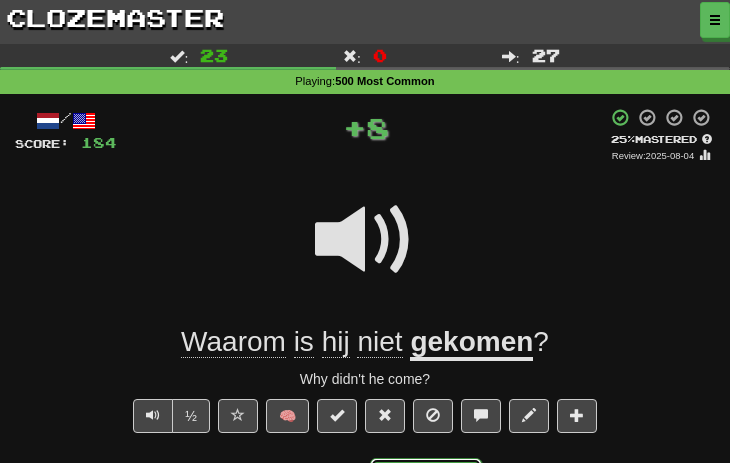 click on "Next" at bounding box center (426, 481) 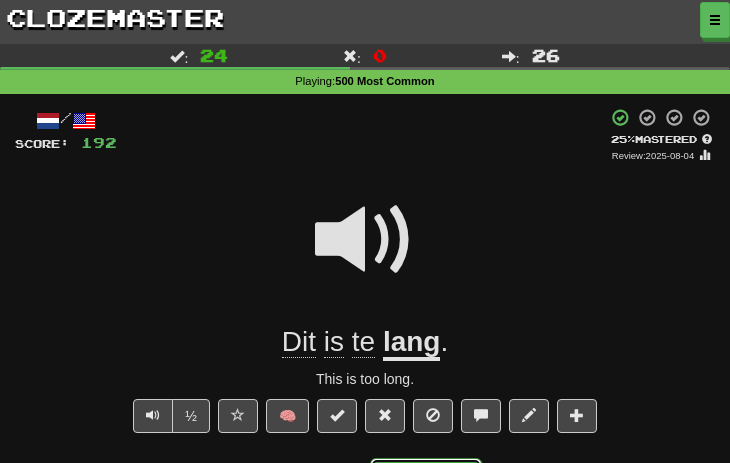 click on "Next" at bounding box center (426, 481) 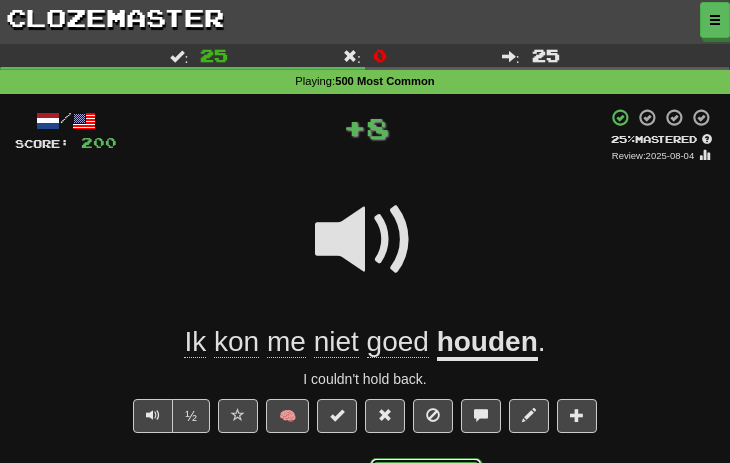 click on "Next" at bounding box center (426, 481) 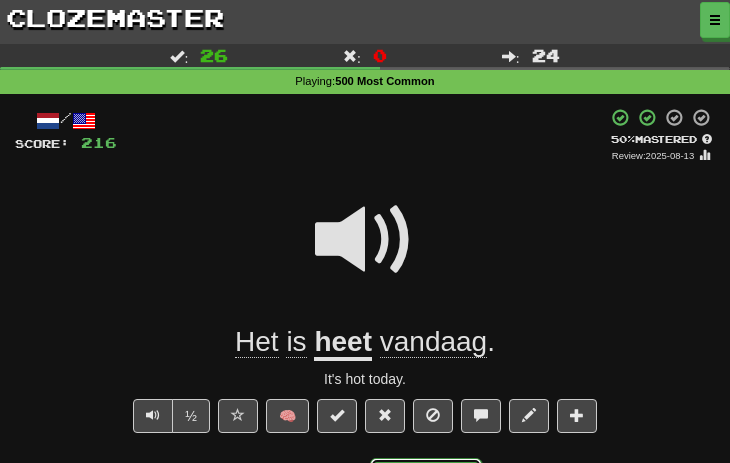 click on "Next" at bounding box center (426, 481) 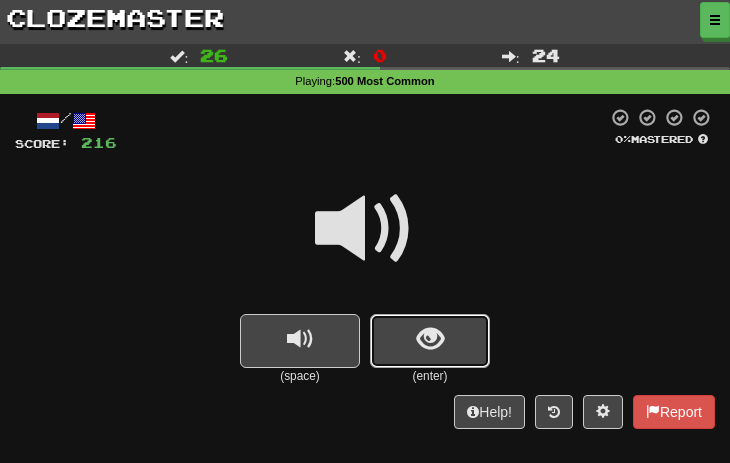 click at bounding box center [430, 339] 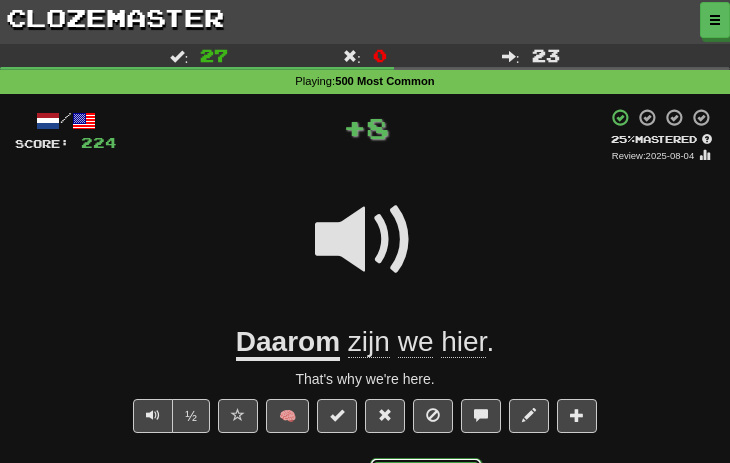 click on "Next" at bounding box center (426, 481) 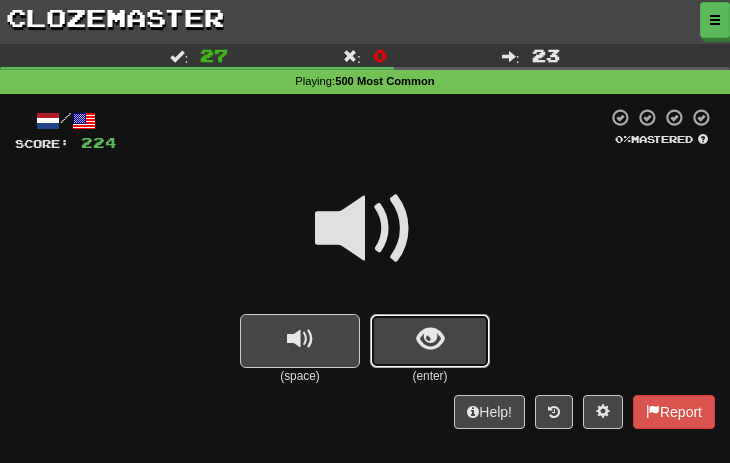 click at bounding box center [430, 341] 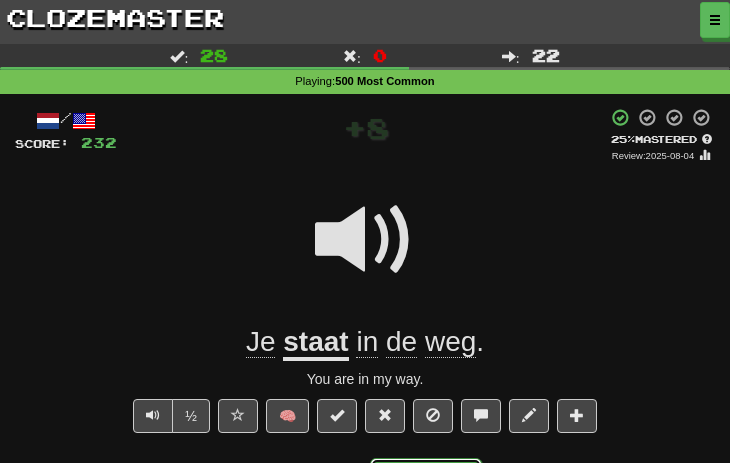 click on "Next" at bounding box center [426, 481] 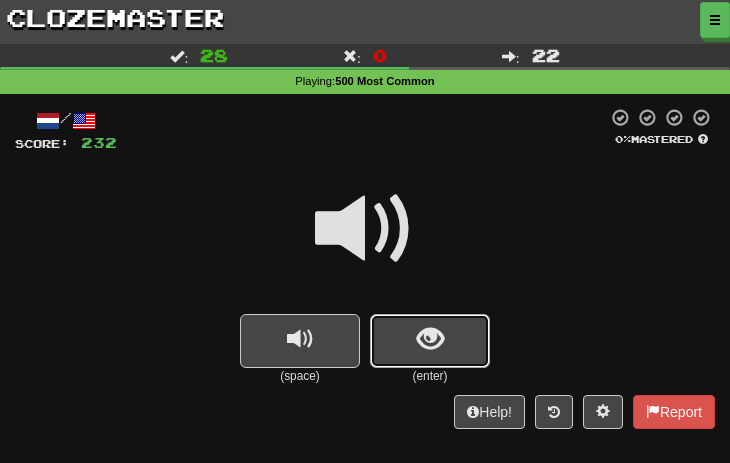 click at bounding box center (430, 341) 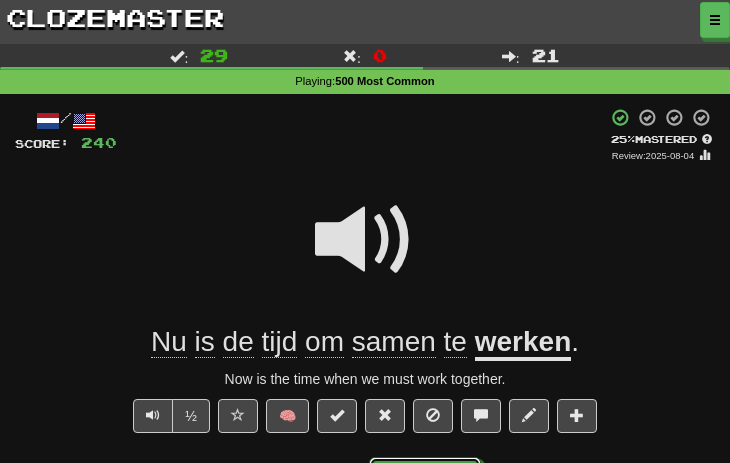 click on "Dashboard
Clozemaster
BrokenLake8527
/
Toggle Dropdown
Dashboard
Leaderboard
Activity Feed
Notifications
Profile
Discussions
Nederlands
/
English
Streak:
10
Review:
60
Daily Goal:  816 /1000
Languages
Account
Logout
BrokenLake8527
/
Toggle Dropdown
Dashboard
Leaderboard
Activity Feed
Notifications
Profile
Discussions
Nederlands
/
English
Streak:
10
Review:
60
Daily Goal:  816 /1000
Languages
Account
Logout
clozemaster
Correct   :   29 Incorrect   :   0 To go   :   21 Playing :  500 Most Common  /  Score:   240 + 8 25 %  Mastered Review:  2025-08-04 Nu   is   de   tijd   om   samen   te   werken . ½ 🧠 Explain Next" at bounding box center (365, 1028) 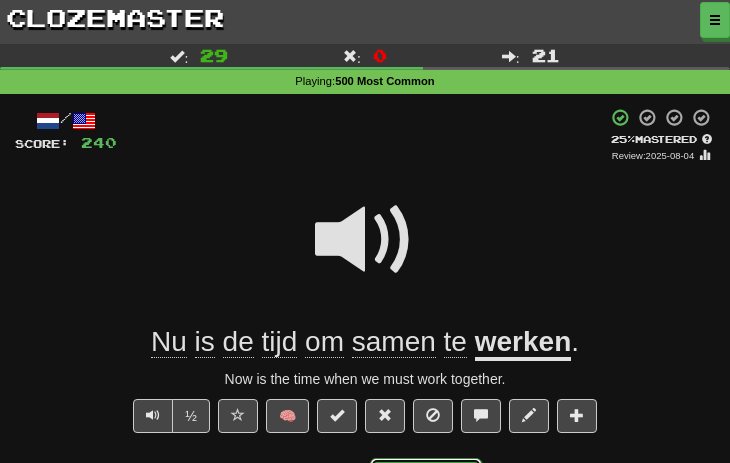 click on "Next" at bounding box center [426, 481] 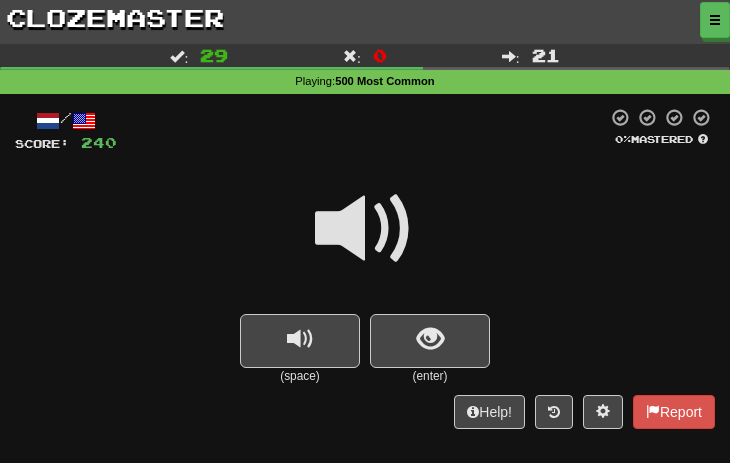 click at bounding box center (365, 242) 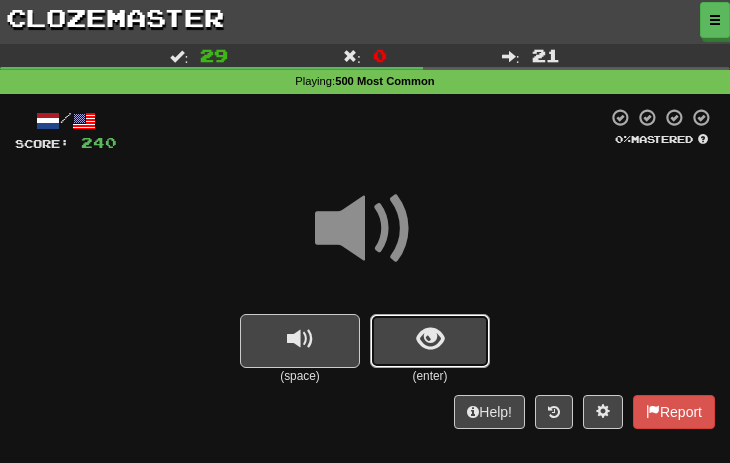 click at bounding box center [430, 339] 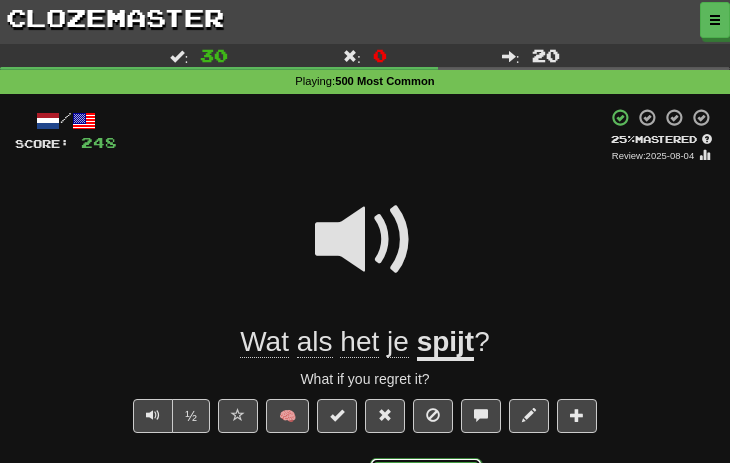 click on "Next" at bounding box center (426, 481) 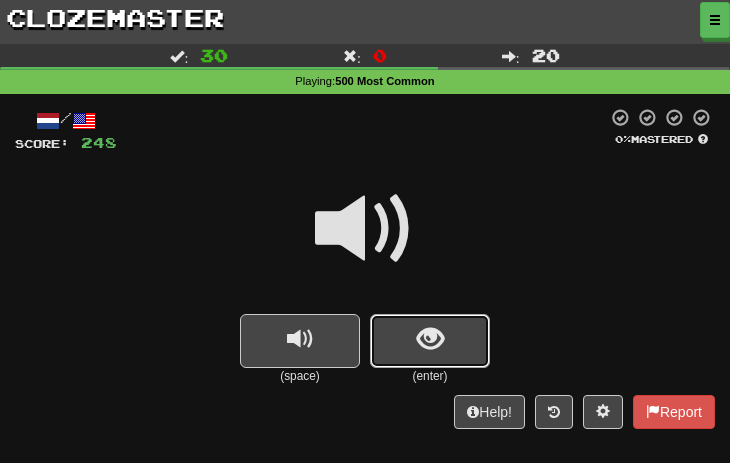click at bounding box center [430, 341] 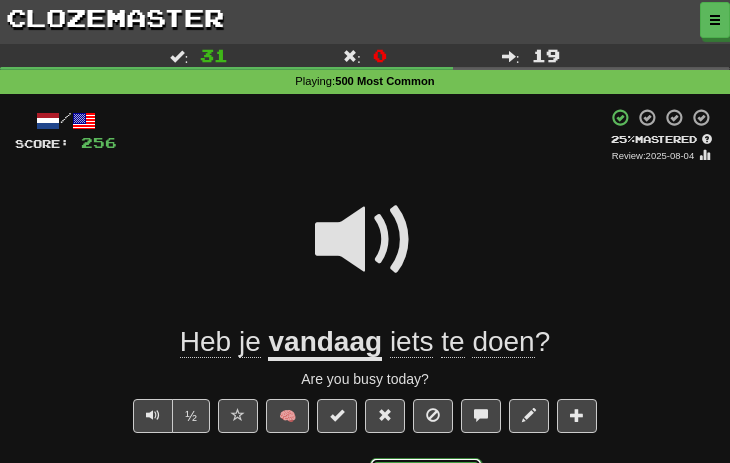click on "Next" at bounding box center [426, 481] 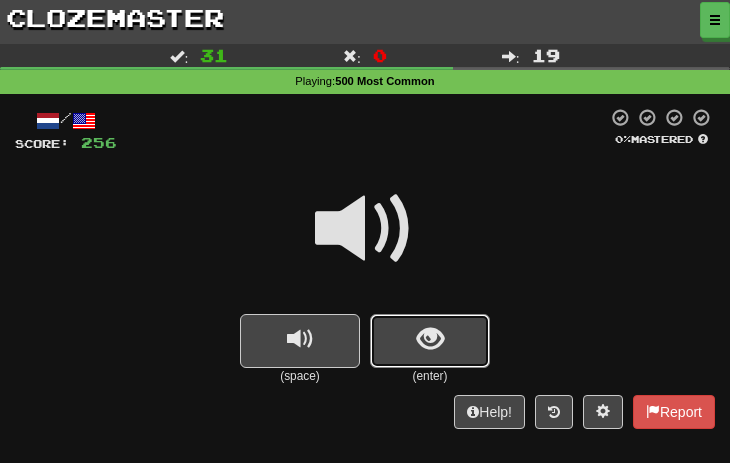 click at bounding box center [430, 339] 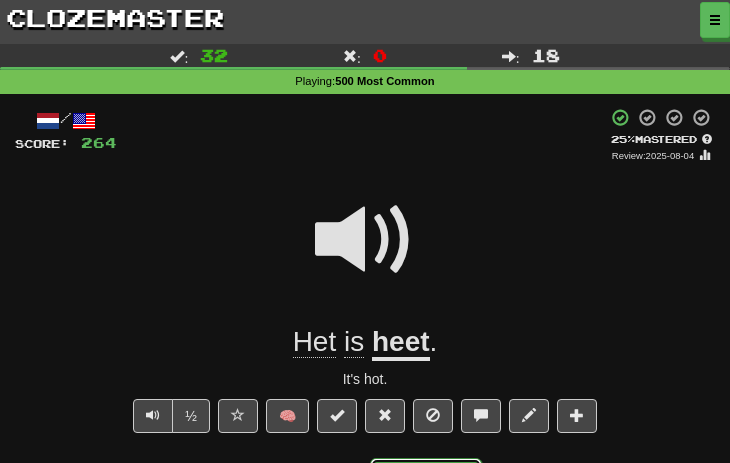 click on "Next" at bounding box center [426, 481] 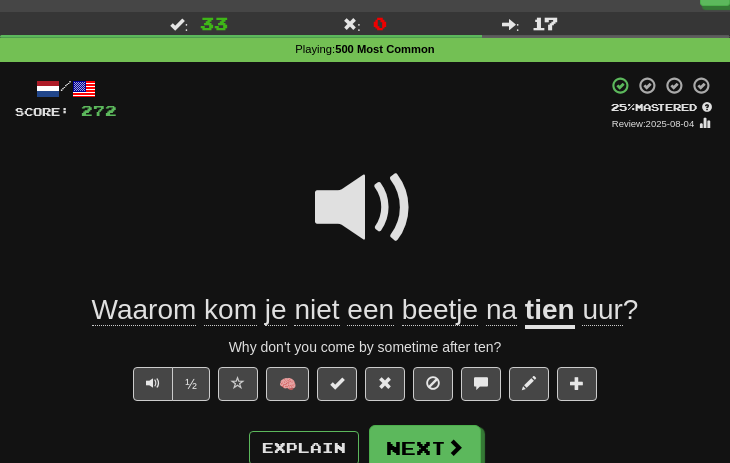 scroll, scrollTop: 100, scrollLeft: 0, axis: vertical 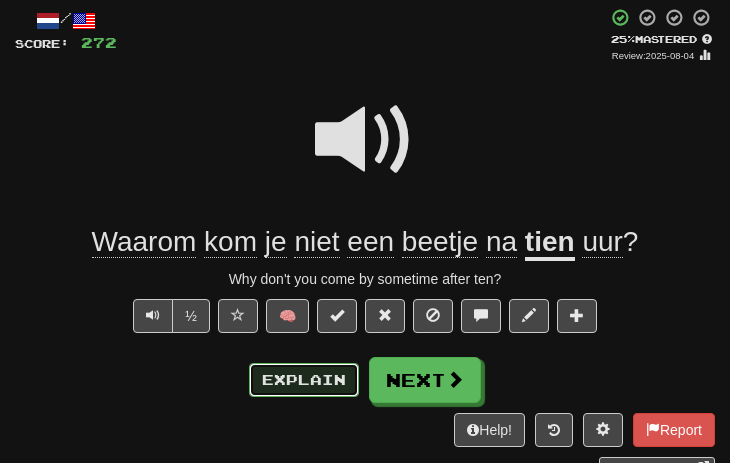 click on "Explain" at bounding box center (304, 380) 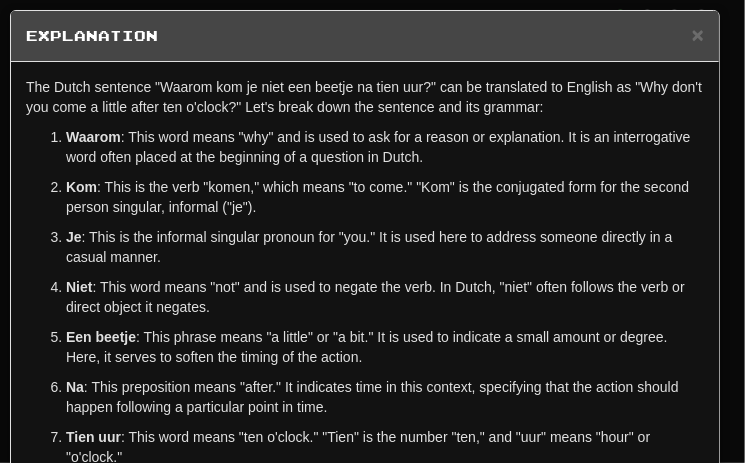 click on "Je : This is the informal singular pronoun for "you." It is used here to address someone directly in a casual manner." at bounding box center (385, 247) 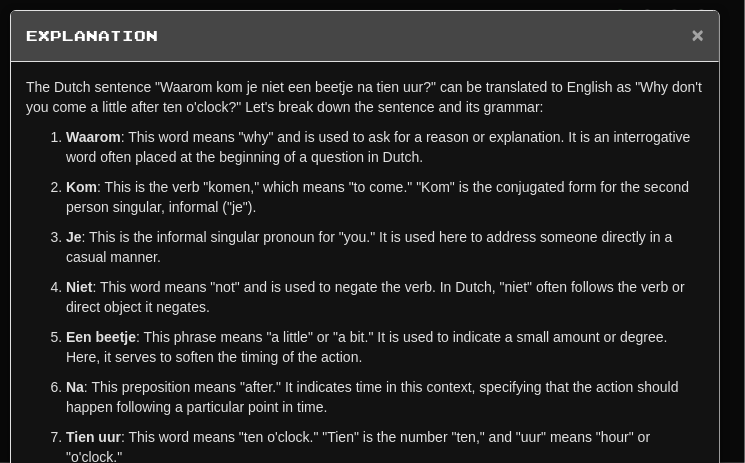 click on "×" at bounding box center [698, 34] 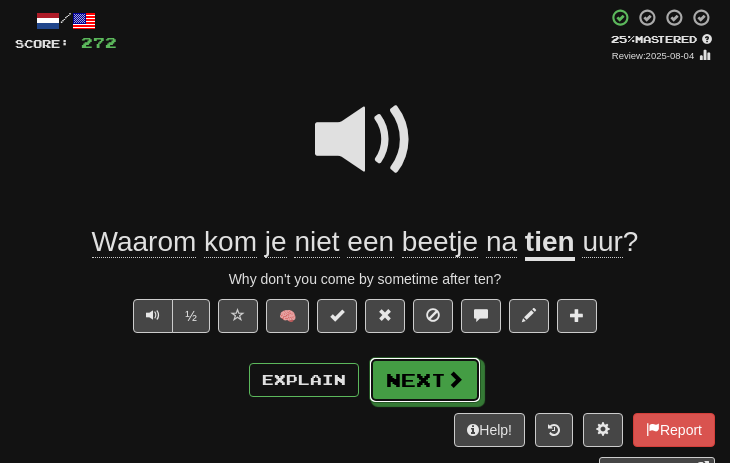 drag, startPoint x: 428, startPoint y: 395, endPoint x: 438, endPoint y: 385, distance: 14.142136 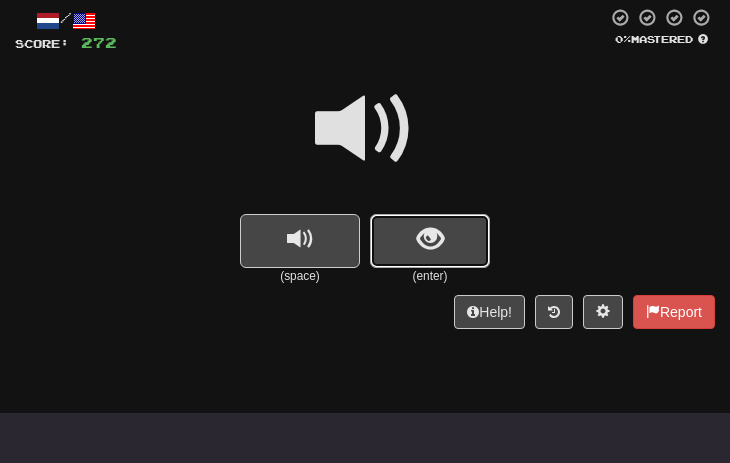 click at bounding box center [430, 241] 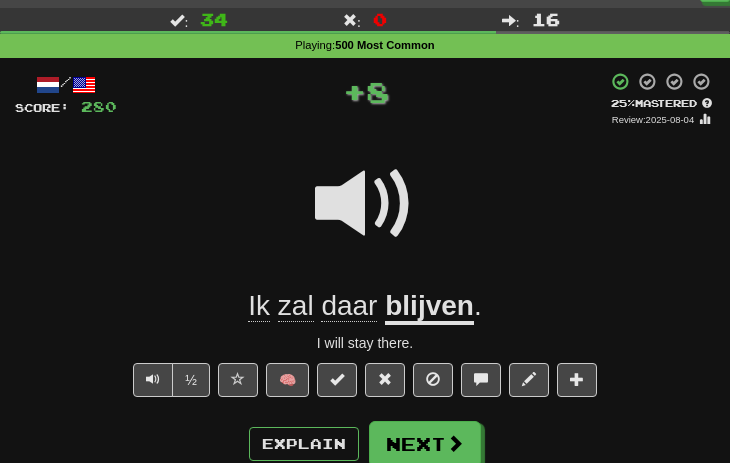 scroll, scrollTop: 38, scrollLeft: 0, axis: vertical 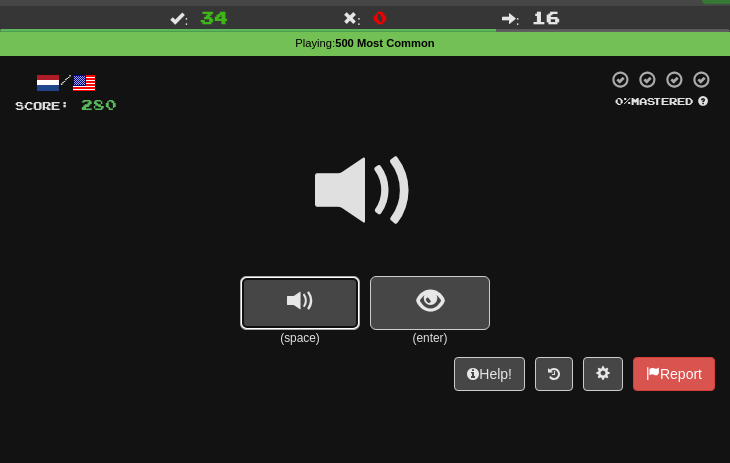 click at bounding box center [300, 301] 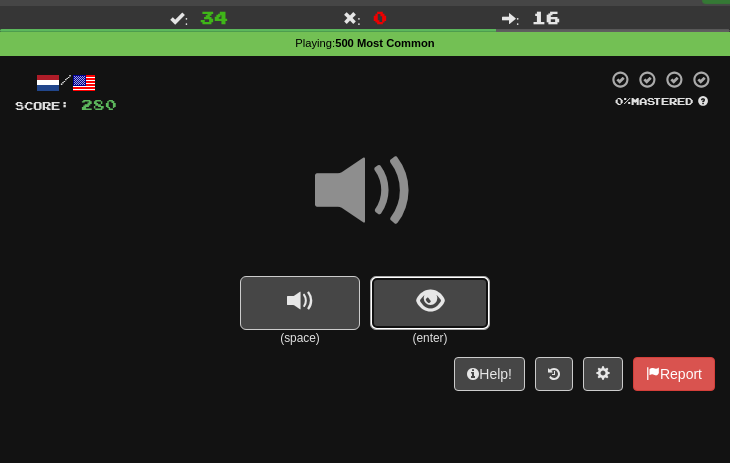 click at bounding box center (430, 303) 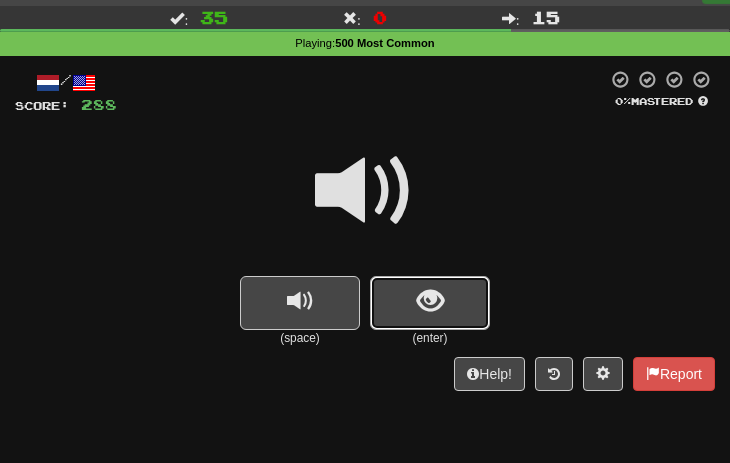 click at bounding box center [430, 301] 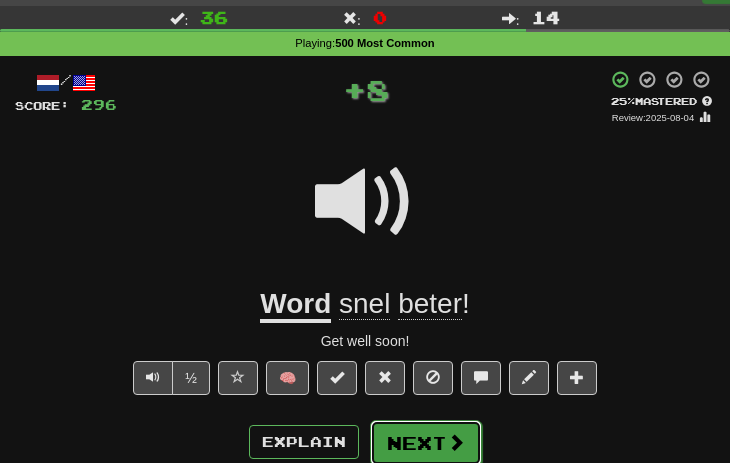 click on "Next" at bounding box center (426, 443) 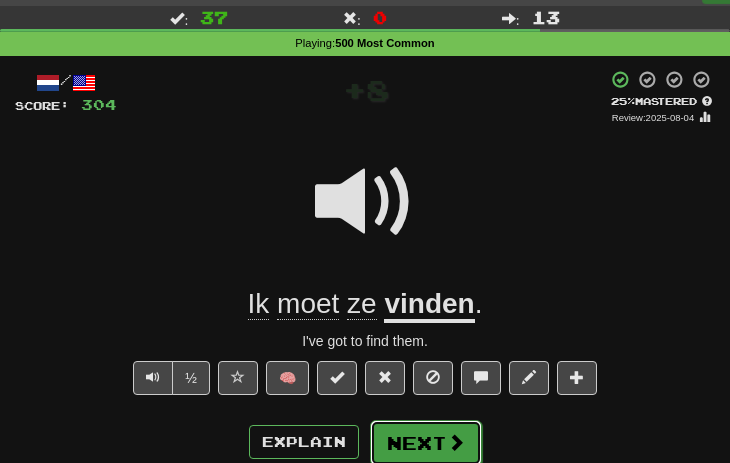 click on "Next" at bounding box center (426, 443) 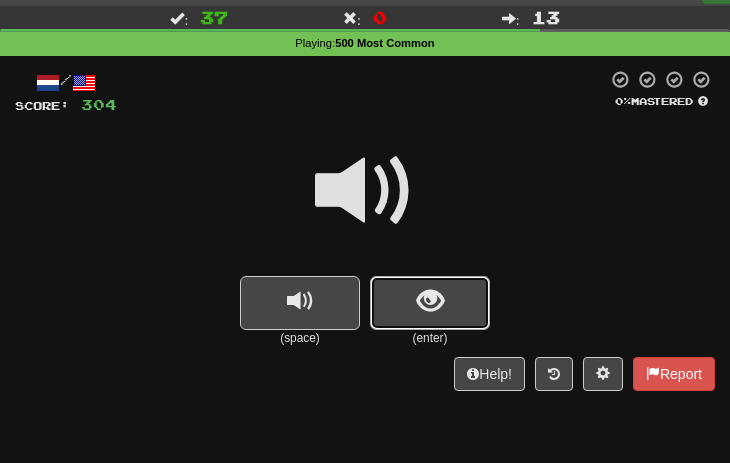 click at bounding box center (430, 301) 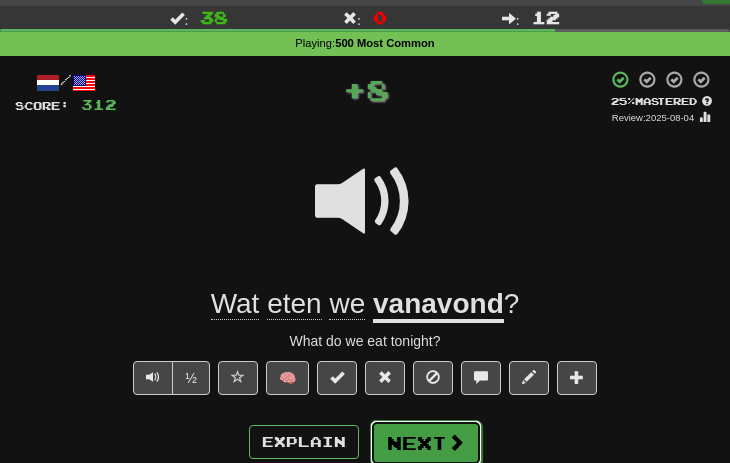 click on "Next" at bounding box center (426, 443) 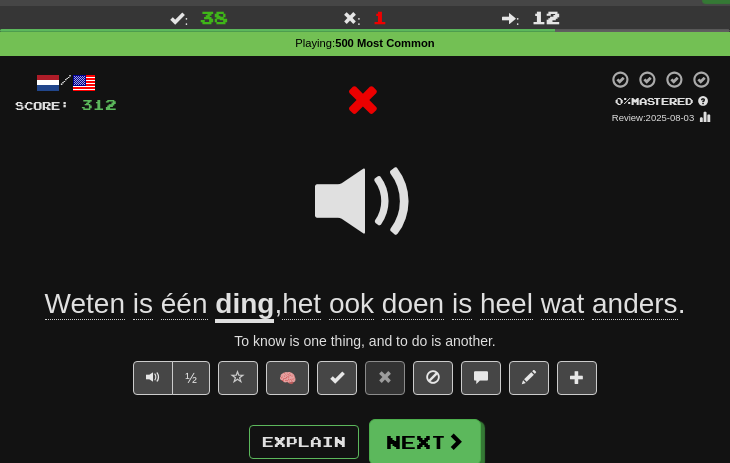 click at bounding box center (365, 215) 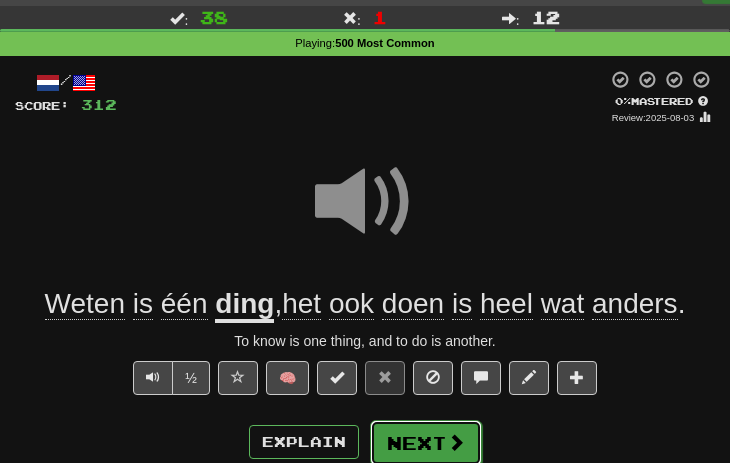 click at bounding box center (456, 442) 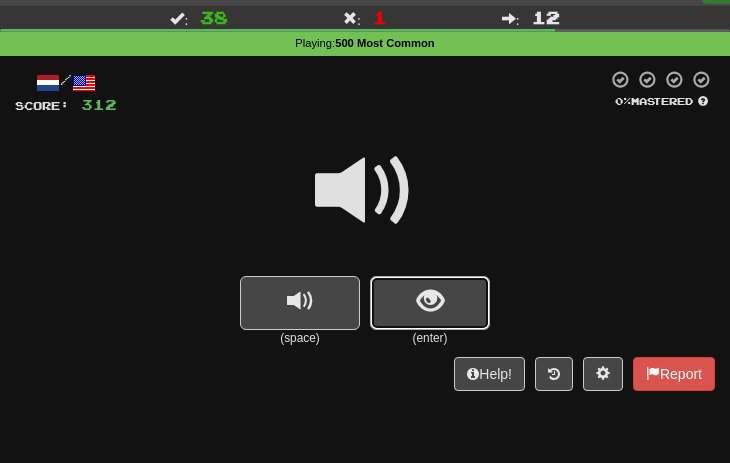 click at bounding box center [430, 303] 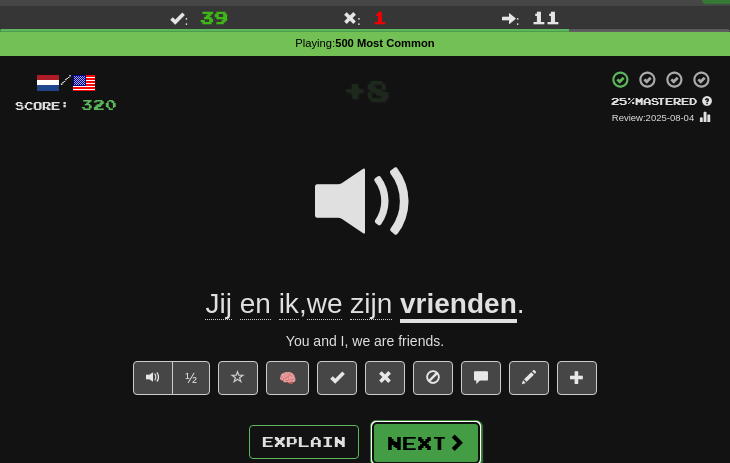 click on "Next" at bounding box center [426, 443] 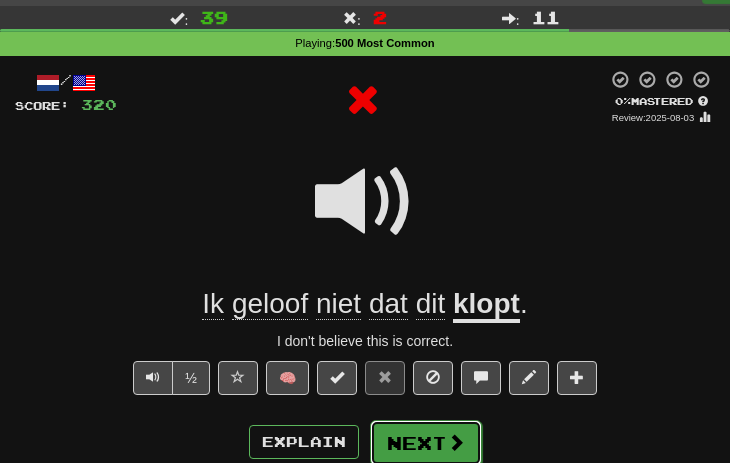 click on "Next" at bounding box center (426, 443) 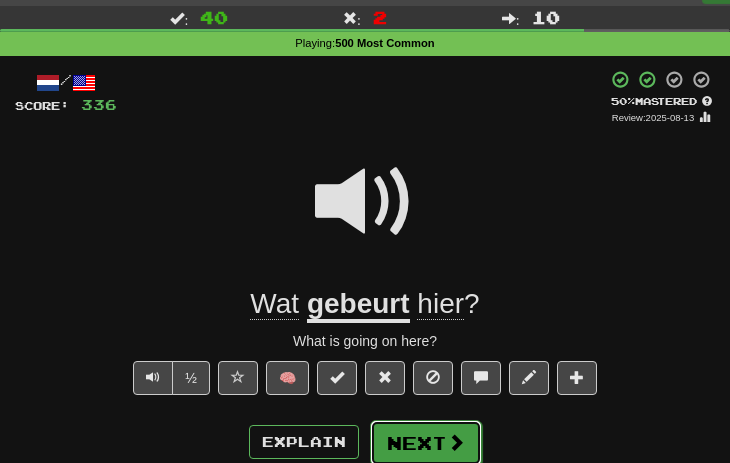 click at bounding box center (456, 442) 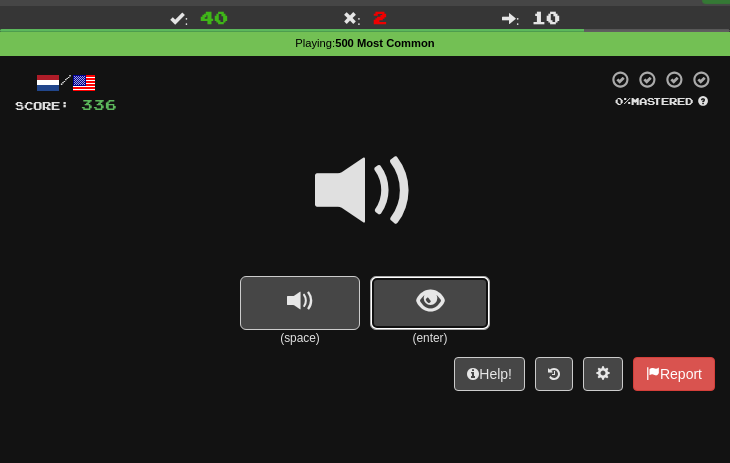click at bounding box center [430, 301] 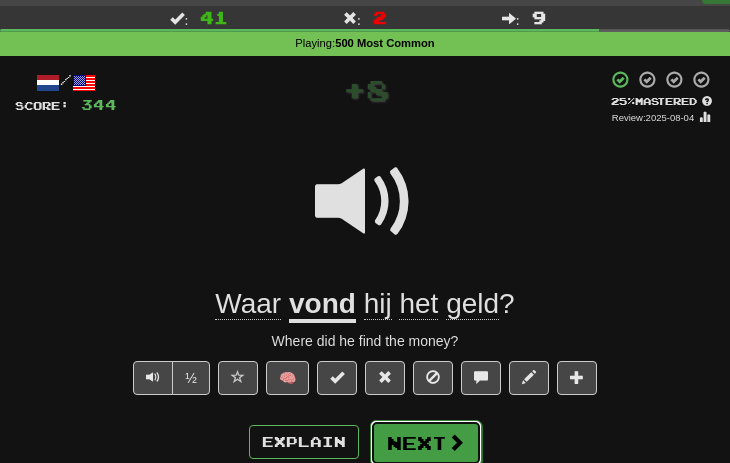 click at bounding box center [456, 442] 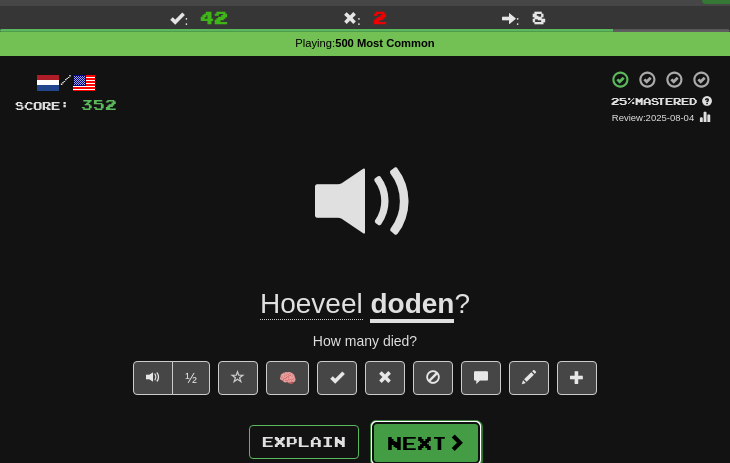 click on "Next" at bounding box center [426, 443] 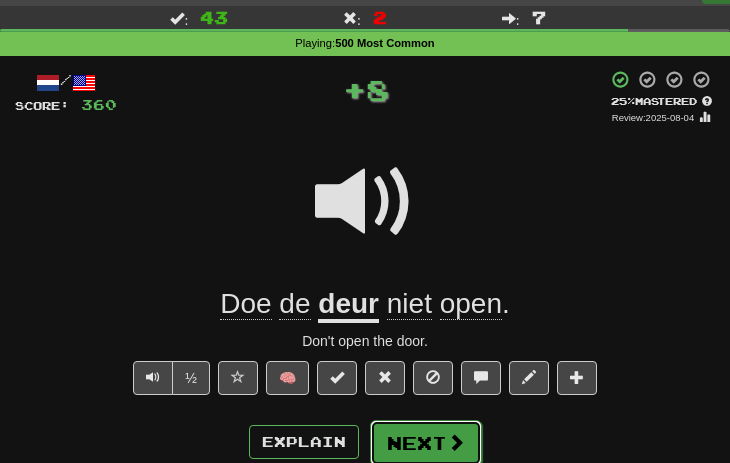 click on "Next" at bounding box center (426, 443) 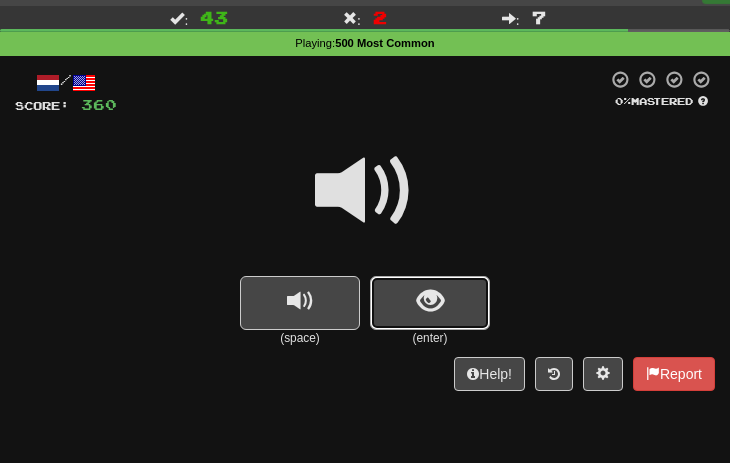 click at bounding box center (430, 303) 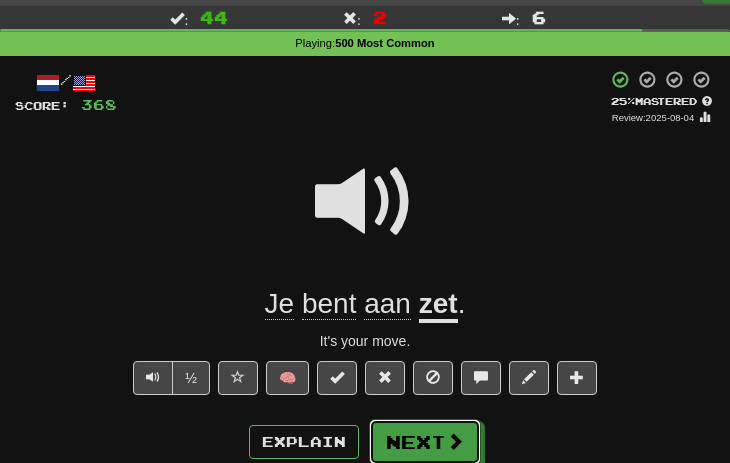 drag, startPoint x: 462, startPoint y: 444, endPoint x: 478, endPoint y: 437, distance: 17.464249 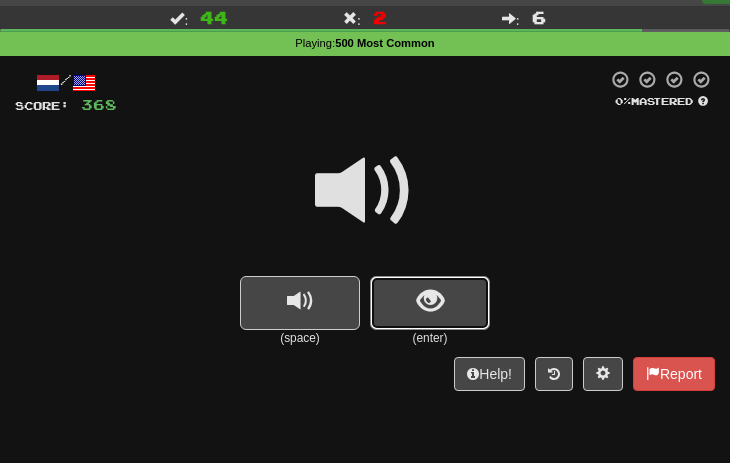 click at bounding box center (430, 301) 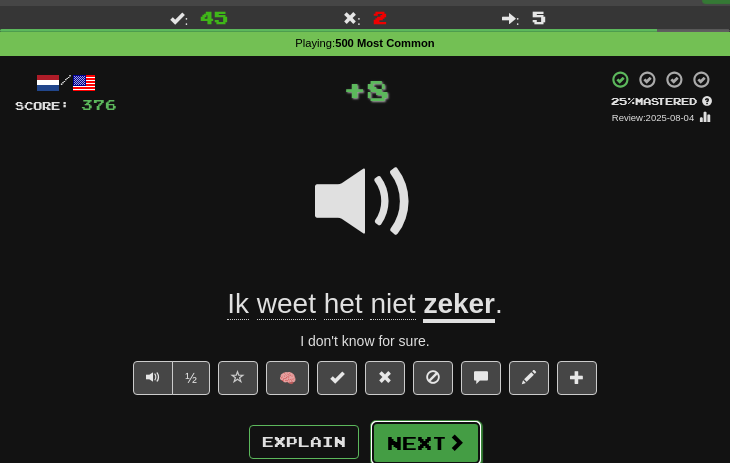 click on "Next" at bounding box center (426, 443) 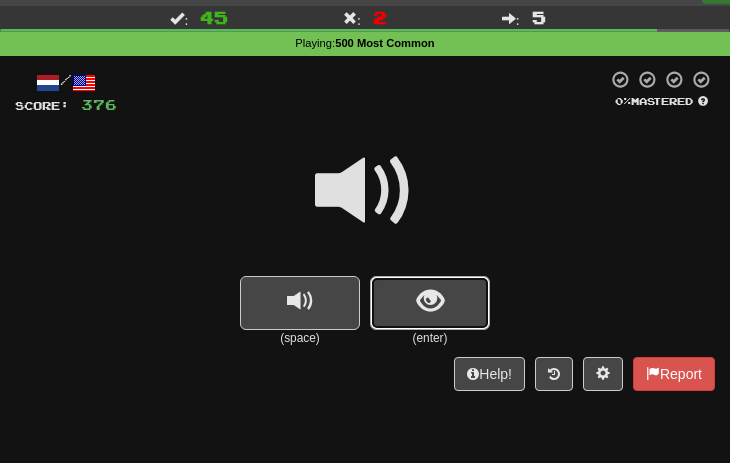 click at bounding box center (430, 303) 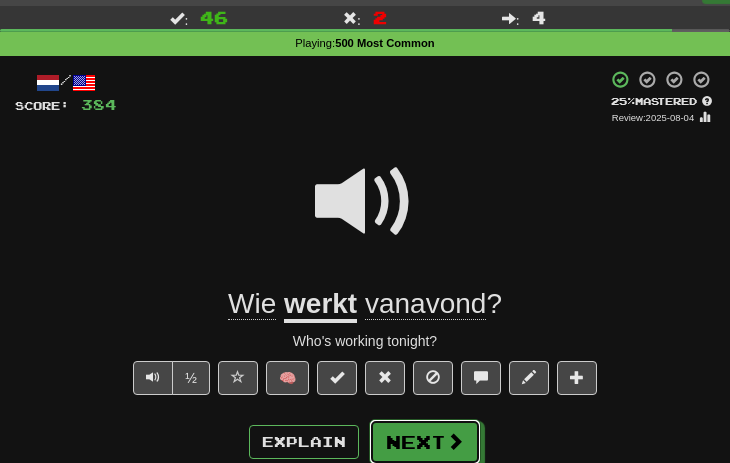 click on "Next" at bounding box center [425, 442] 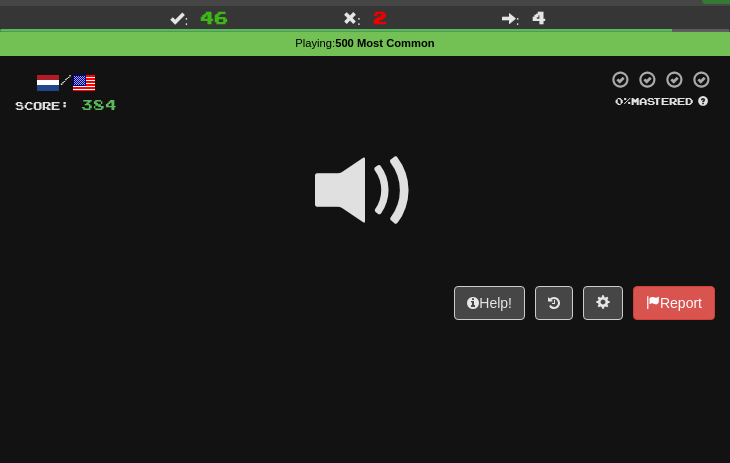 drag, startPoint x: 586, startPoint y: 208, endPoint x: 444, endPoint y: 188, distance: 143.40154 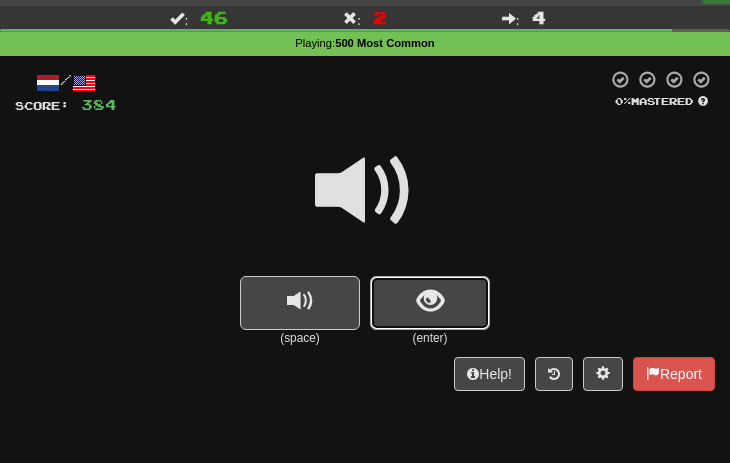 click at bounding box center (430, 301) 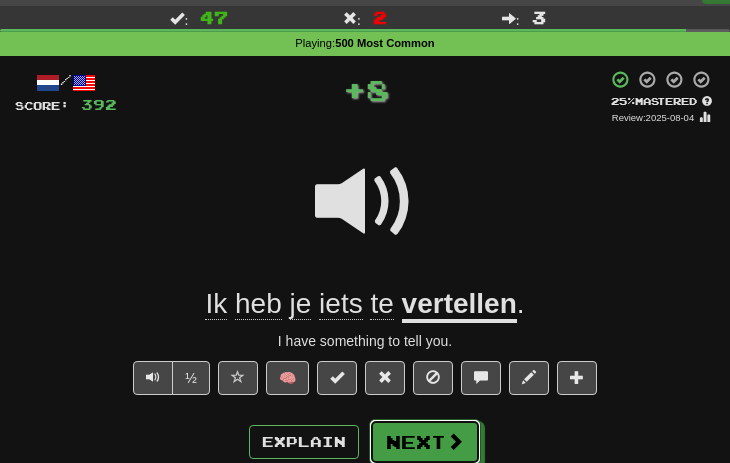 drag, startPoint x: 450, startPoint y: 441, endPoint x: 473, endPoint y: 413, distance: 36.23534 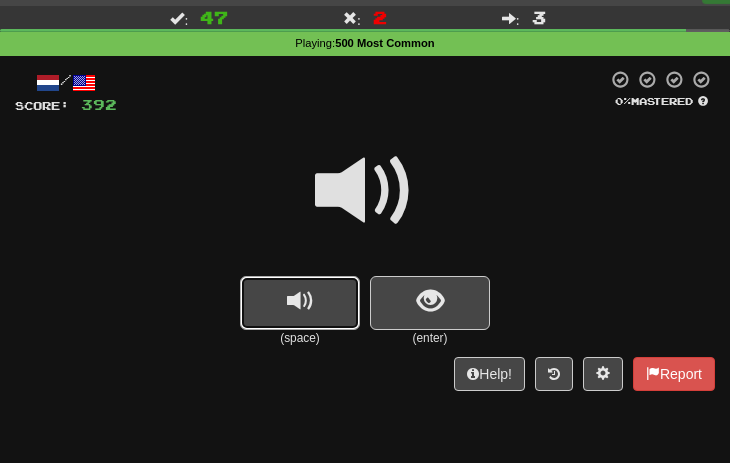 drag, startPoint x: 261, startPoint y: 309, endPoint x: 272, endPoint y: 313, distance: 11.7046995 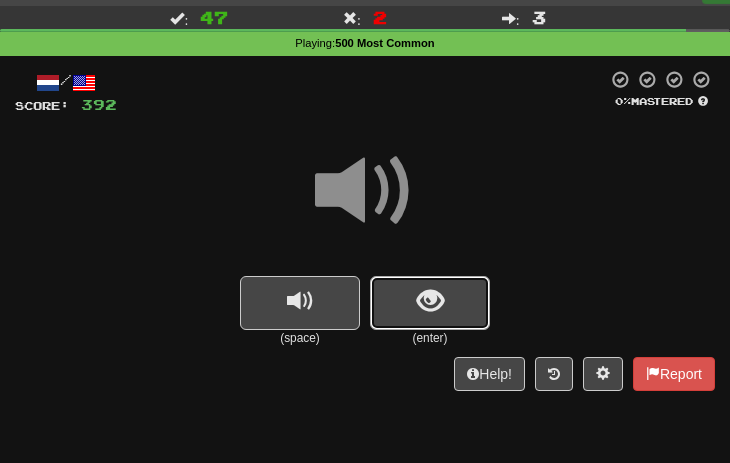 click at bounding box center (430, 301) 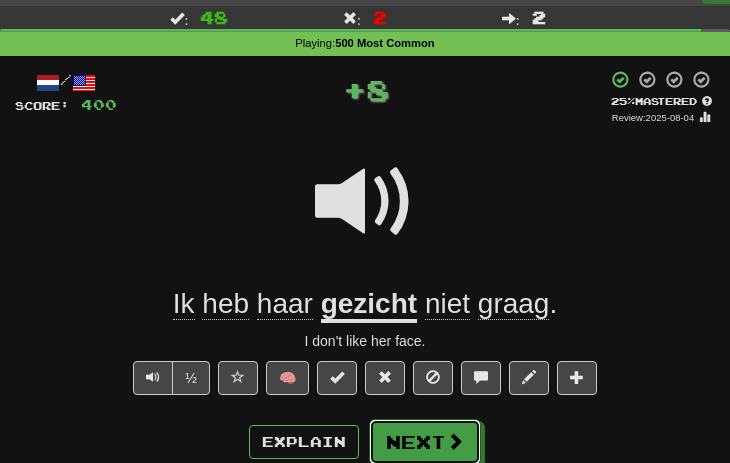 drag, startPoint x: 449, startPoint y: 438, endPoint x: 470, endPoint y: 413, distance: 32.649654 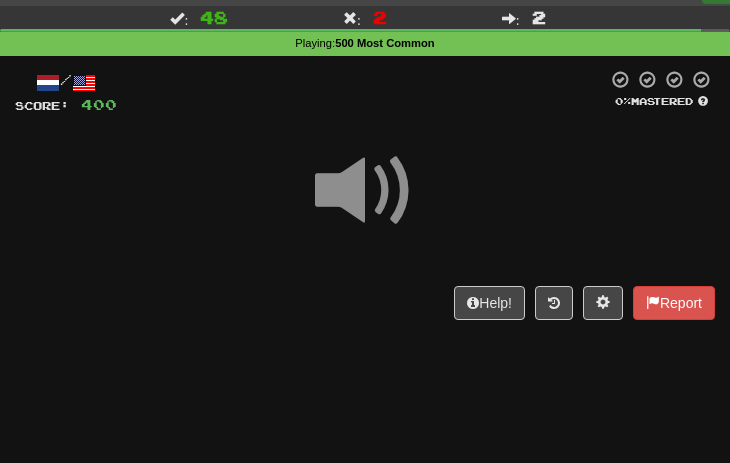click on "Dashboard
Clozemaster
BrokenLake8527
/
Toggle Dropdown
Dashboard
Leaderboard
Activity Feed
Notifications
Profile
Discussions
Nederlands
/
English
Streak:
10
Review:
60
Daily Goal:  816 /1000
Languages
Account
Logout
BrokenLake8527
/
Toggle Dropdown
Dashboard
Leaderboard
Activity Feed
Notifications
Profile
Discussions
Nederlands
/
English
Streak:
10
Review:
60
Daily Goal:  816 /1000
Languages
Account
Logout
clozemaster
Correct   :   48 Incorrect   :   2 To go   :   2 Playing :  500 Most Common  /  Score:   400 0 %  Mastered  Help!  Report
Clozemaster
About
Affiliate Disclaimer" at bounding box center (365, 918) 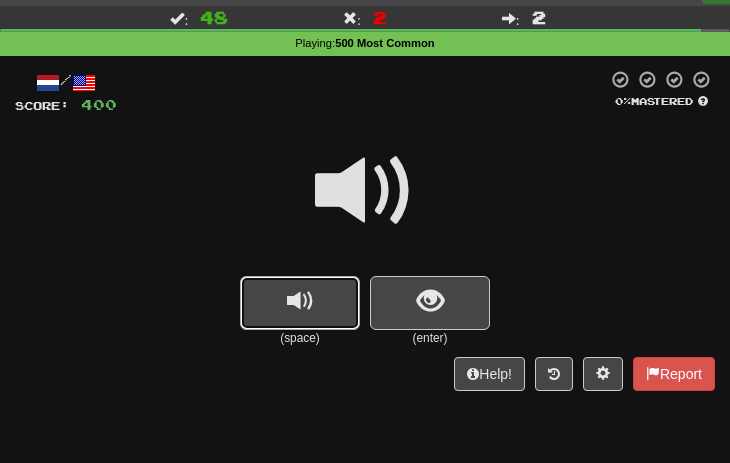 click at bounding box center (300, 303) 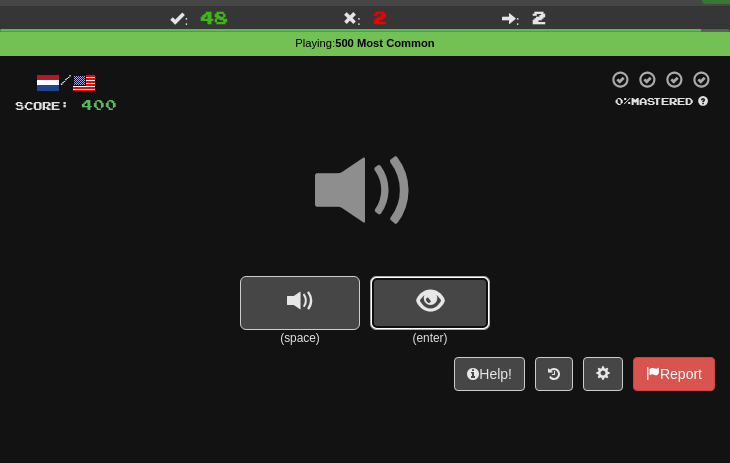 click at bounding box center (430, 301) 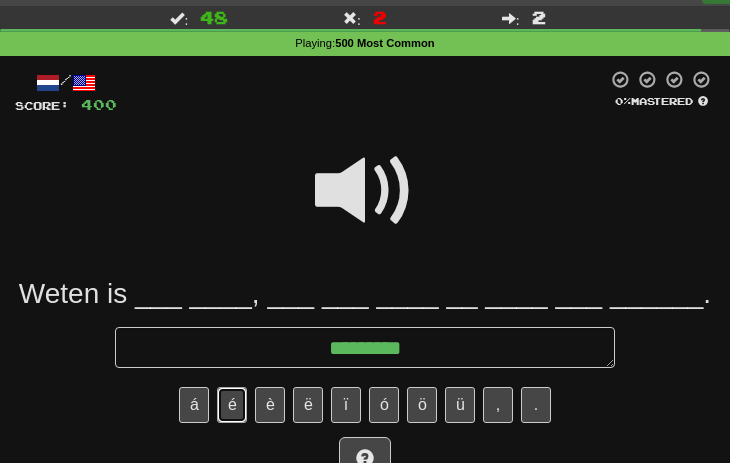 click on "é" at bounding box center [232, 405] 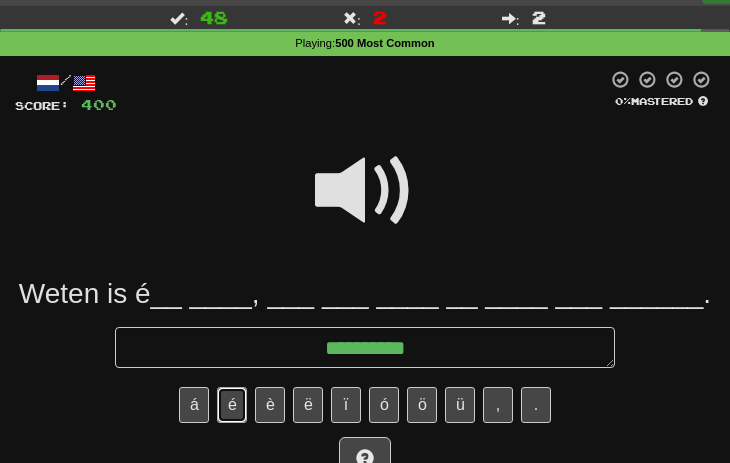 click on "é" at bounding box center (232, 405) 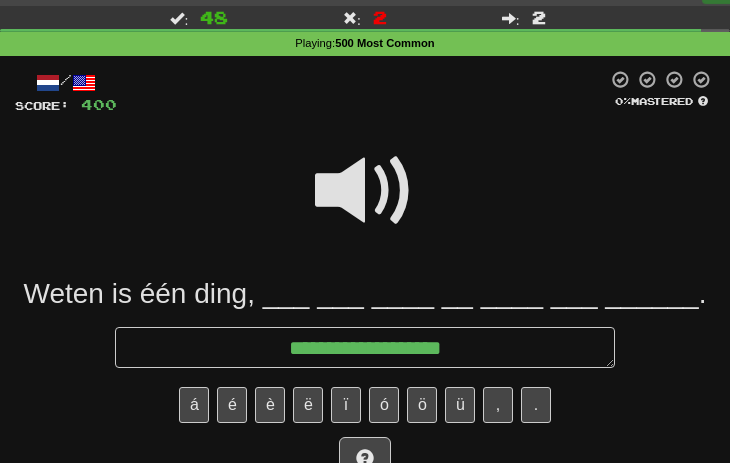 click at bounding box center (365, 191) 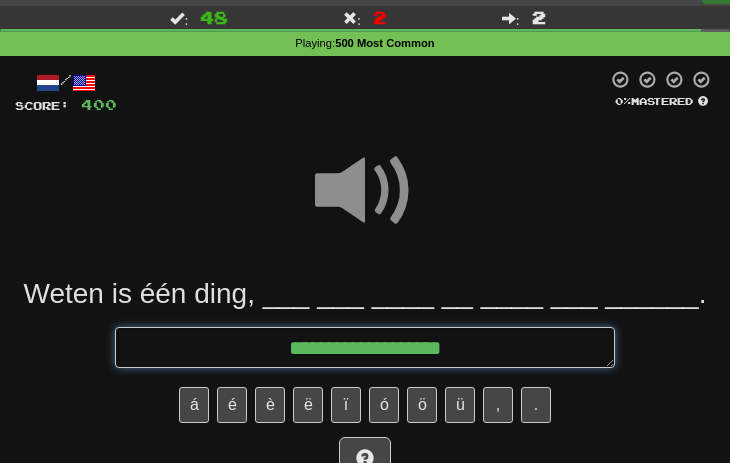click on "**********" at bounding box center [365, 347] 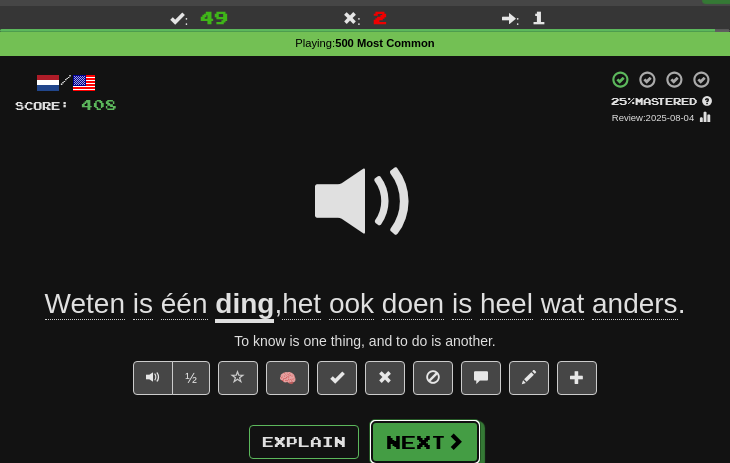 drag, startPoint x: 458, startPoint y: 443, endPoint x: 458, endPoint y: 430, distance: 13 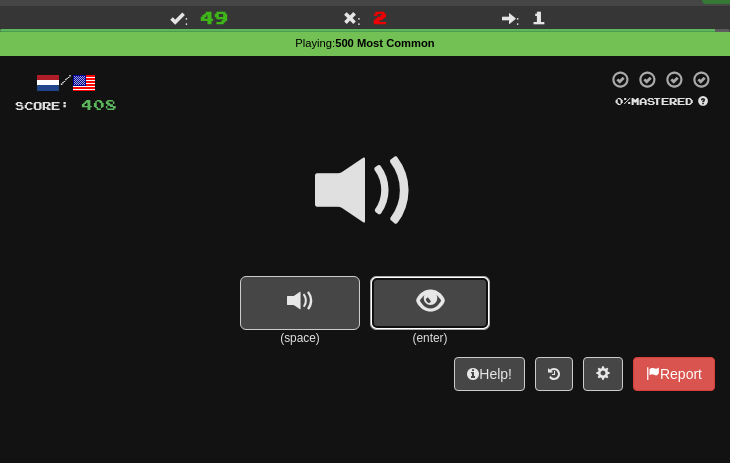 click at bounding box center [430, 303] 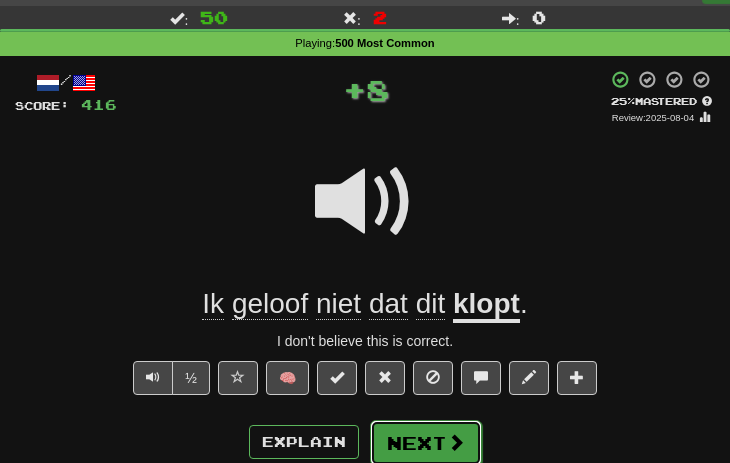 click on "Next" at bounding box center [426, 443] 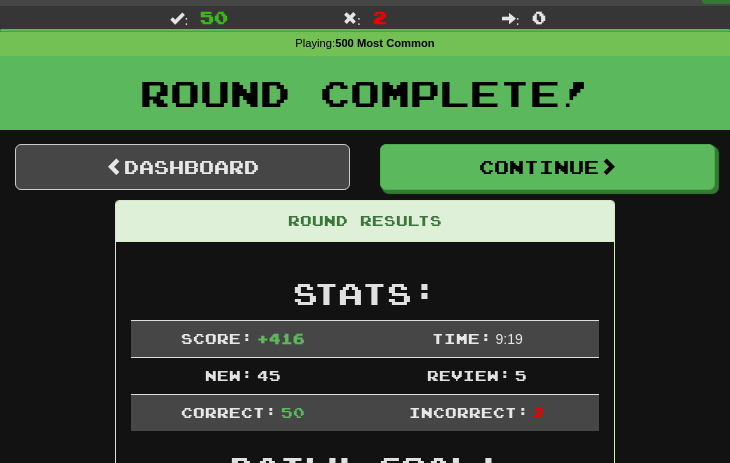 click on "Round Results Stats: Score:   + 416 Time:   9 : 19 New:   45 Review:   5 Correct:   50 Incorrect:   2 Daily Goal: Points:   1232  /  1000  🎉 Time remaining: 11   Hours Progress: 500 Most Common Playing:  501  /  2,233 + 45 20.421% 22.436% Mastered:  2  /  2,233 0.09% Ready for Review:  13  /  Level:  48 ⬆🎉🙌 848  points to level  49  - keep going! Ranked:  6 th  this week ( 4,740  points to  5 th ) Sentences:  Report Ik heb  vragen . I have questions.  Report Als twee mensen  hetzelfde  doen, is het niet hetzelfde. When two are doing the same thing, it is not the same.  Report Tegen  wie denk je dat je het hebt? Who do you think you're talking to here?  Report Waarom  kwam  je niet? Why didn't you come?  Report Zeg het op een andere  manier . Say it in another way.  Report Mijn vader is  dokter . My father is a doctor.  Report Over een  week  of twee. In about two weeks.  Report Kijk om je  heen . Take a look around you.  Report Is er daar  water ? Is there water there?  Report Je kan hem  geloven ." at bounding box center [365, 2858] 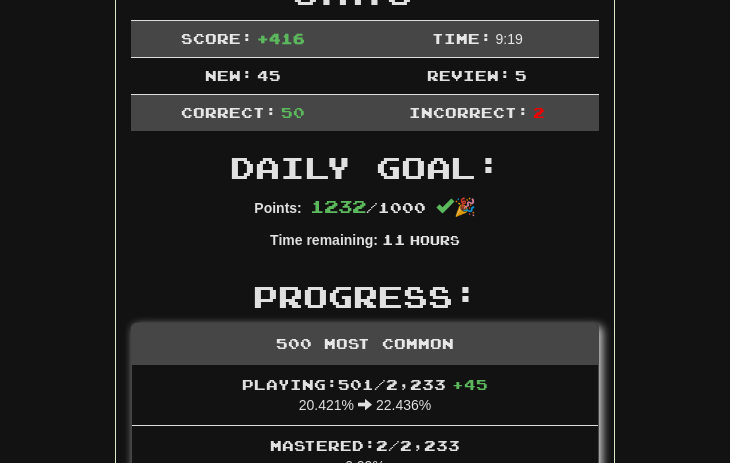 scroll, scrollTop: 0, scrollLeft: 0, axis: both 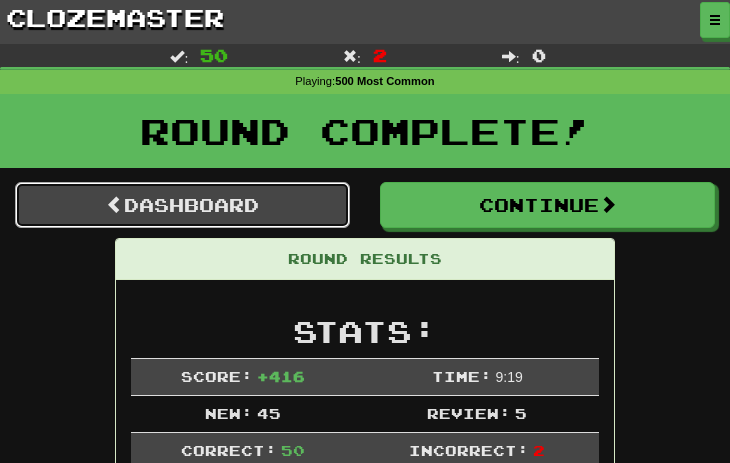 click on "Dashboard" at bounding box center [182, 205] 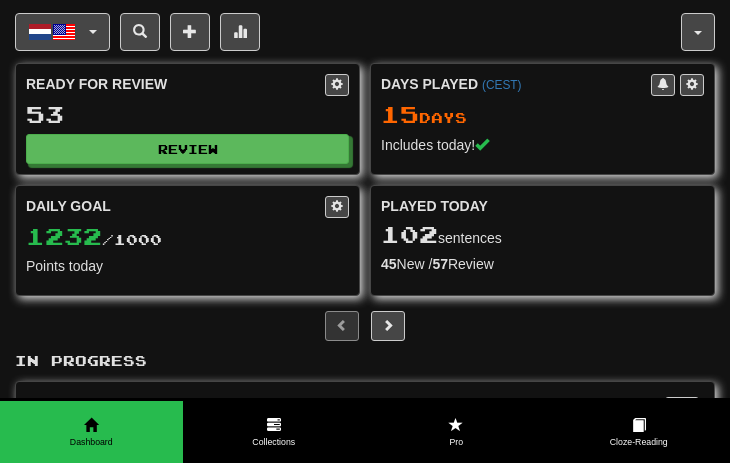 scroll, scrollTop: 0, scrollLeft: 0, axis: both 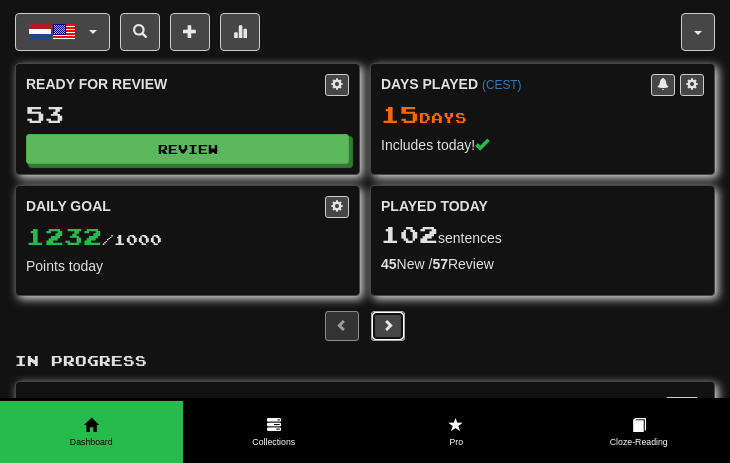 click at bounding box center [388, 326] 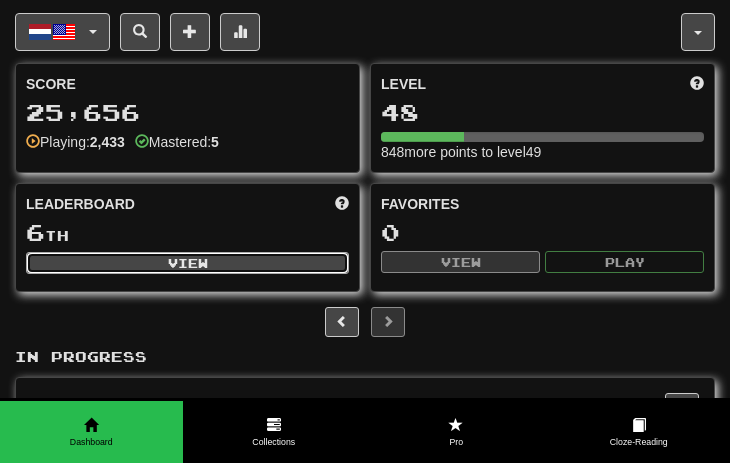 click on "View" at bounding box center (187, 263) 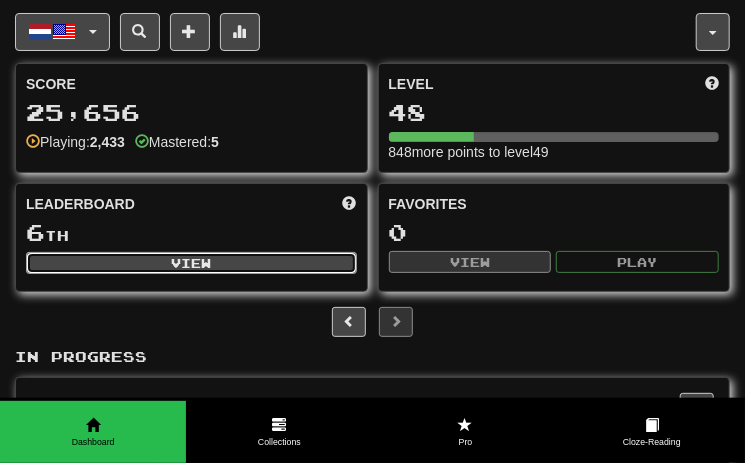 select on "**********" 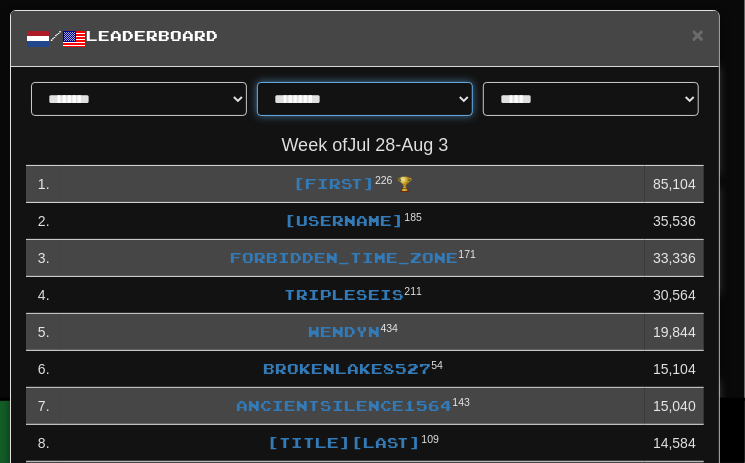 click on "**********" at bounding box center (365, 99) 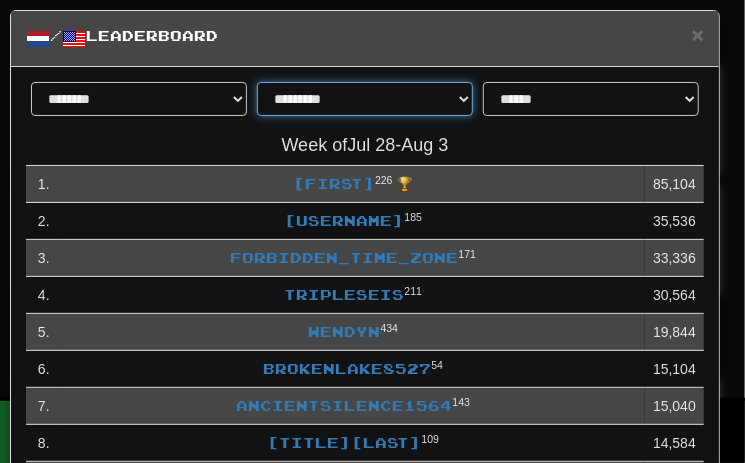 select on "*******" 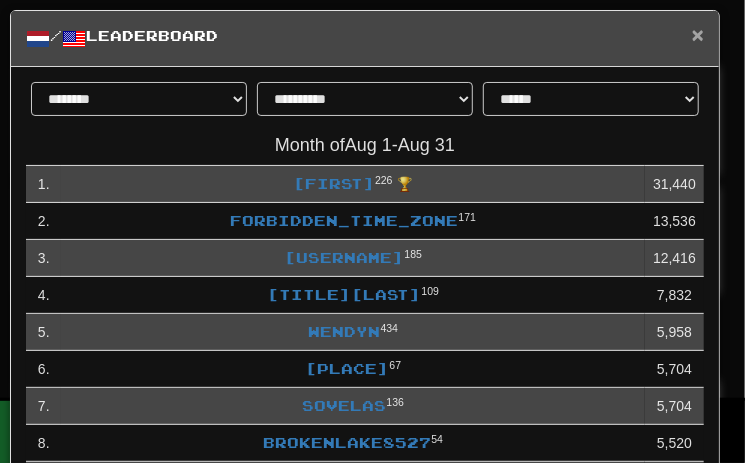 click on "×" at bounding box center [698, 34] 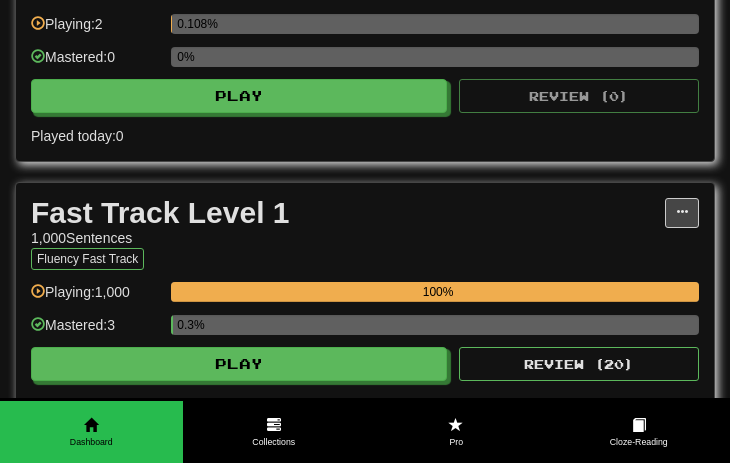 scroll, scrollTop: 1100, scrollLeft: 0, axis: vertical 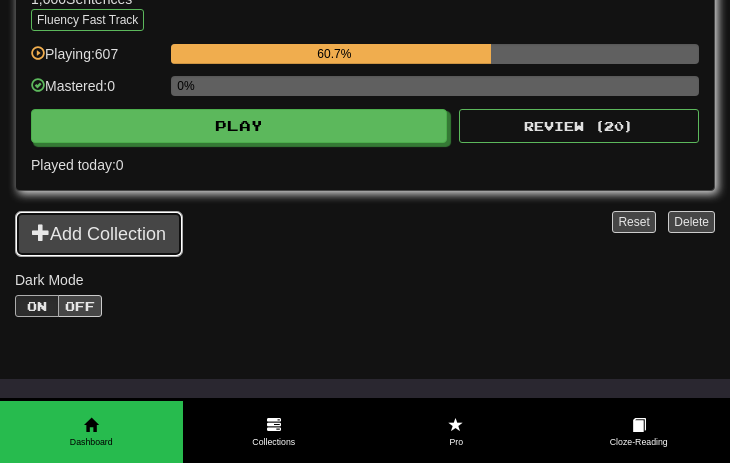 click on "Add Collection" at bounding box center (99, 234) 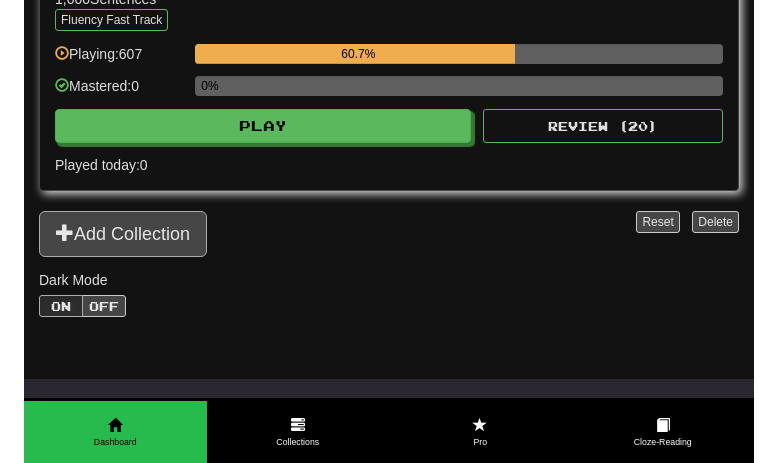scroll, scrollTop: 0, scrollLeft: 0, axis: both 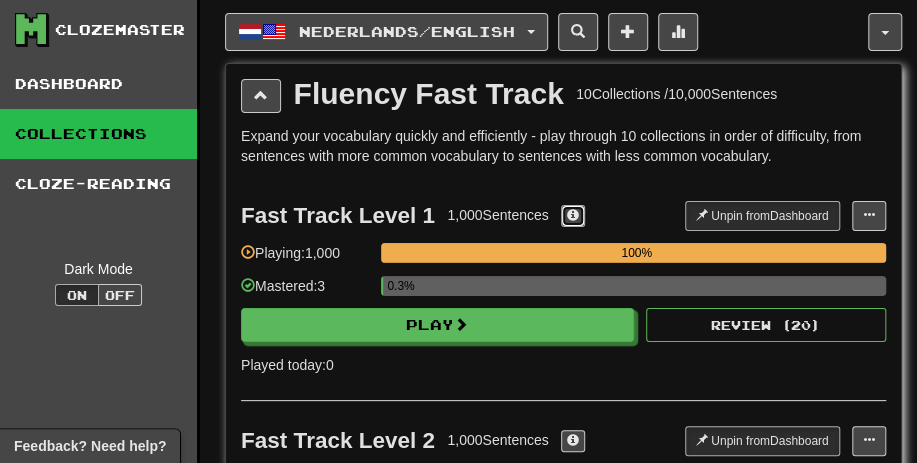 click at bounding box center [573, 215] 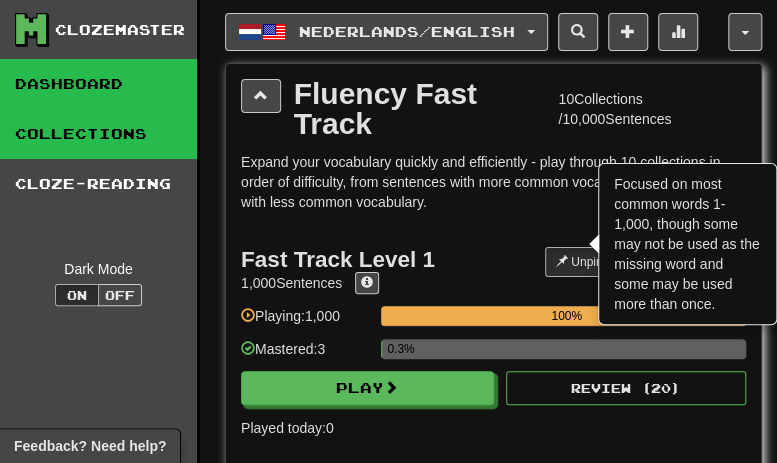 click on "Dashboard" at bounding box center [98, 84] 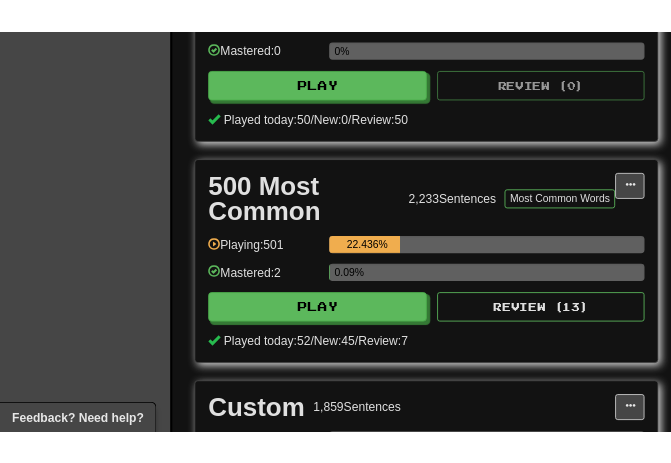 scroll, scrollTop: 800, scrollLeft: 0, axis: vertical 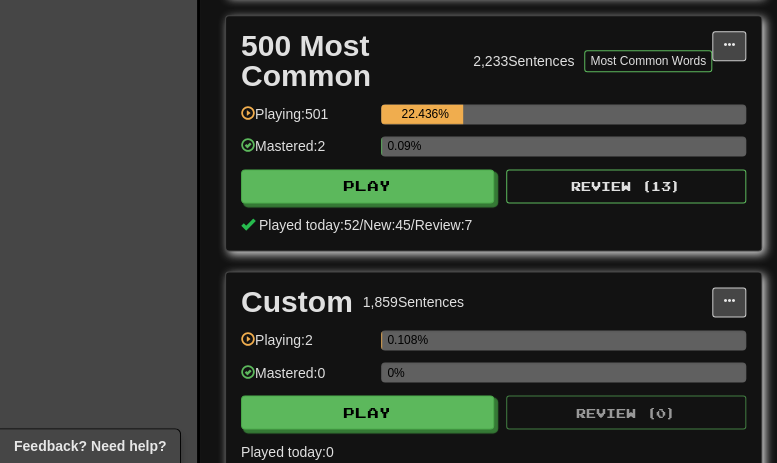 drag, startPoint x: 142, startPoint y: 226, endPoint x: 288, endPoint y: 215, distance: 146.4138 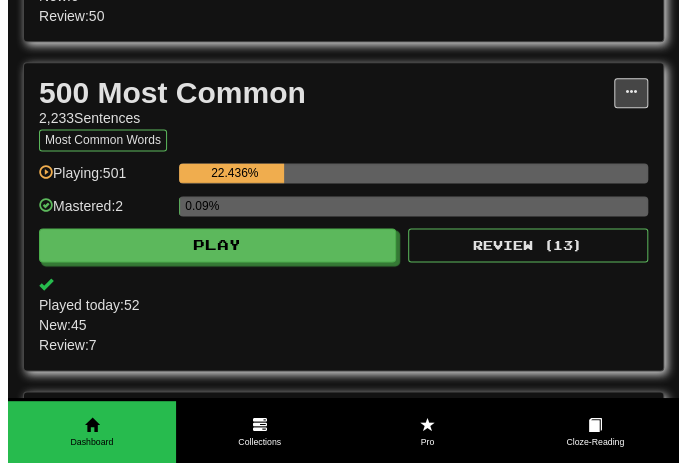 scroll, scrollTop: 700, scrollLeft: 0, axis: vertical 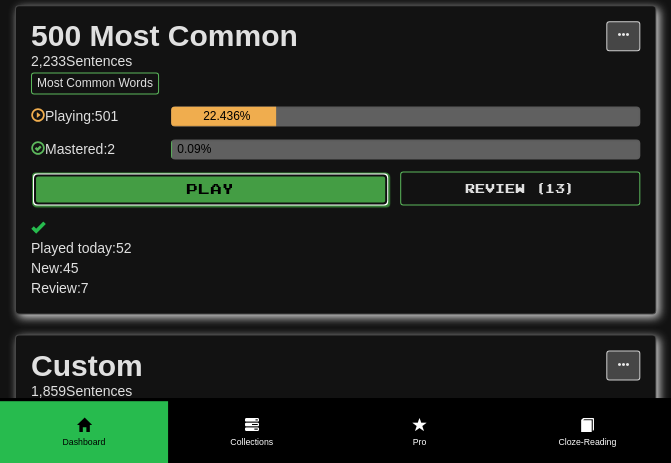 click on "Play" at bounding box center (210, 189) 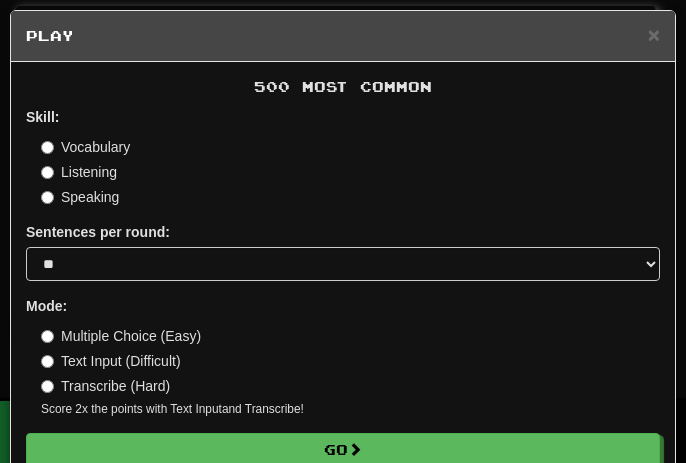 click on "Transcribe (Hard)" at bounding box center [105, 386] 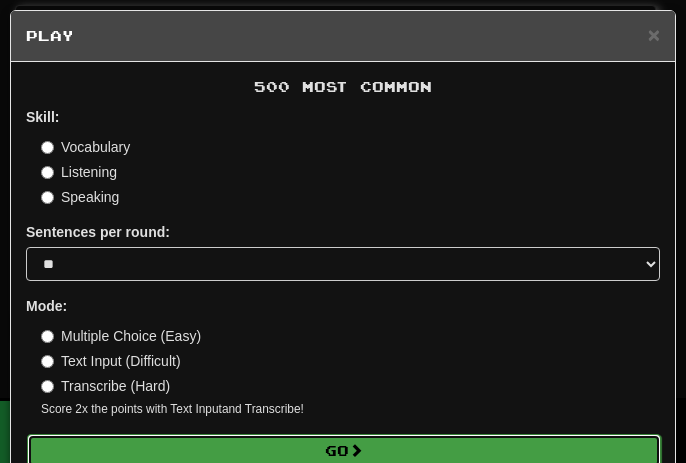 click on "Go" at bounding box center (344, 451) 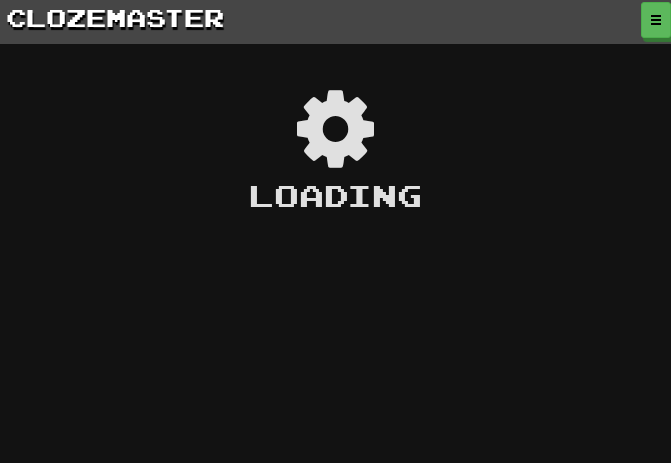 scroll, scrollTop: 0, scrollLeft: 0, axis: both 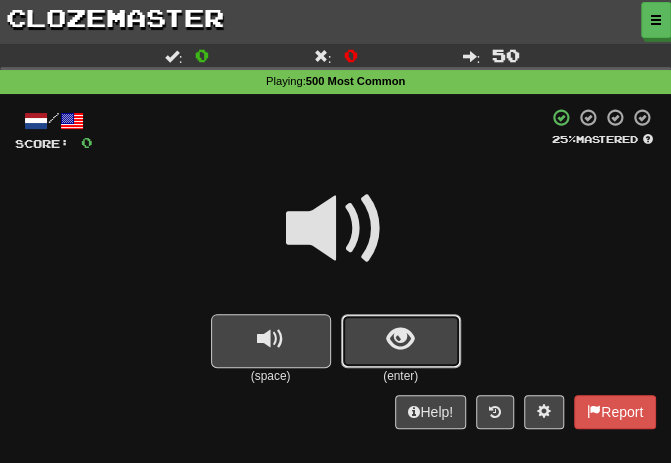 click at bounding box center [400, 339] 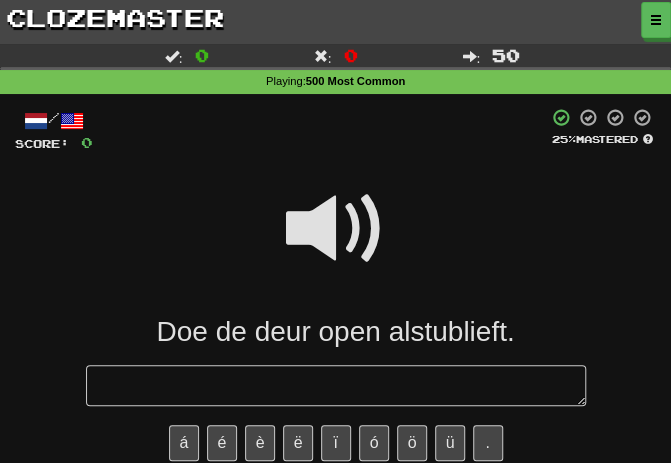 type on "*" 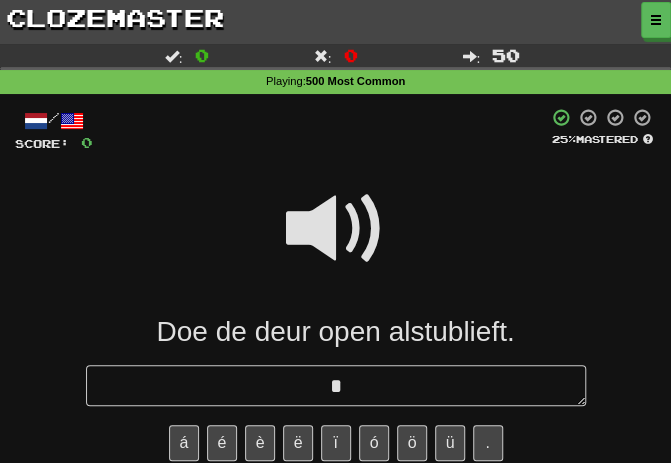 type on "*" 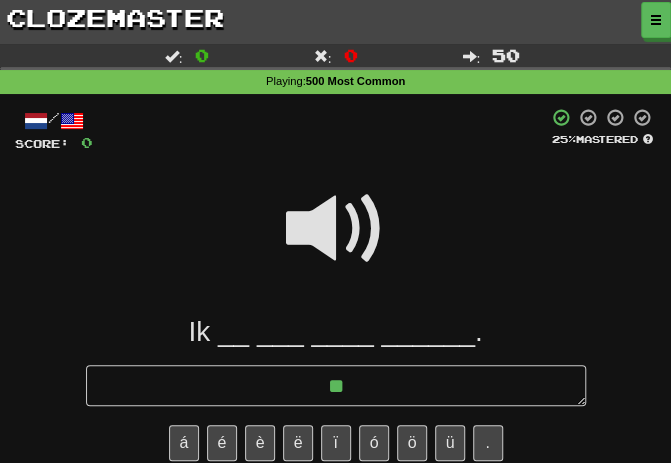 type on "*" 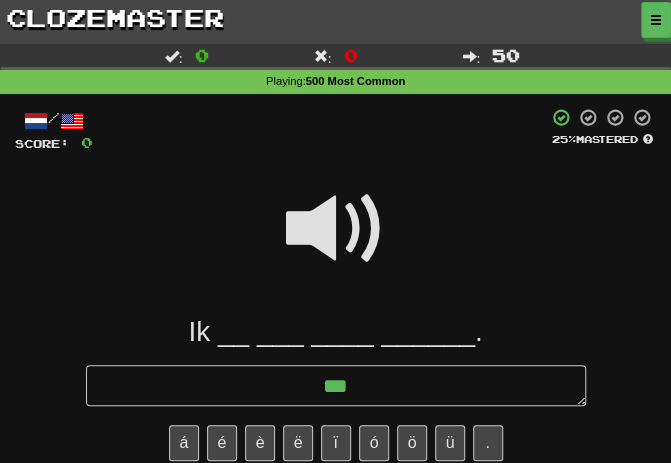 type on "*" 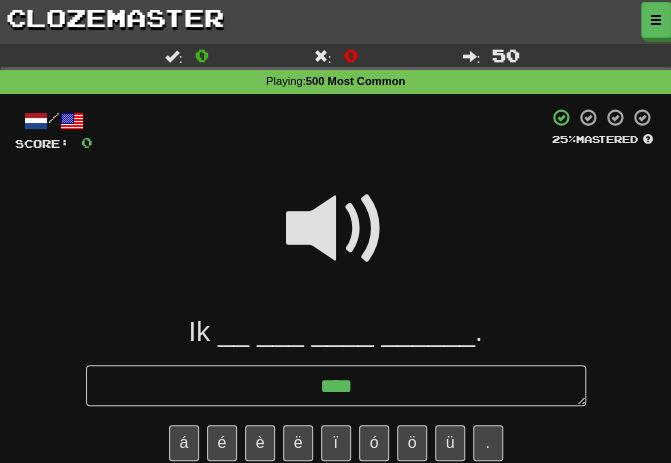 type on "*" 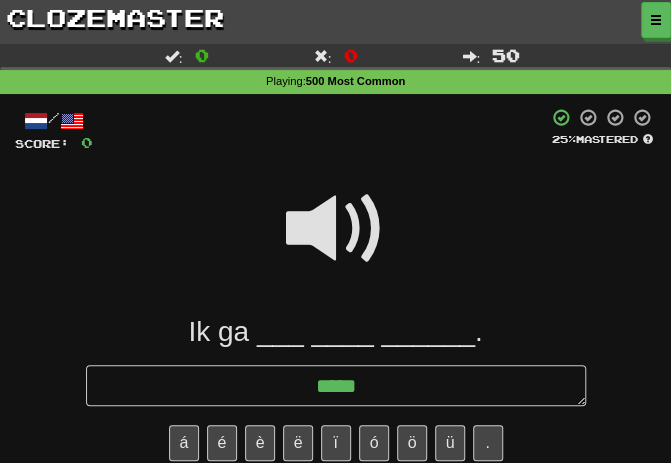 type on "*" 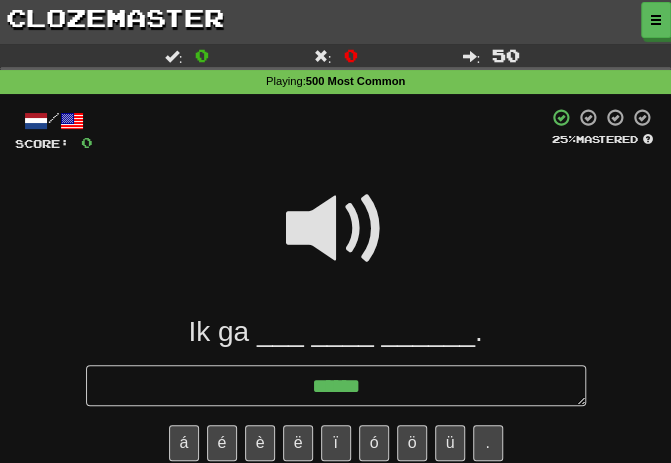 type on "*" 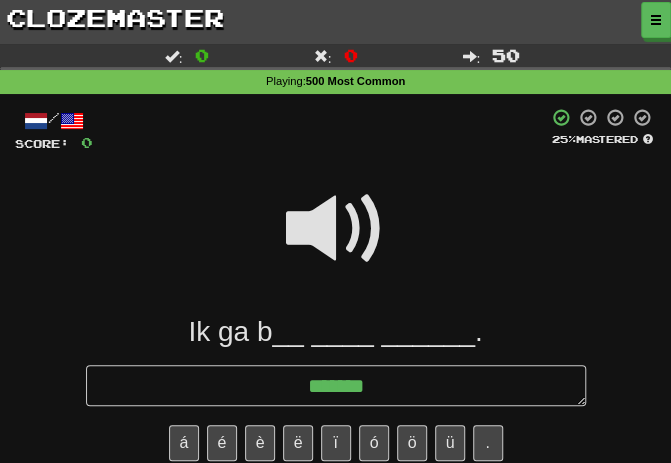 type on "*" 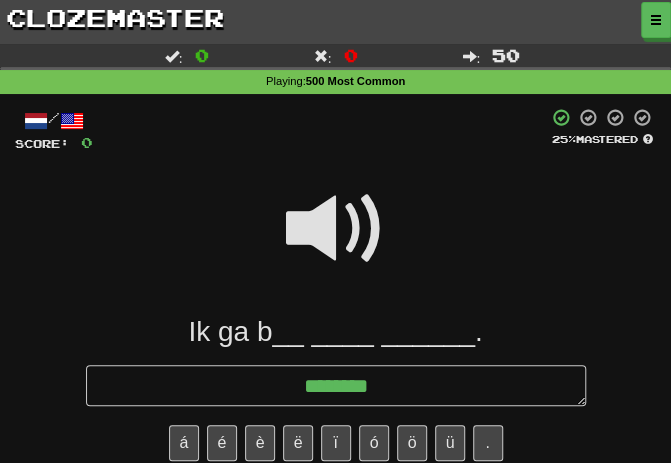 type on "*" 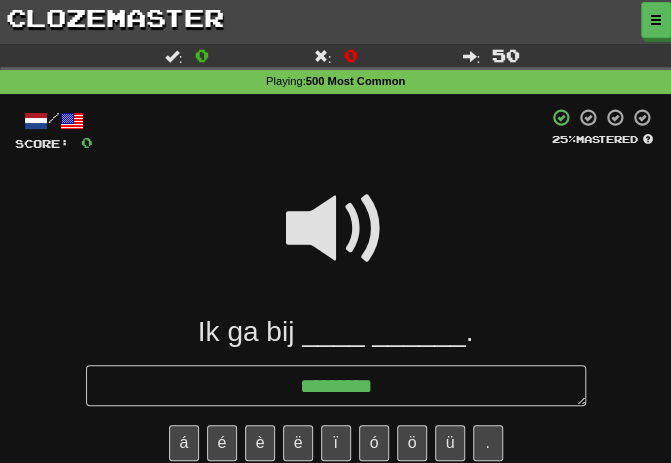 type on "*" 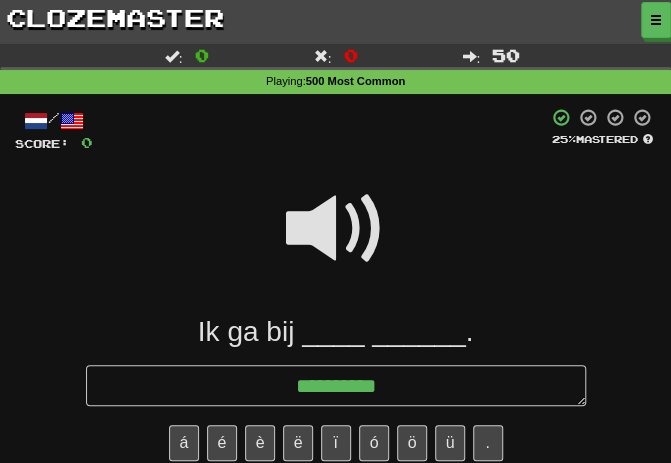 type on "*" 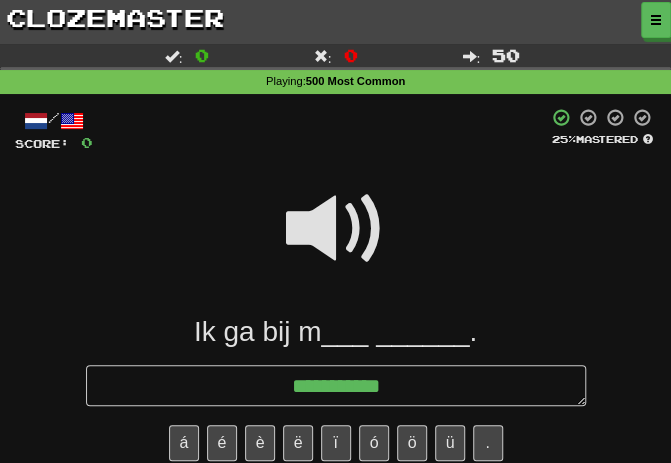 type on "*" 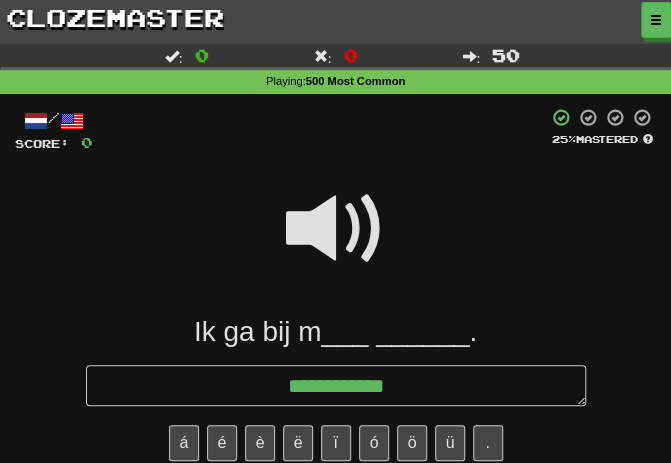 type on "*" 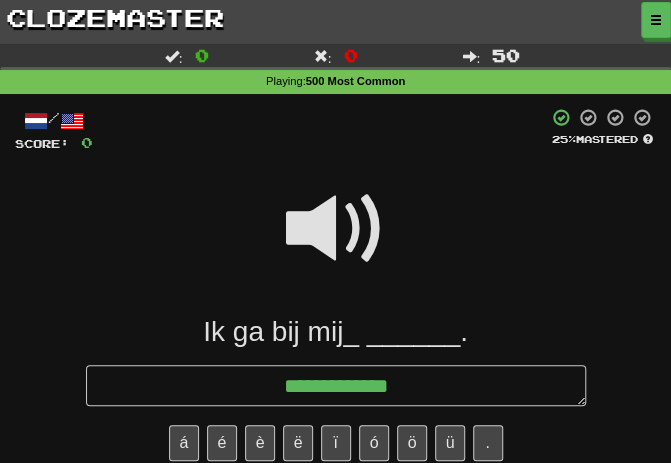 type on "*" 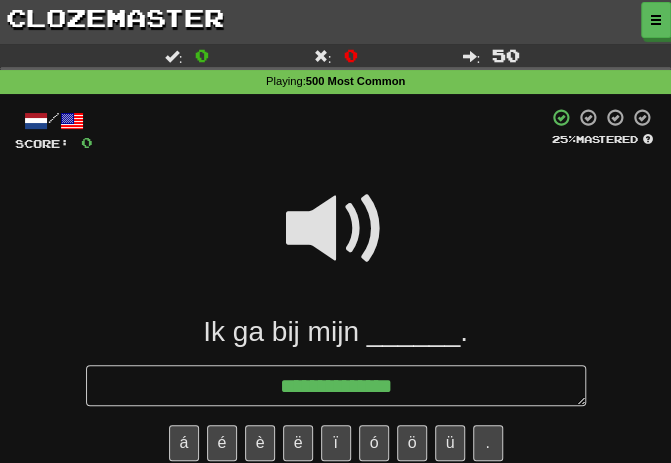 type on "*" 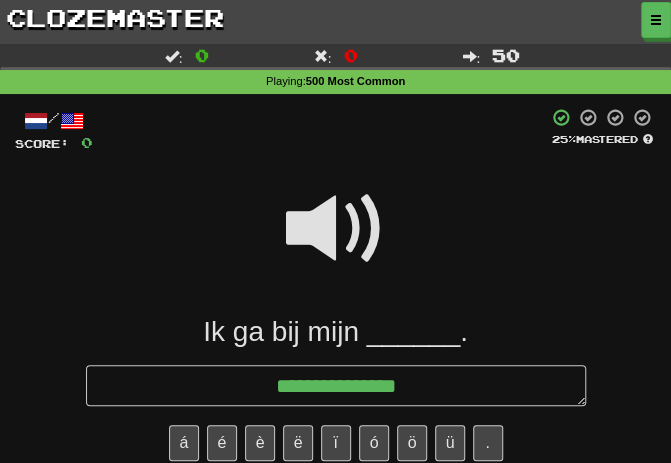 type on "*" 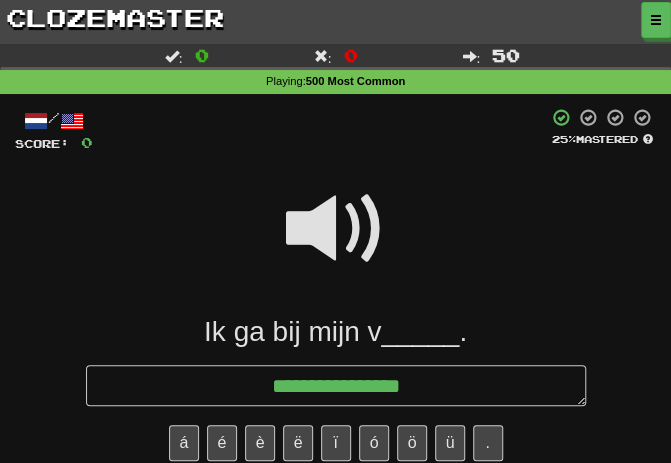 type on "*" 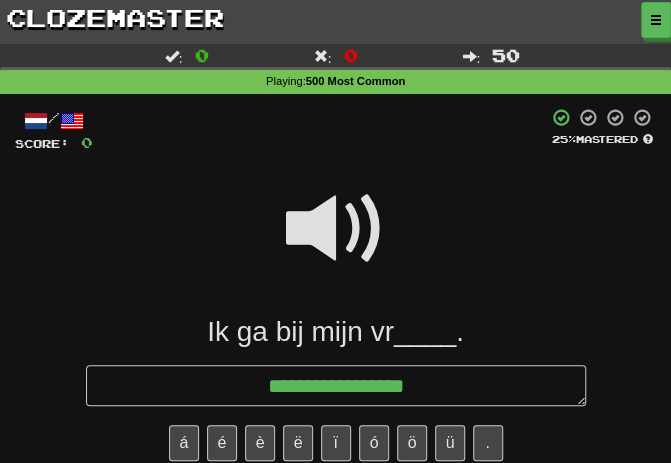 type on "*" 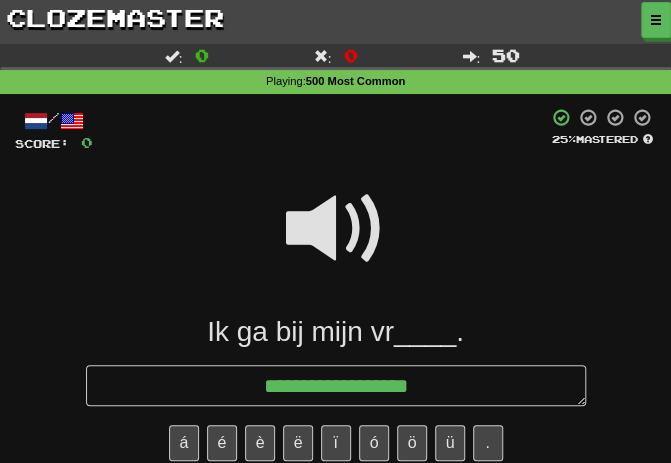 type on "*" 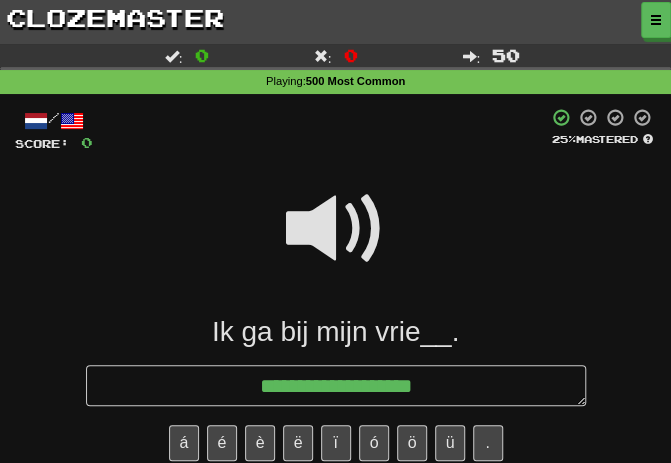 type on "*" 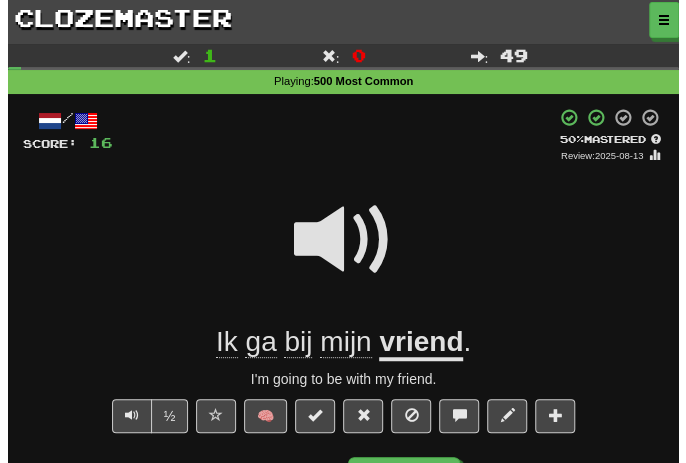 scroll, scrollTop: 44, scrollLeft: 0, axis: vertical 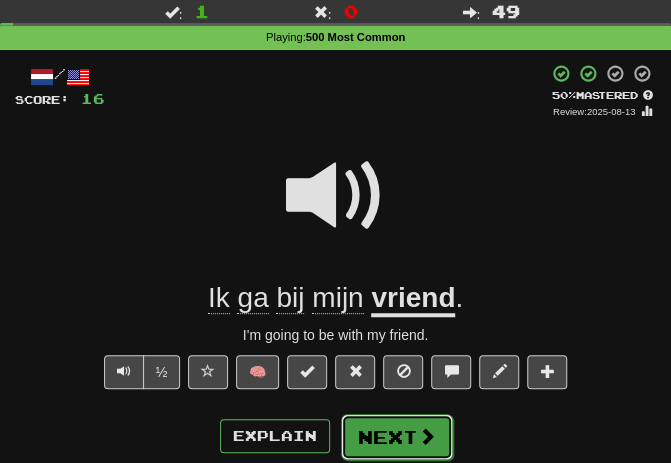 click on "Next" at bounding box center [397, 437] 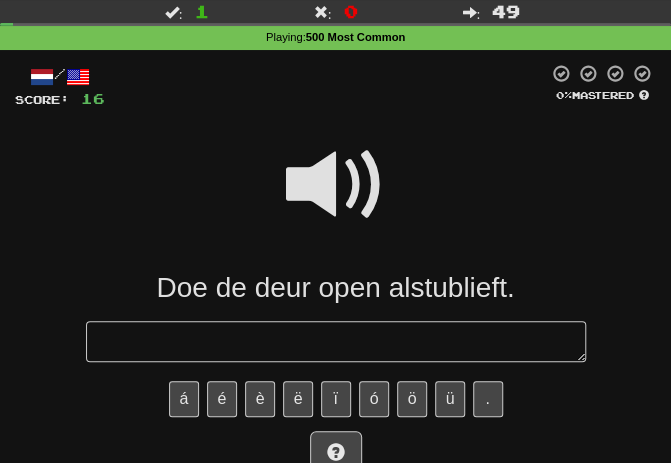 type on "*" 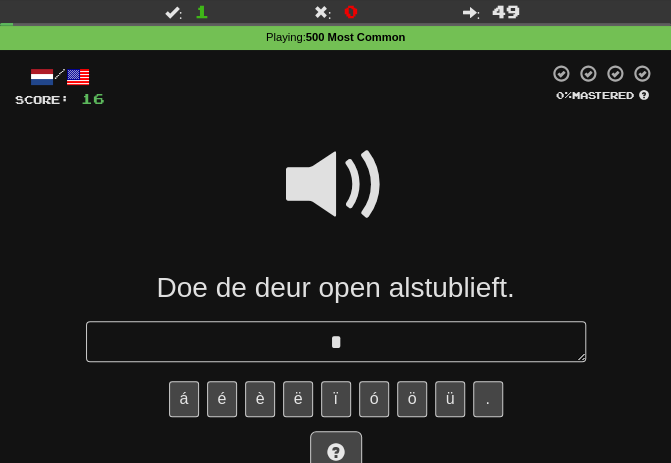 type on "*" 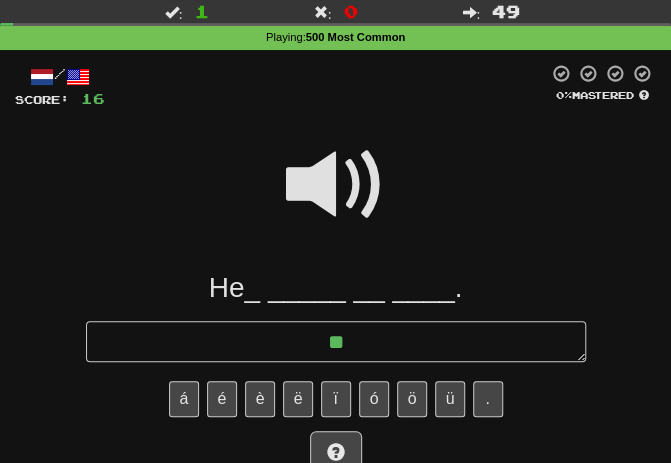 type on "*" 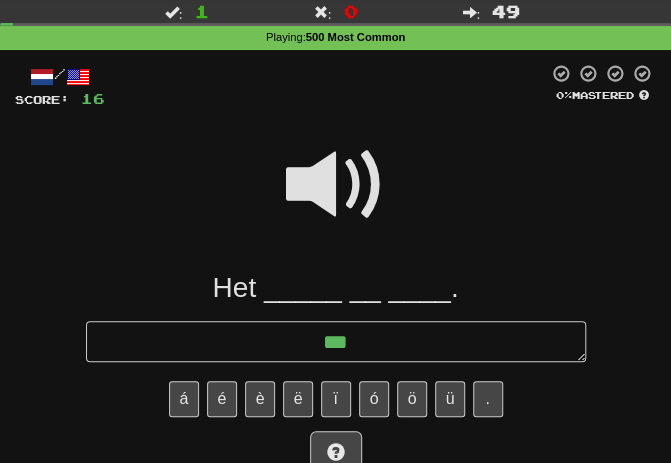 type on "*" 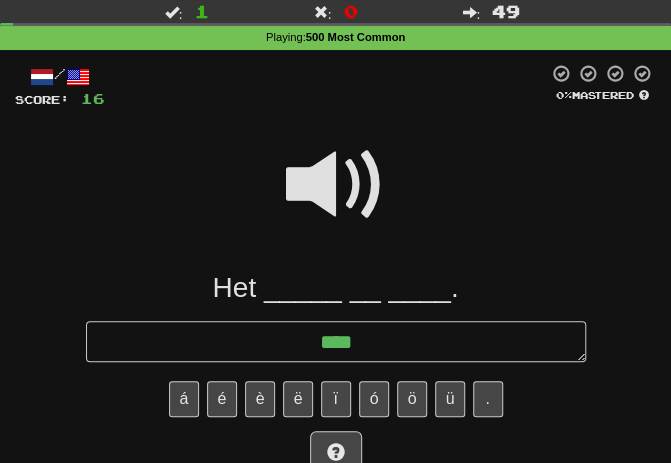 type on "*" 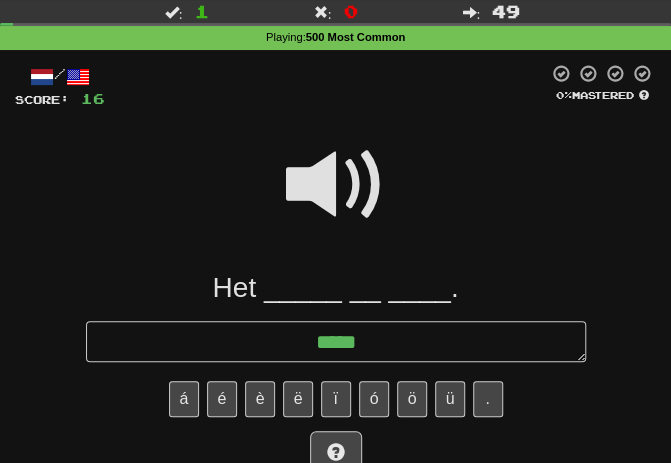 type on "*" 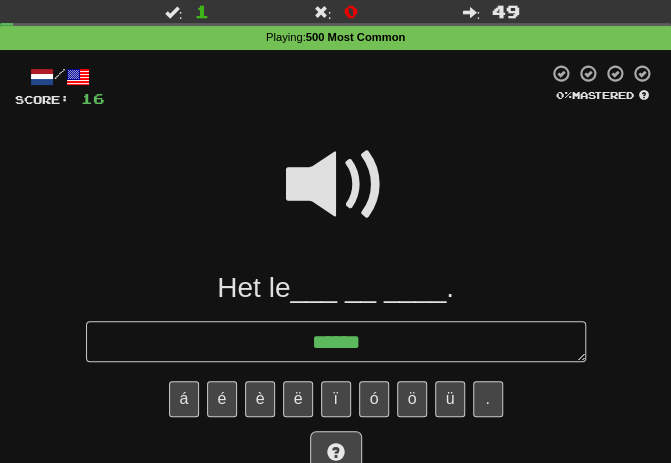 type on "*" 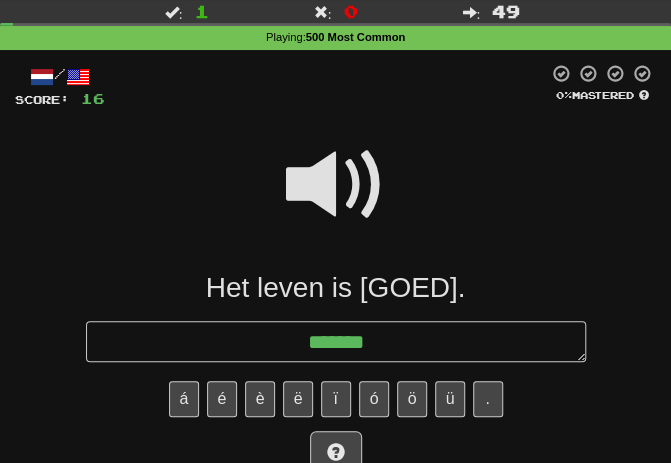 type on "*" 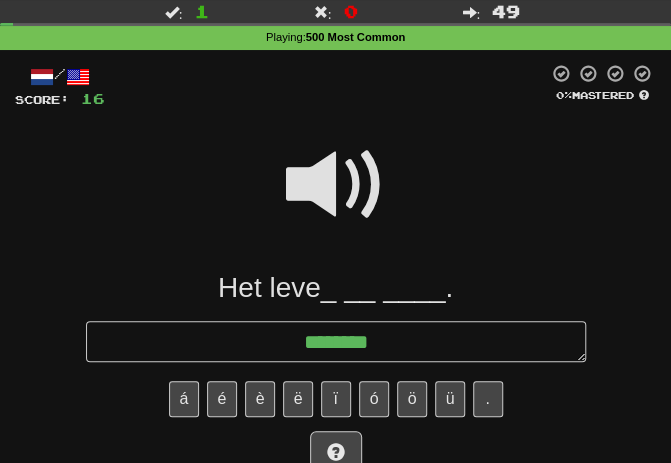 type on "*" 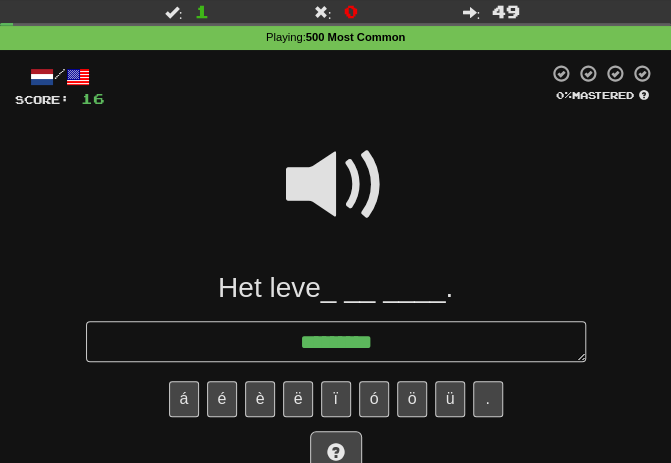 type on "*" 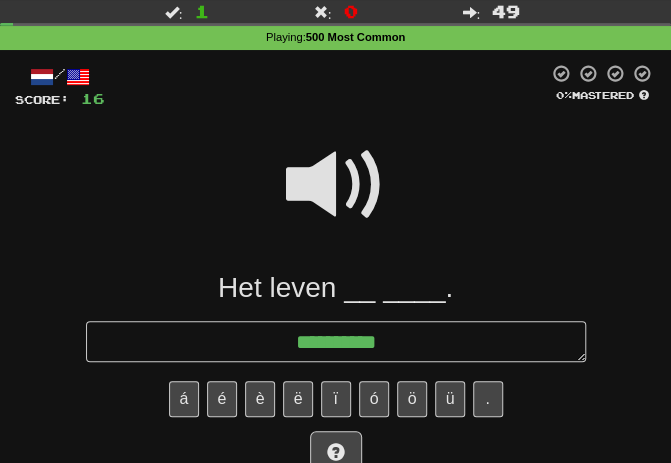 type on "*" 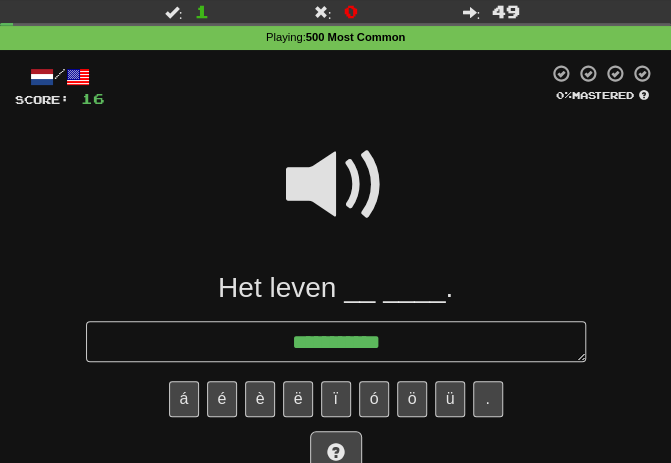 type on "*" 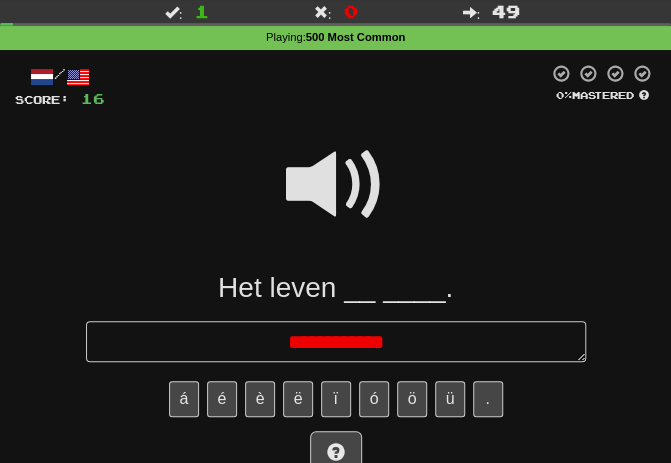 type on "*" 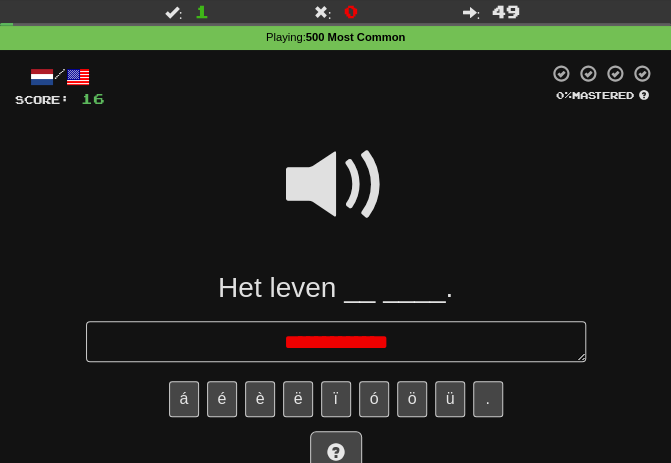type on "*" 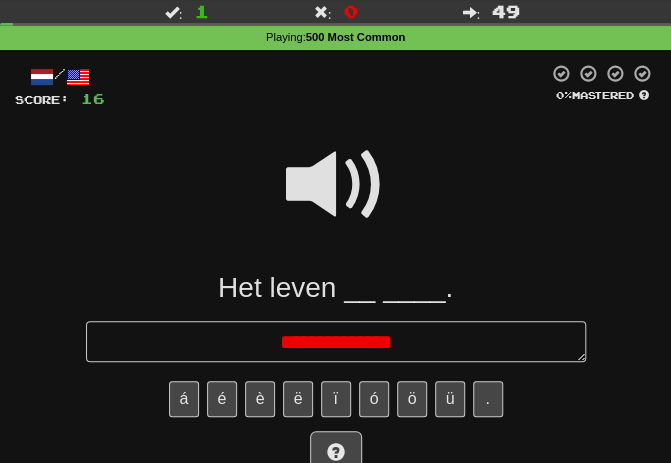 type on "*" 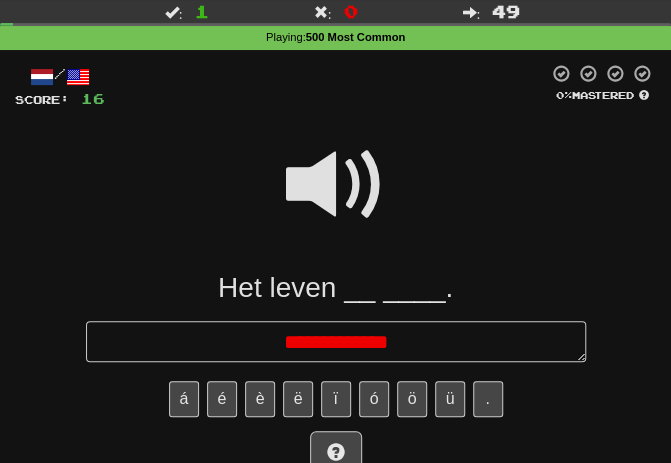 type on "*" 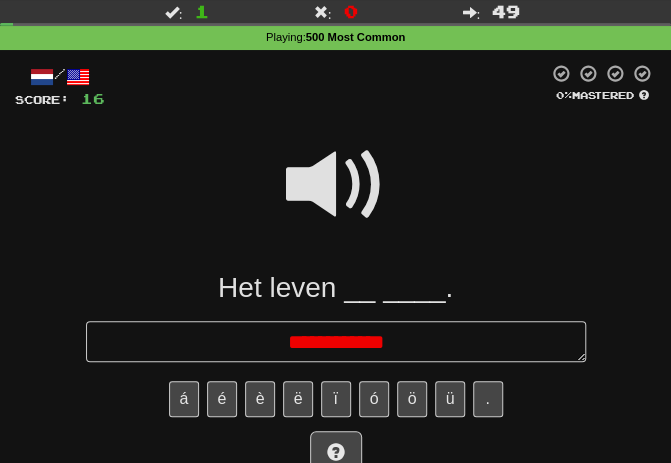 type on "*" 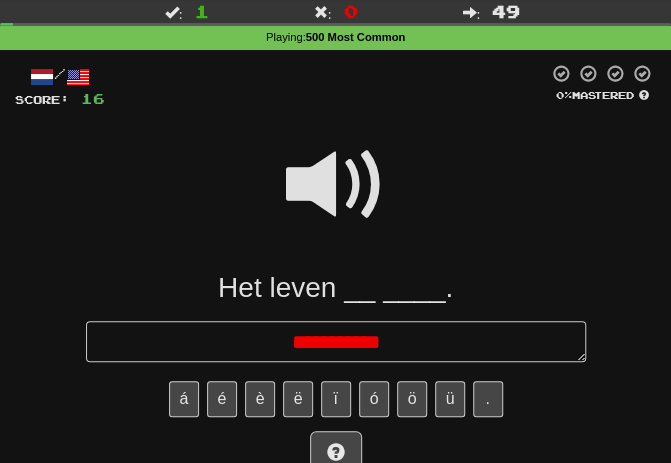 type on "*" 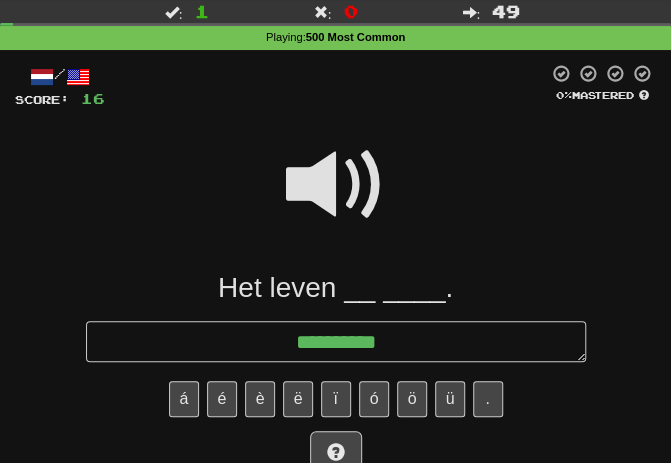 type on "*" 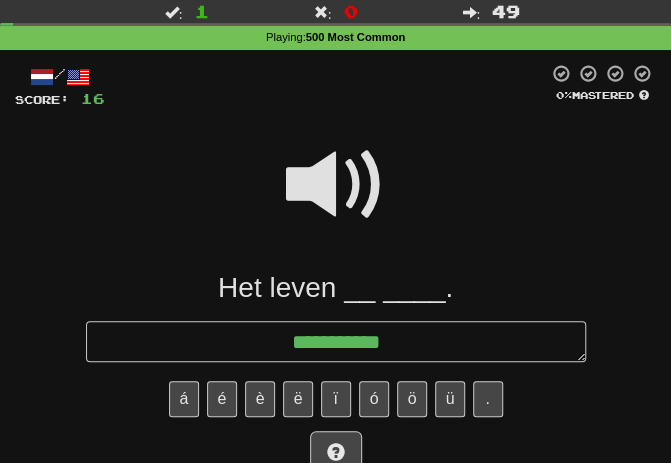 type on "*" 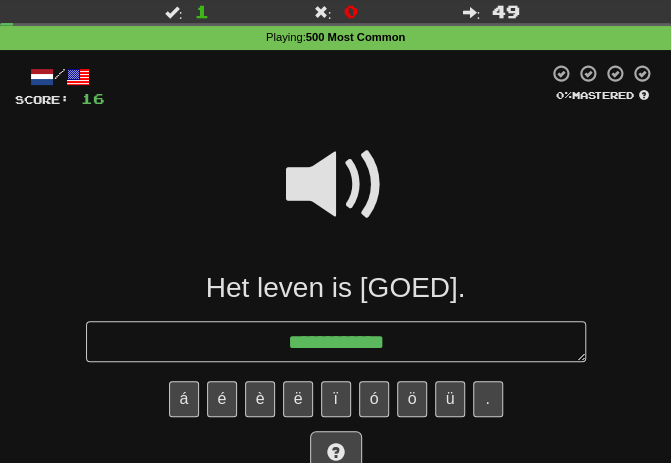 type on "*" 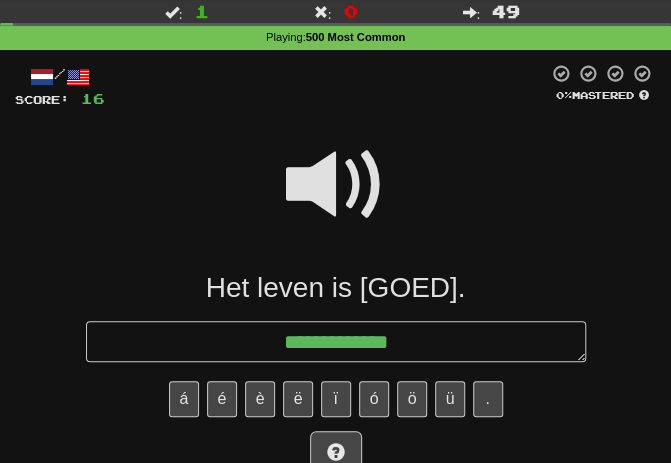 type on "*" 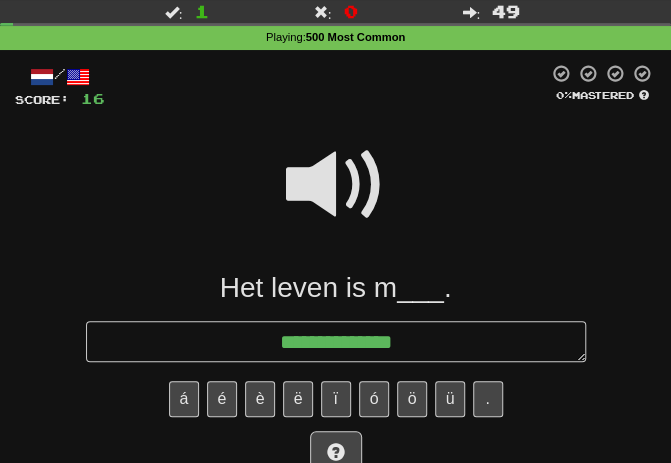 type on "*" 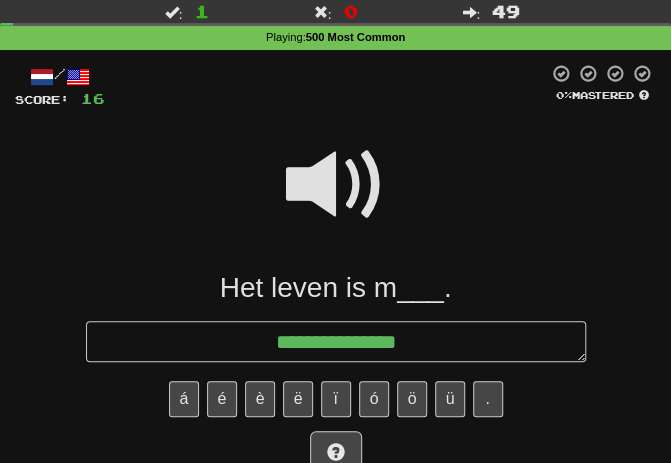 type on "*" 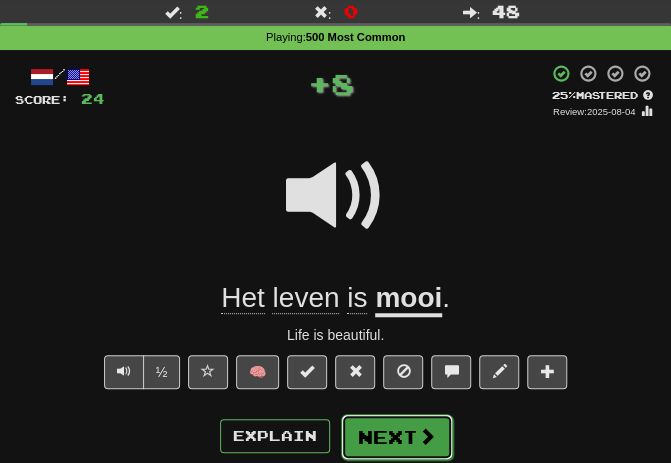click on "Next" at bounding box center [397, 437] 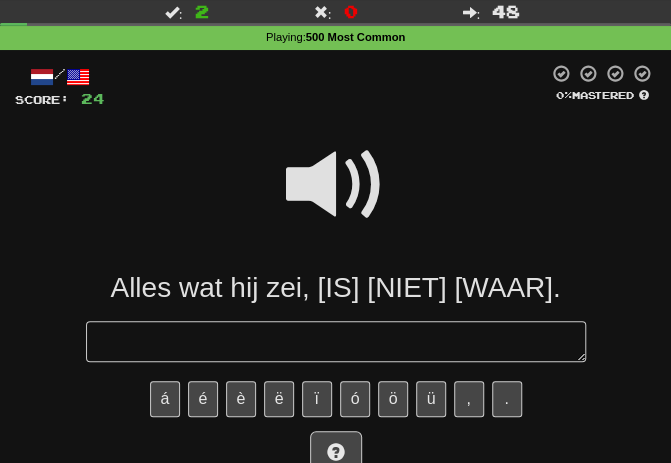 type on "*" 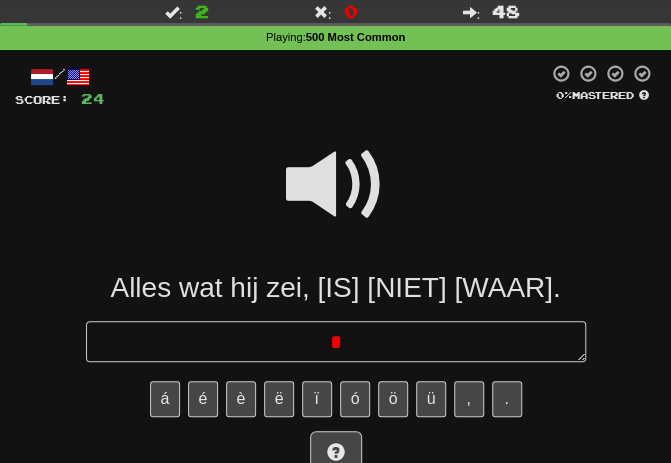 type 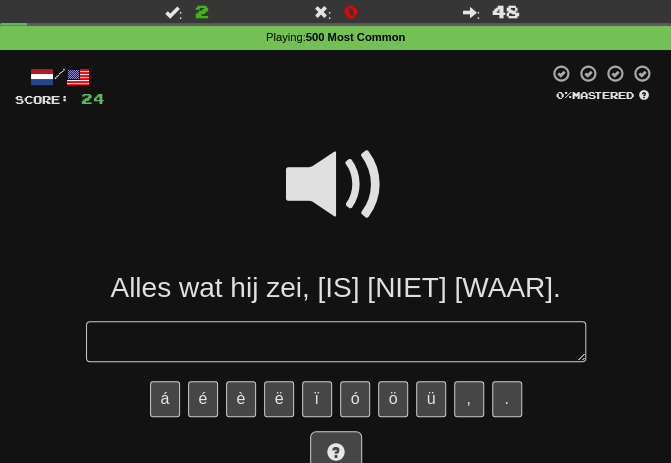 type on "*" 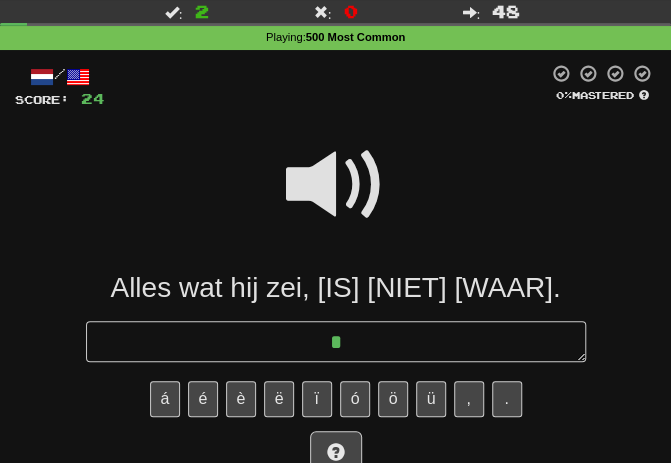 type on "*" 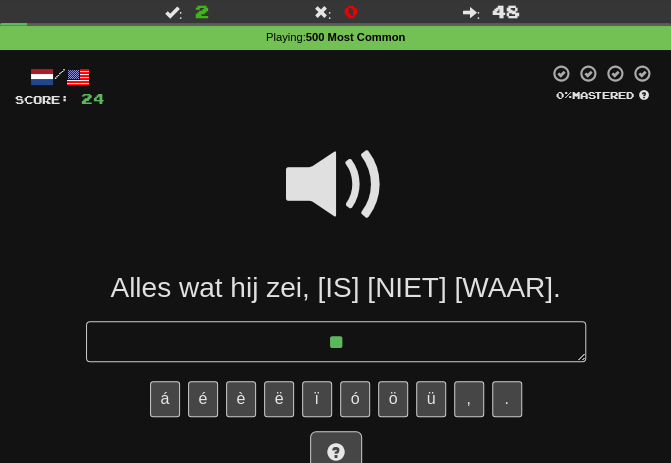 type on "*" 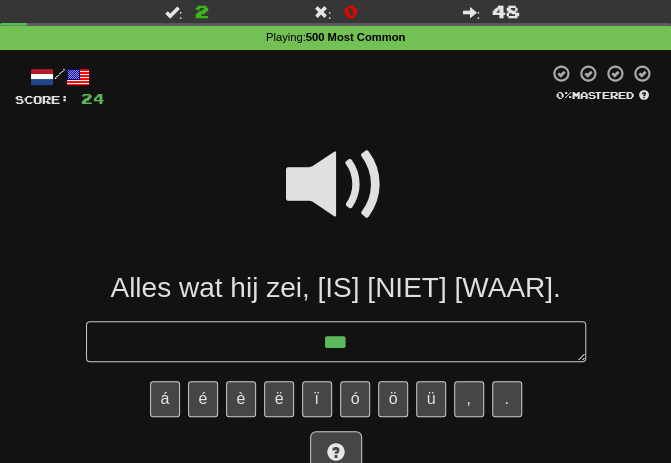 type on "*" 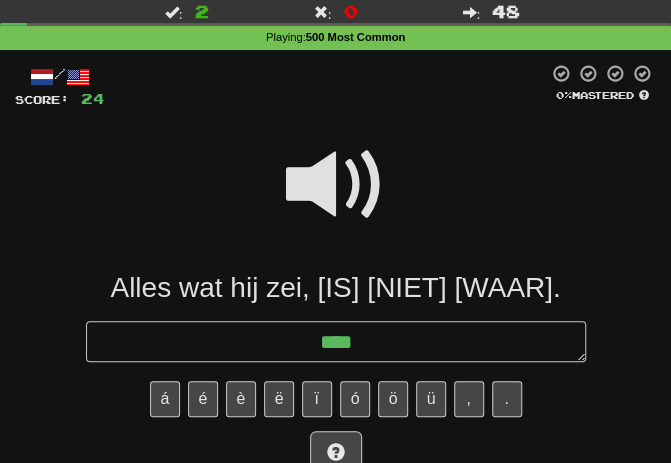 type on "*" 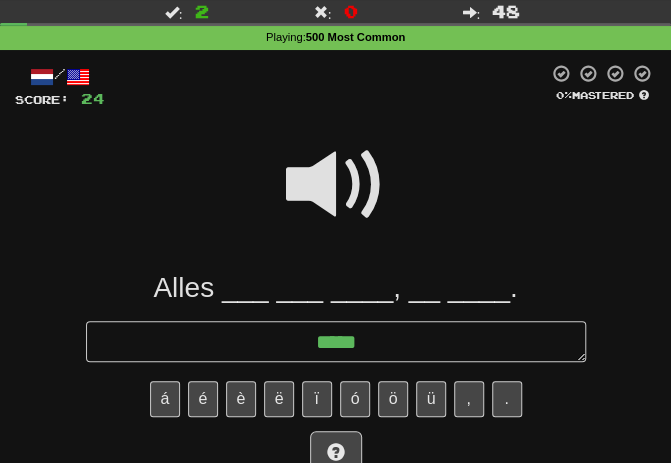 type on "*" 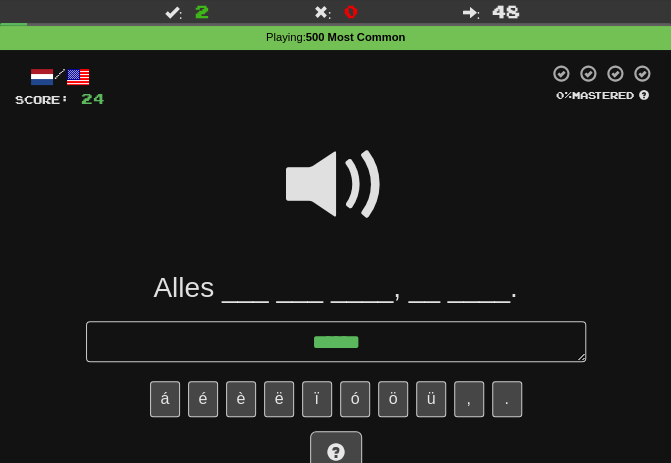 type on "*" 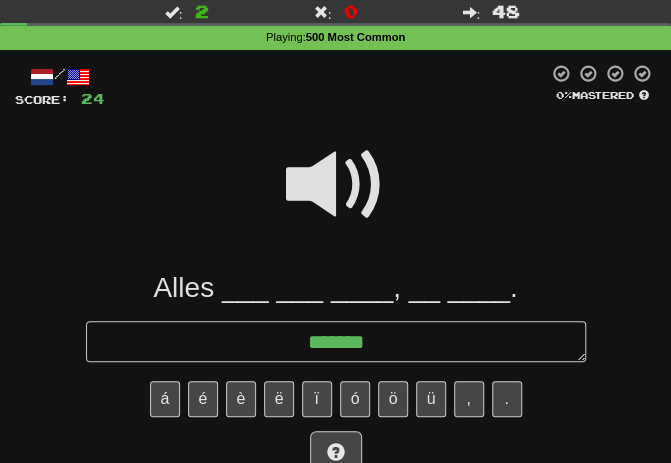 type on "*" 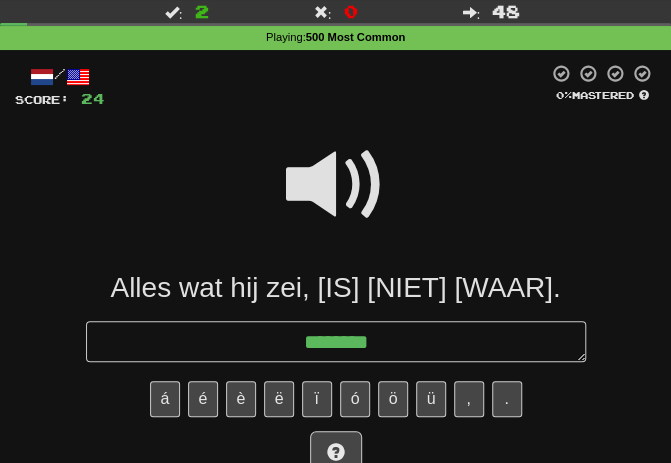 type on "*" 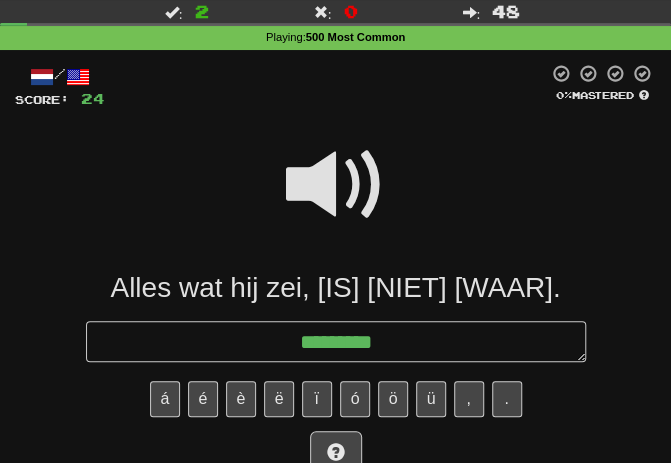 type on "*" 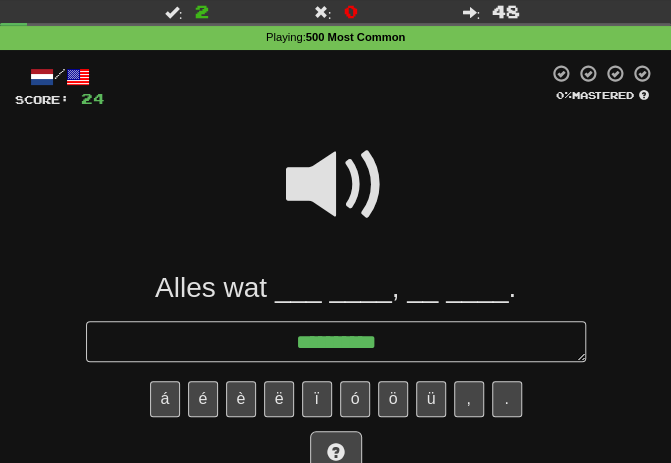 type on "*" 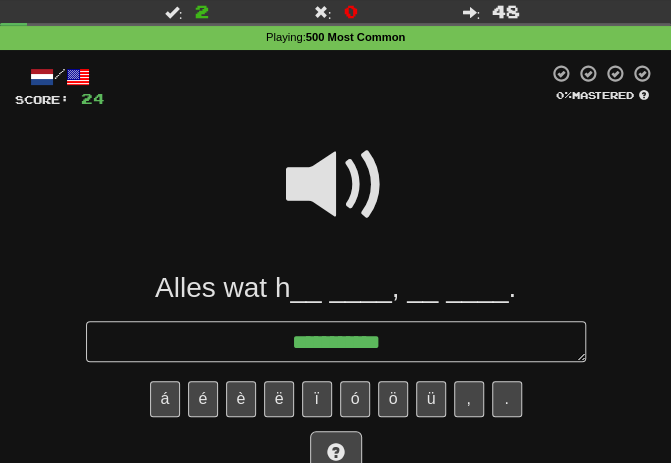 type on "*" 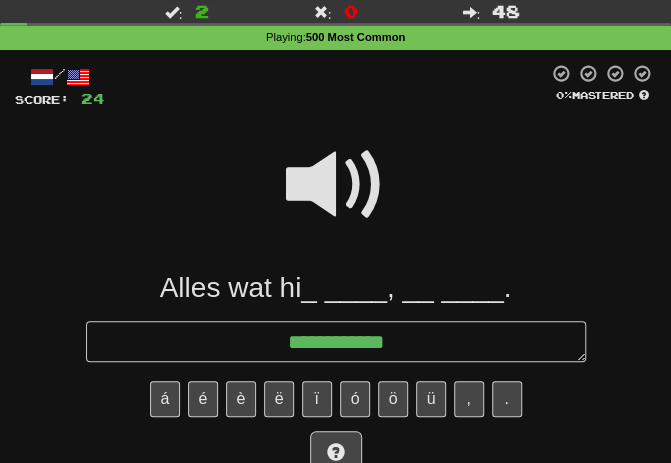 type on "*" 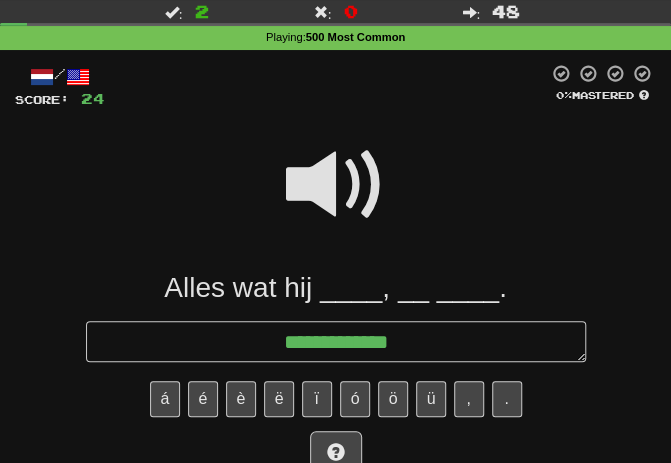 type on "*" 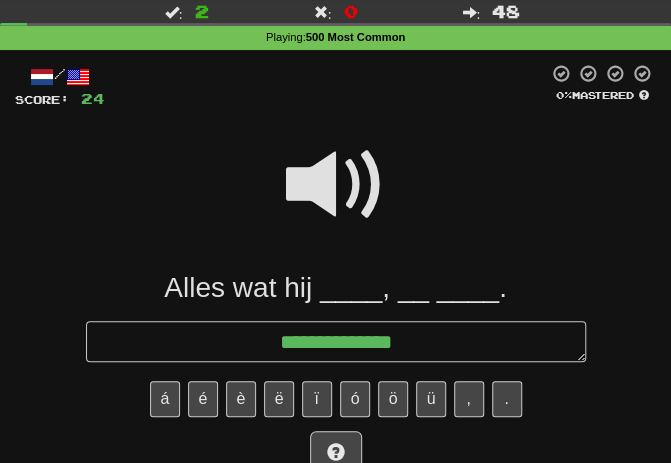 type on "*" 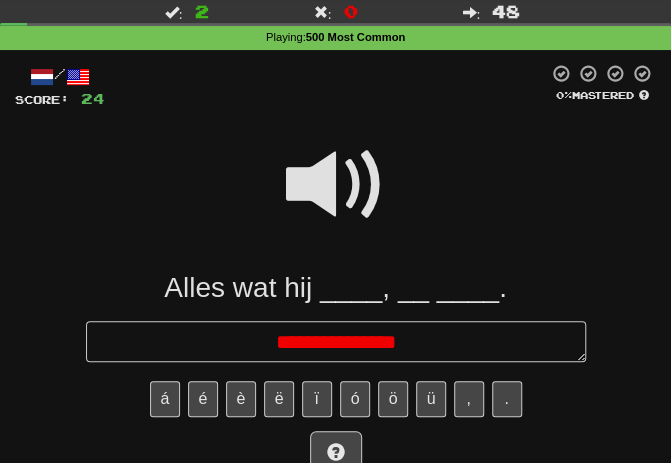 type on "*" 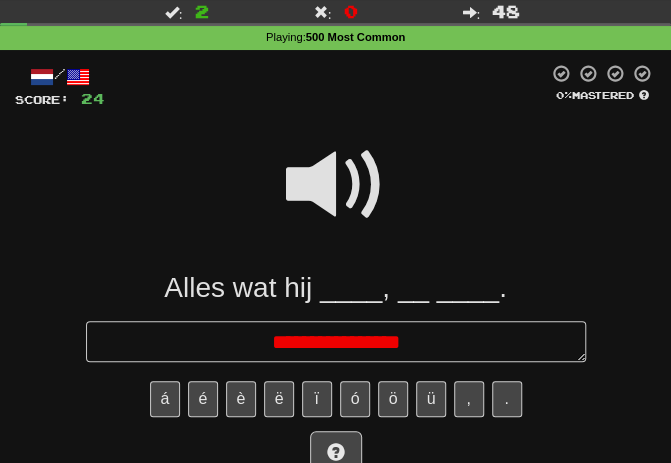 type on "*" 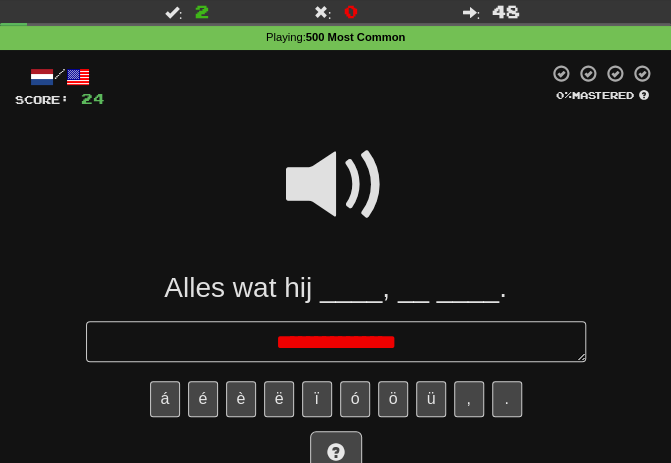 type on "*" 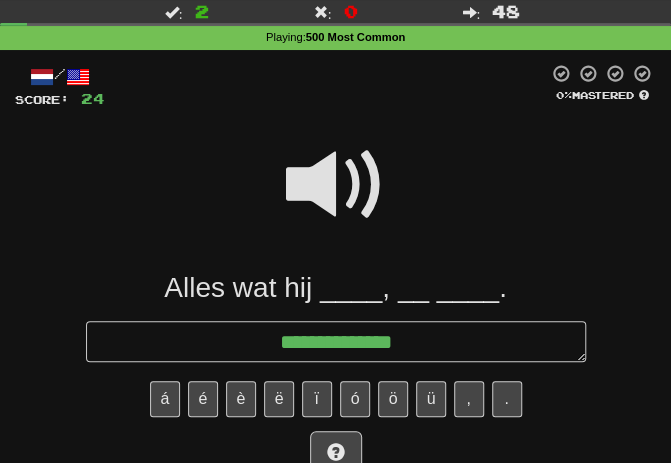 type on "*" 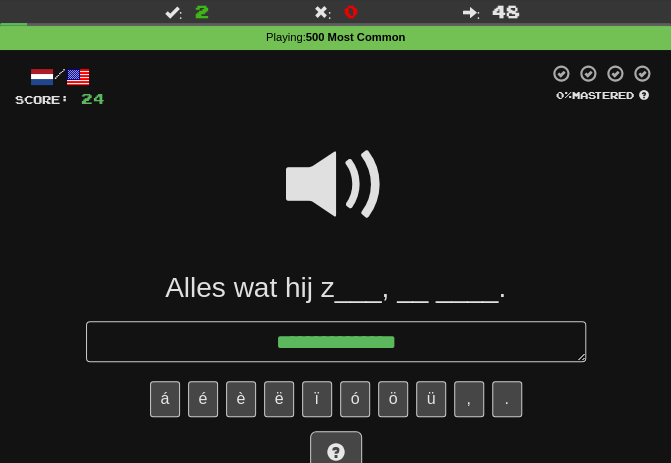 type on "*" 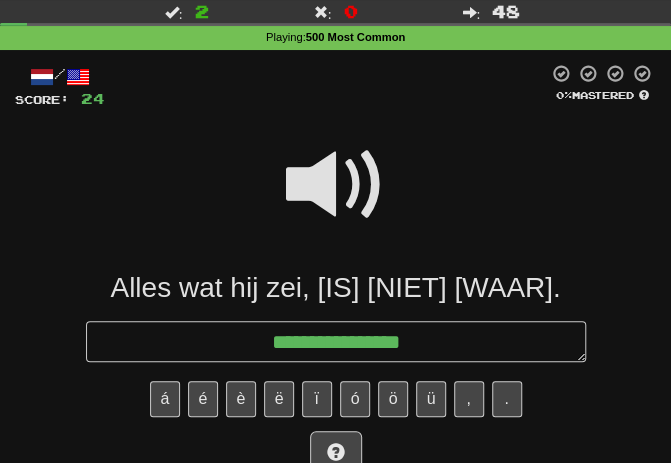 type on "*" 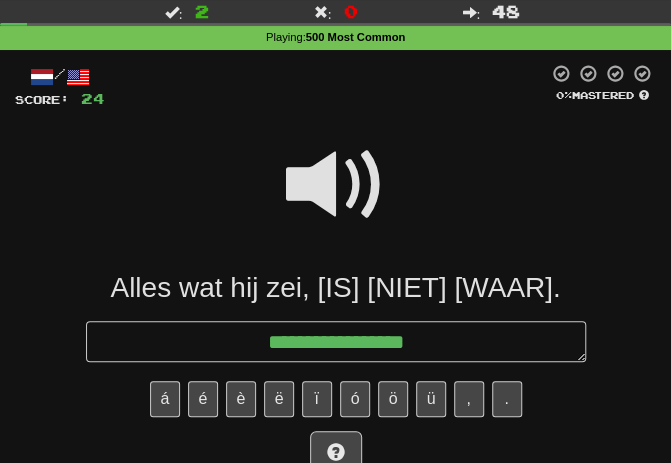 type on "*" 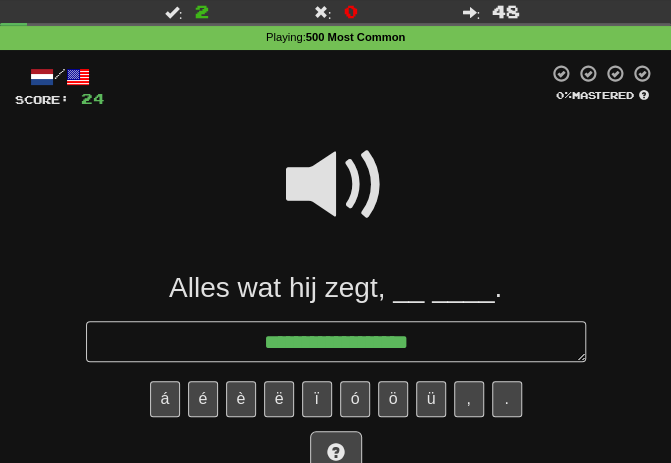 type on "*" 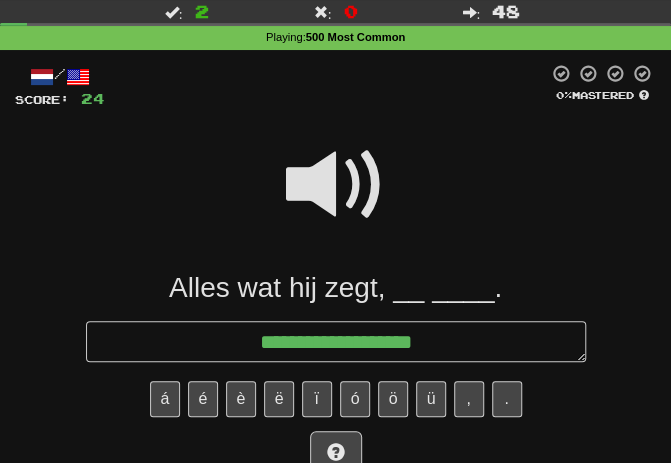 type on "*" 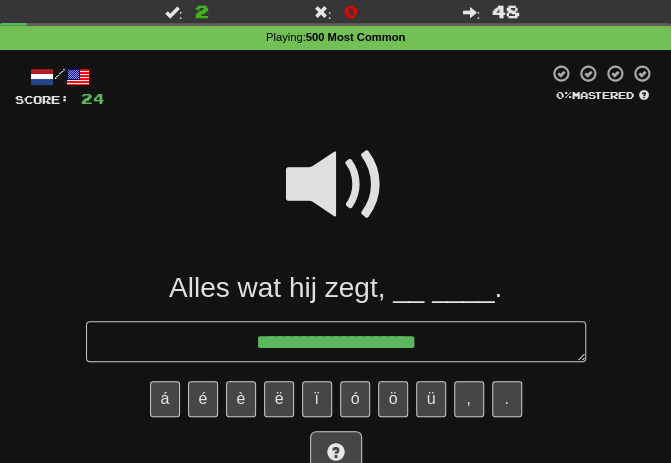 type on "*" 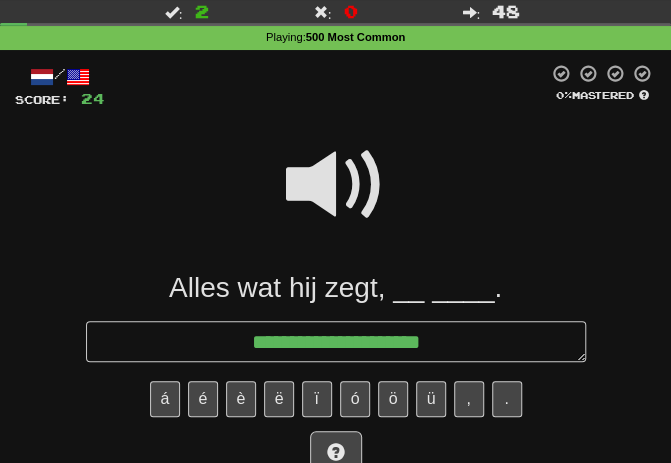 type on "*" 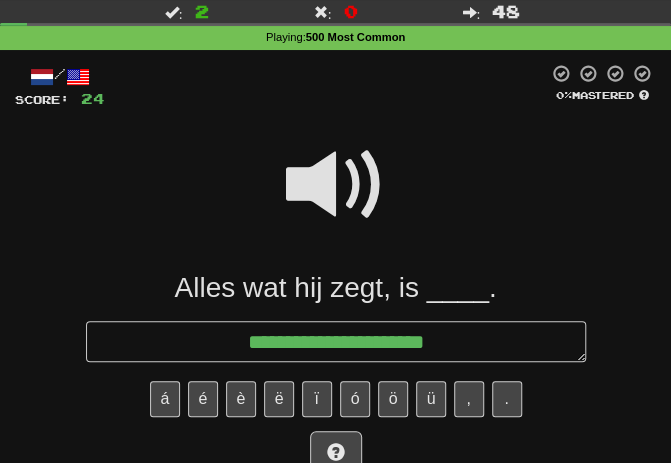 type on "*" 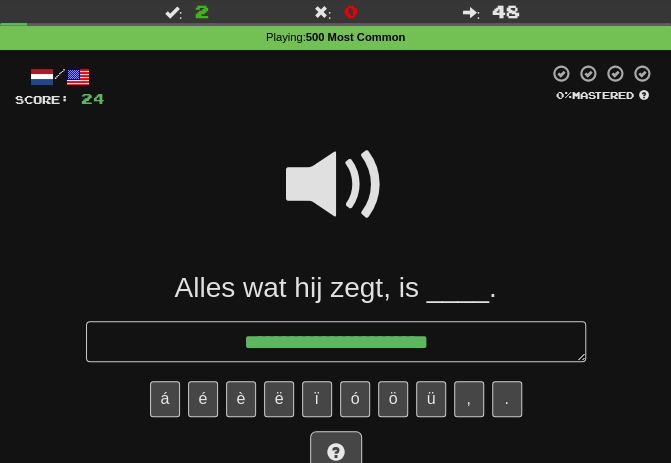type on "*" 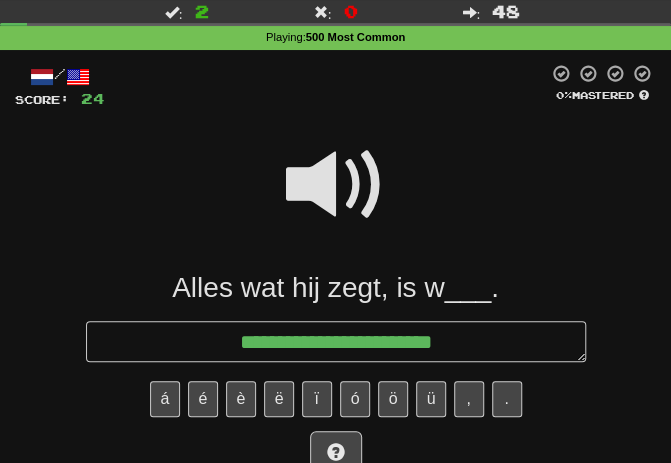 type on "*" 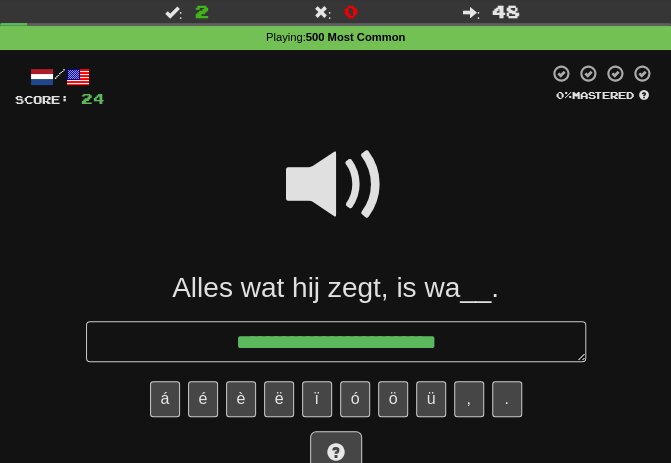 type on "*" 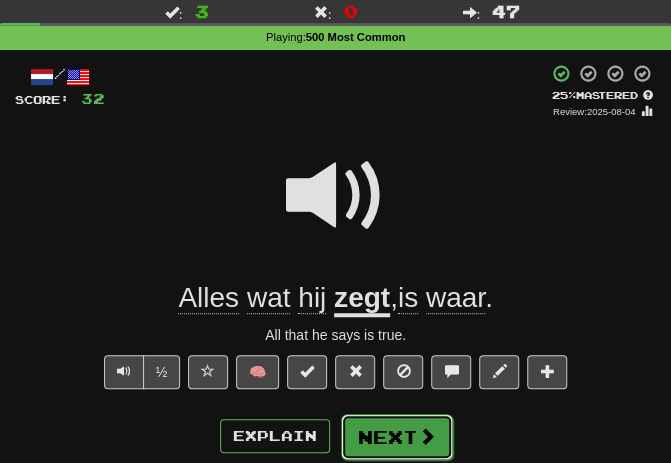 click on "Next" at bounding box center (397, 437) 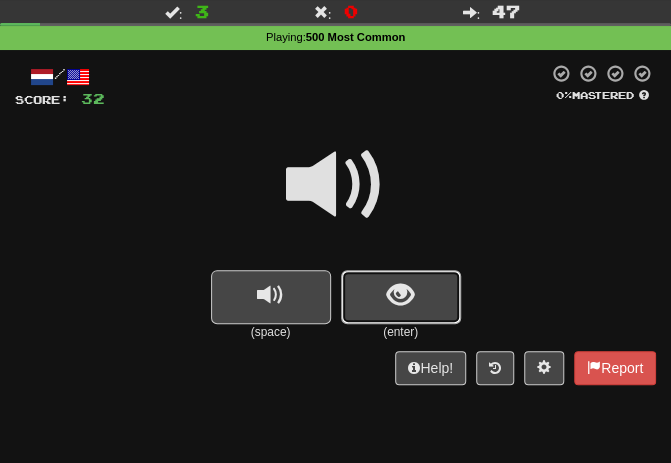 click at bounding box center (401, 297) 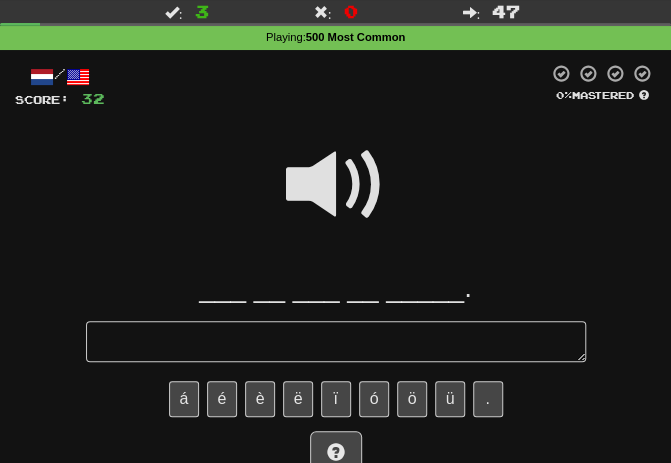 type on "*" 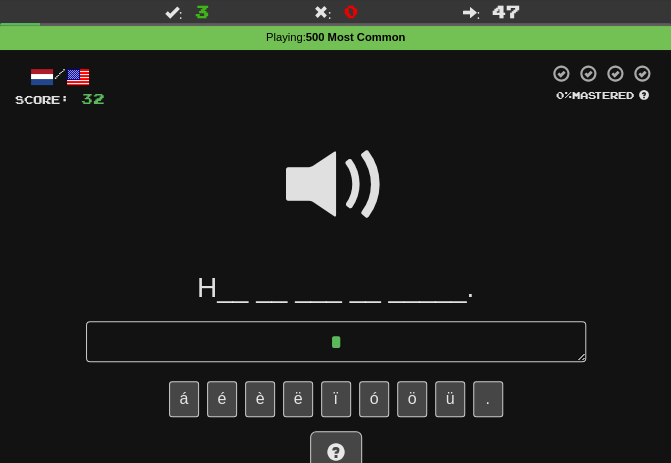 type on "*" 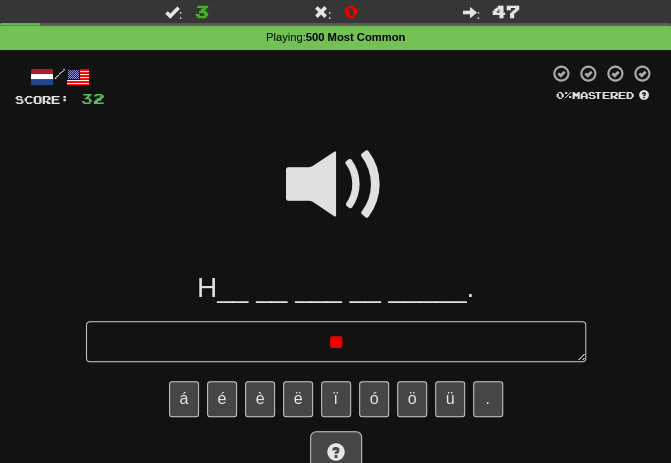 type on "*" 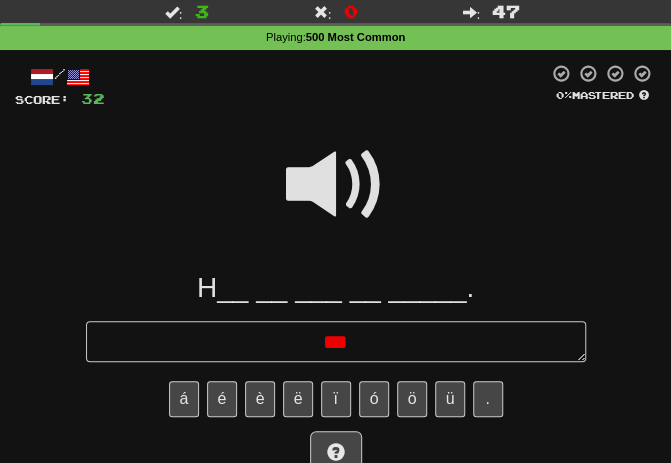 type on "*" 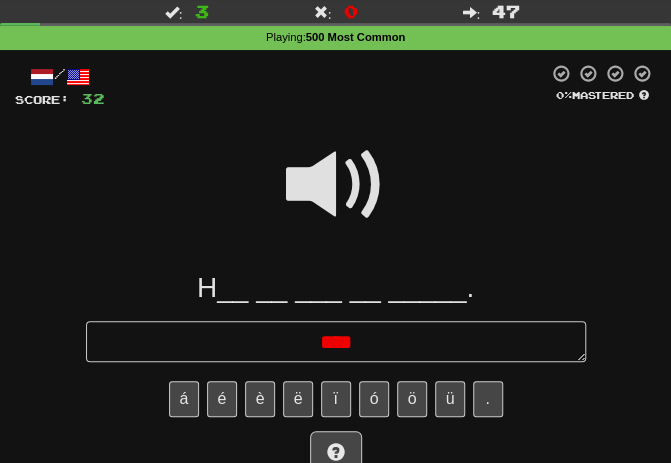 type on "*" 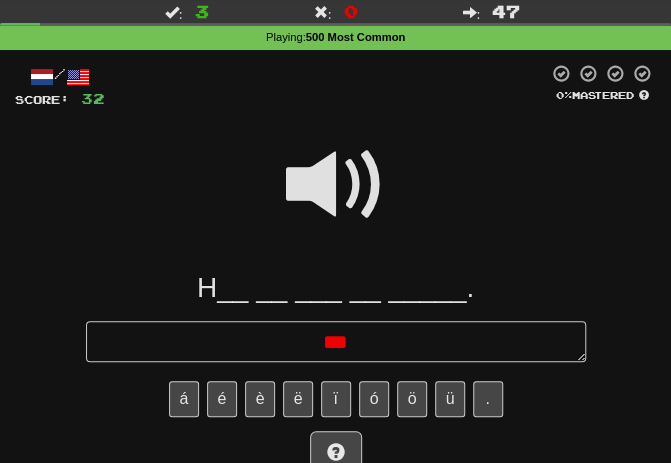 type on "*" 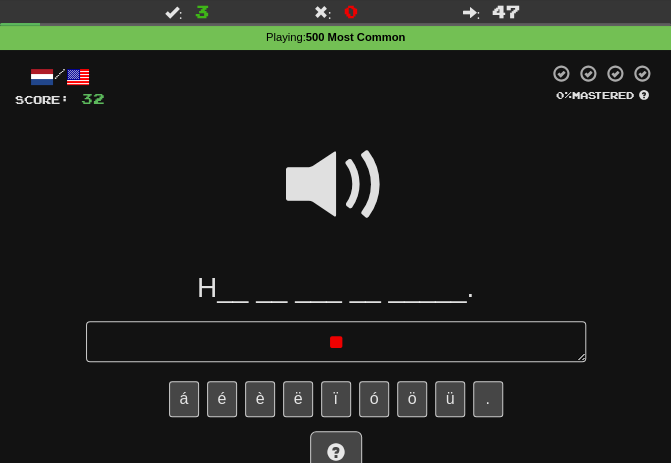 type on "*" 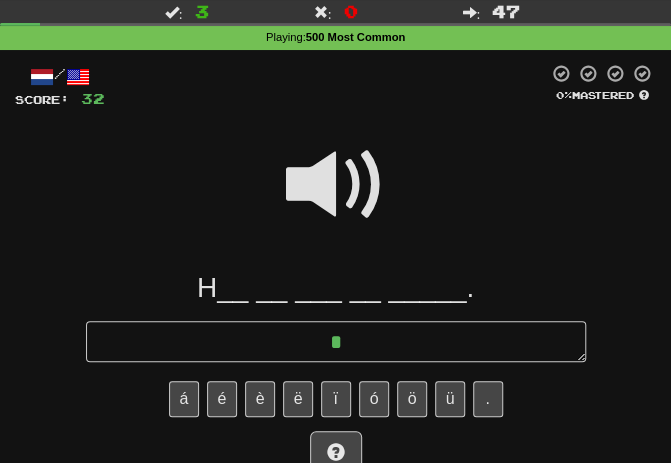 type on "*" 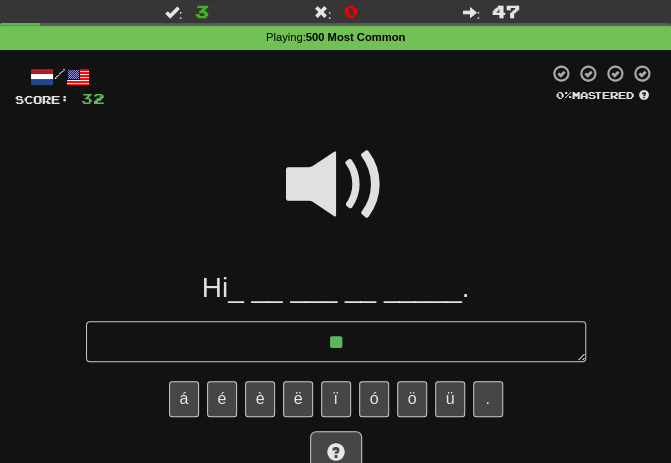 type on "*" 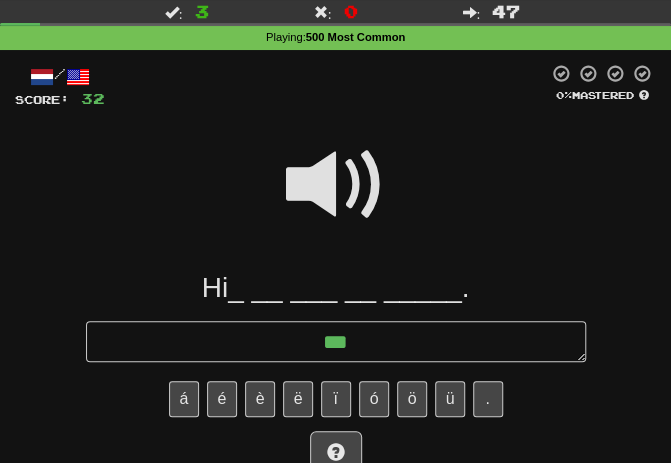 type on "*" 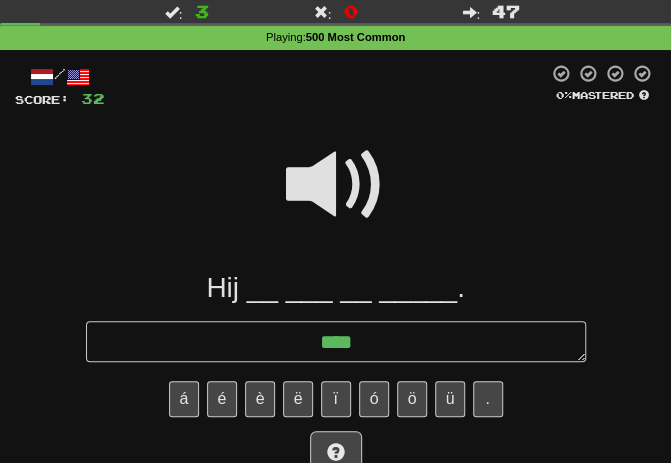 type on "*" 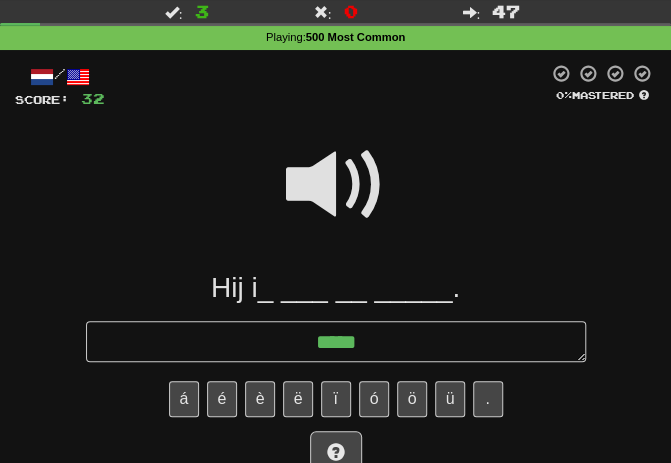 type on "*" 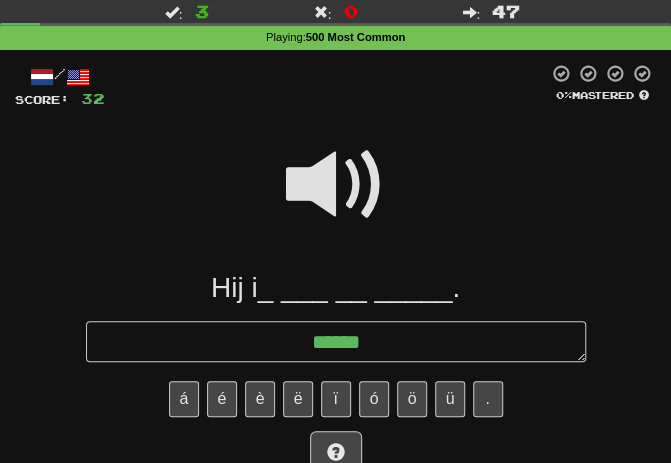 type on "******" 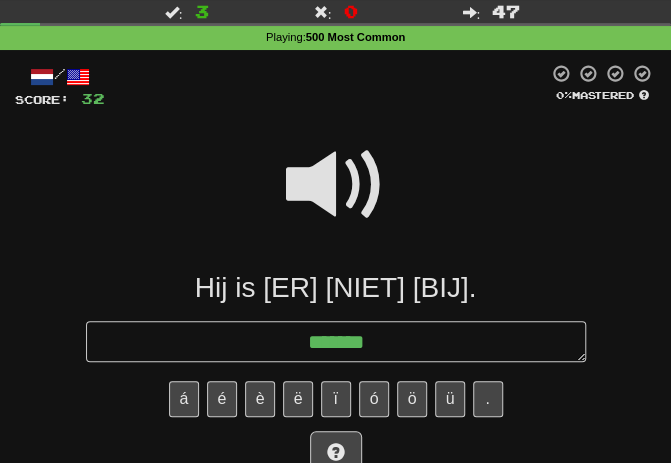 type on "*" 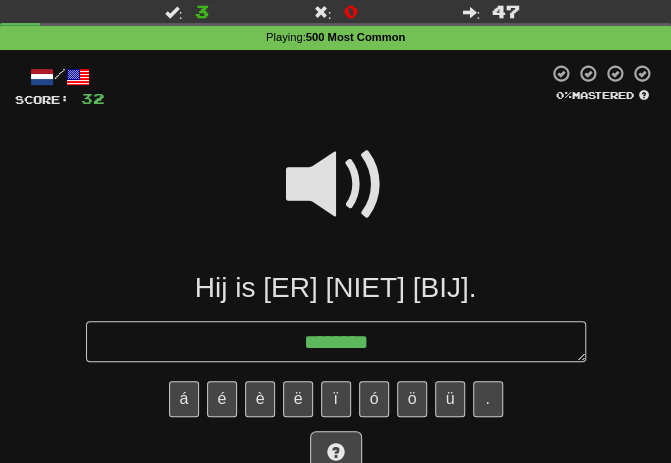 type on "*" 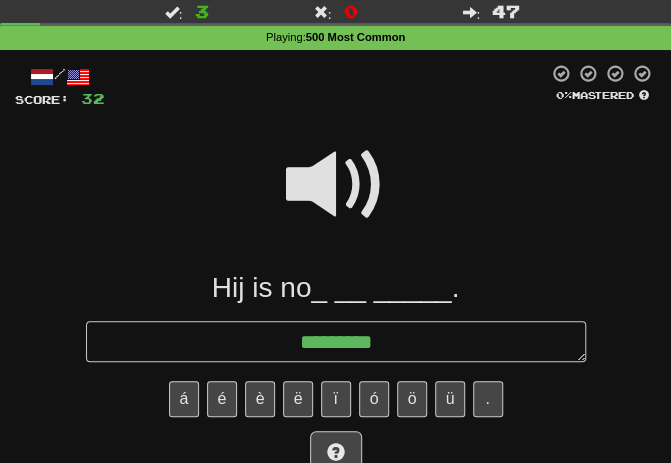 type on "*" 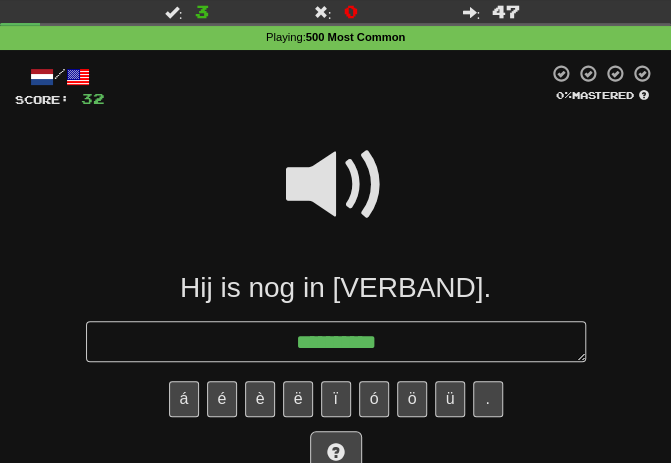 type on "*" 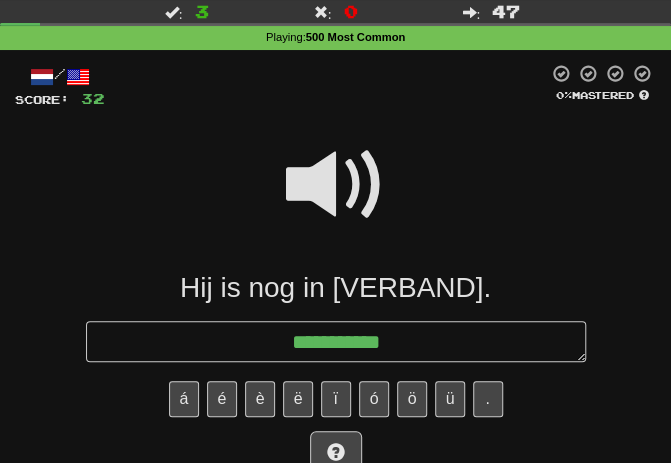 type on "*" 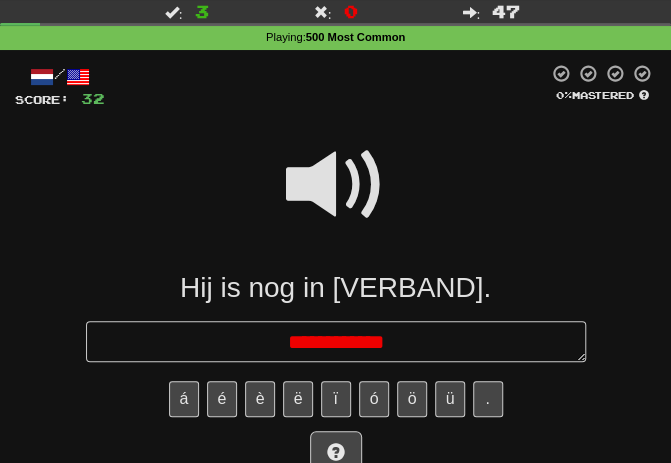 type on "*" 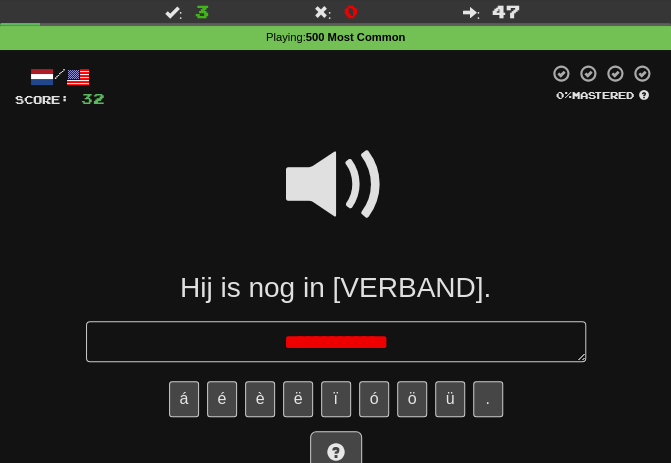 type on "*" 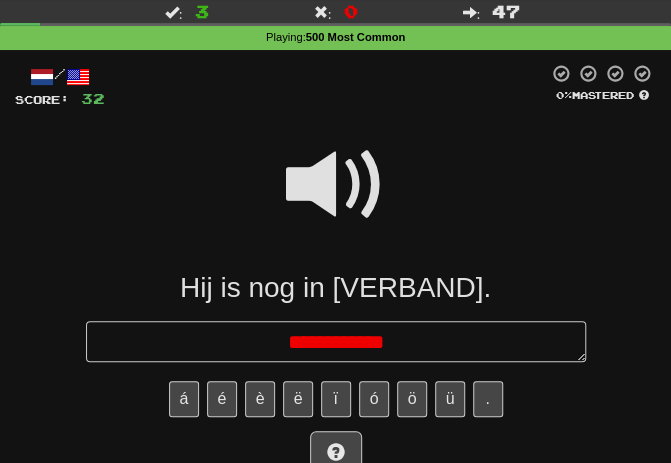type on "*" 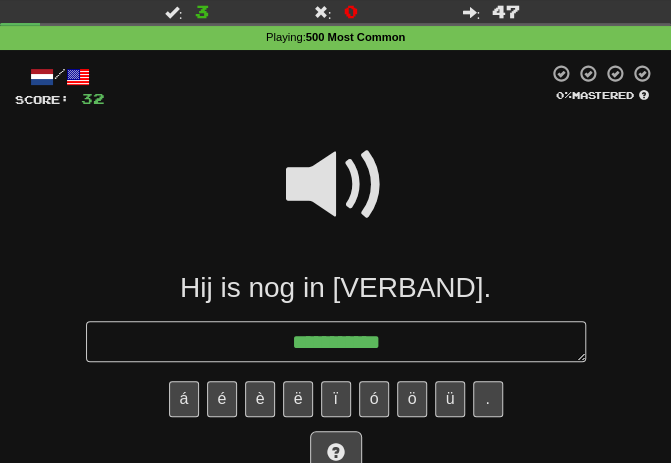 type on "*" 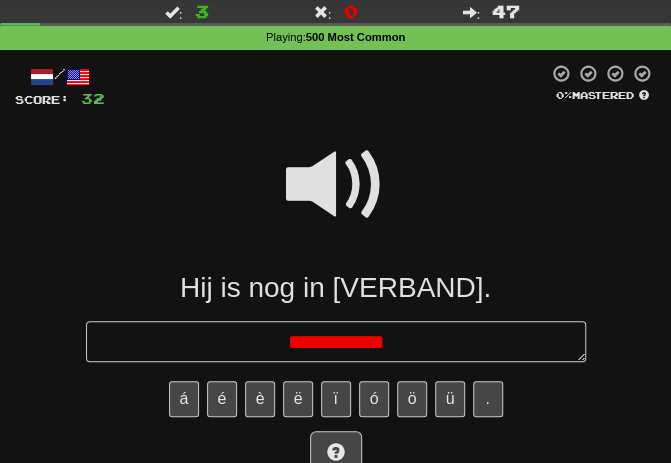 type on "*" 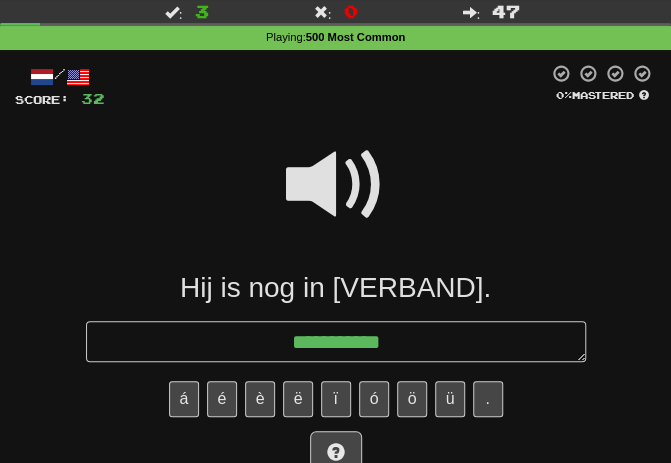 type on "*" 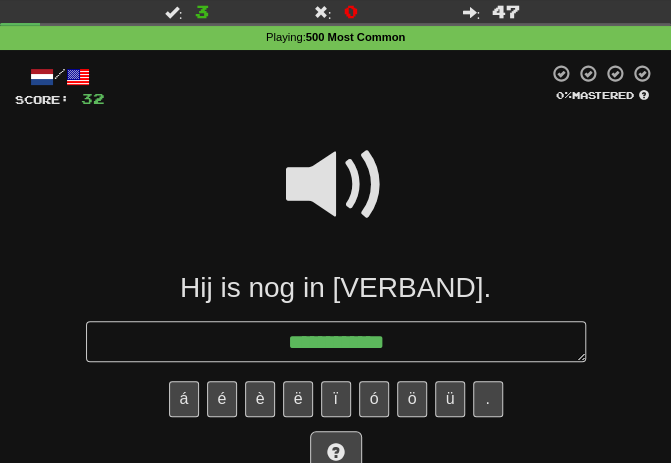 type on "*" 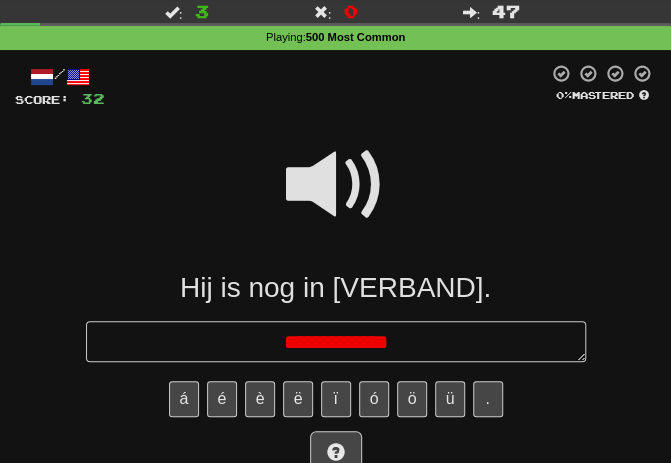 type on "*" 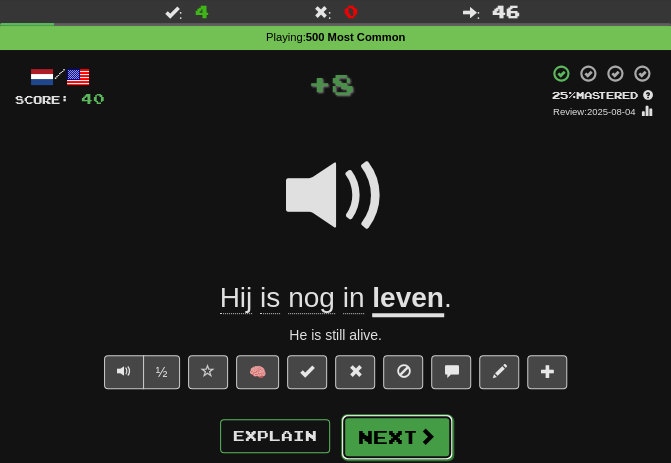 click on "Next" at bounding box center (397, 437) 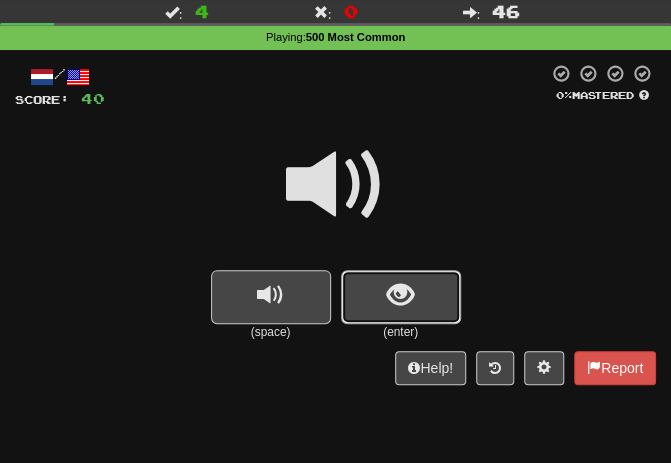 click at bounding box center (401, 297) 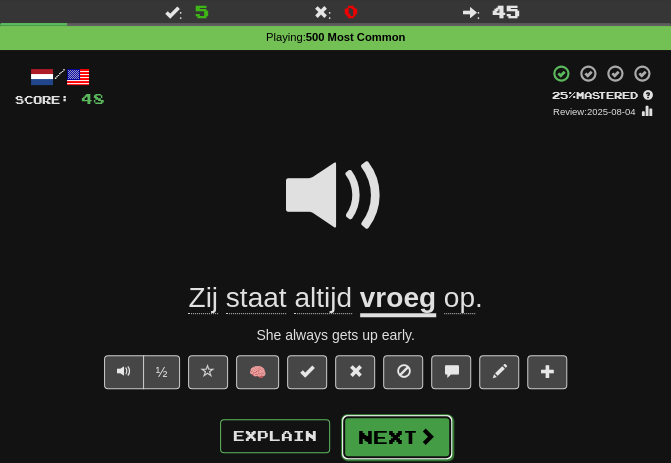 click on "Next" at bounding box center (397, 437) 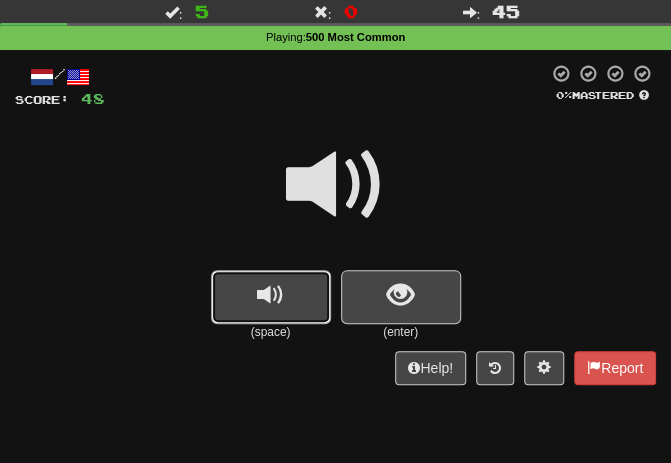 click at bounding box center [270, 295] 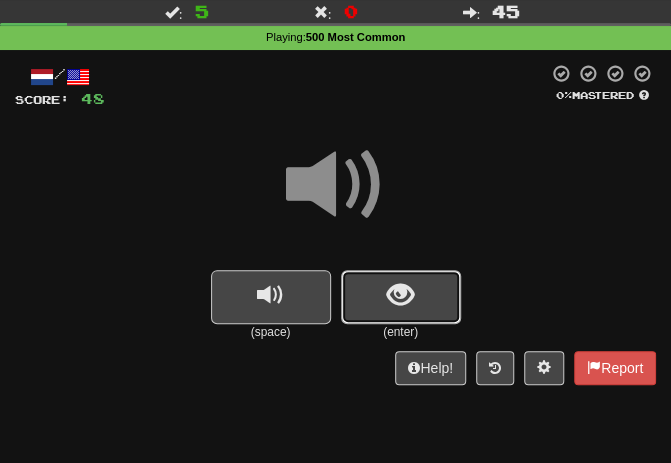 click at bounding box center (401, 297) 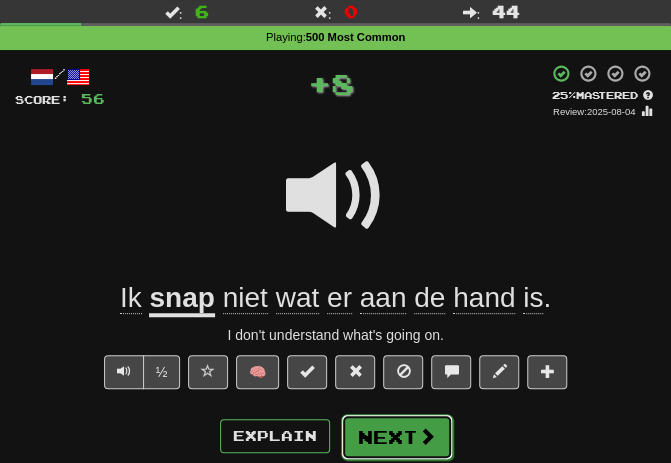 click on "Next" at bounding box center (397, 437) 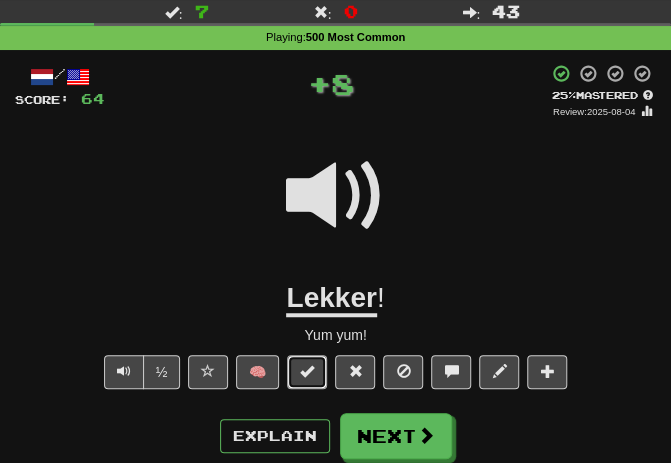 click at bounding box center [307, 371] 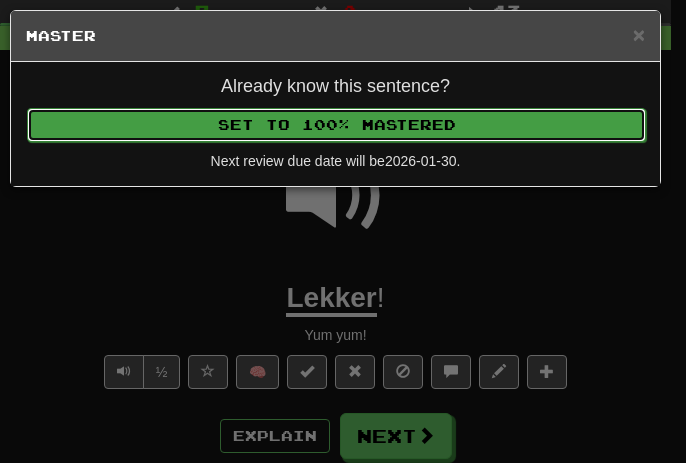 click on "Set to 100% Mastered" at bounding box center [336, 125] 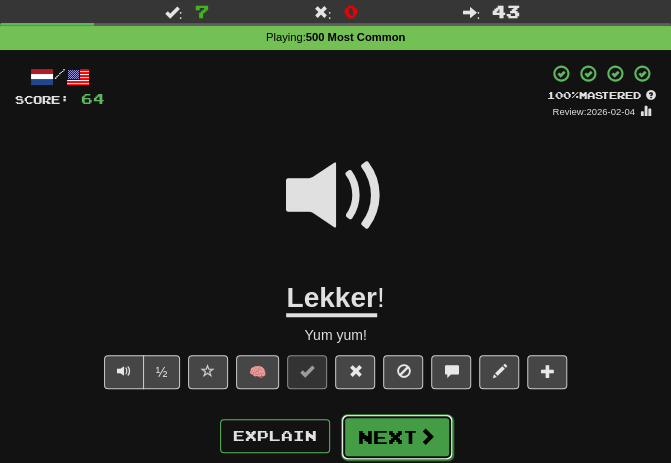 click on "Next" at bounding box center [397, 437] 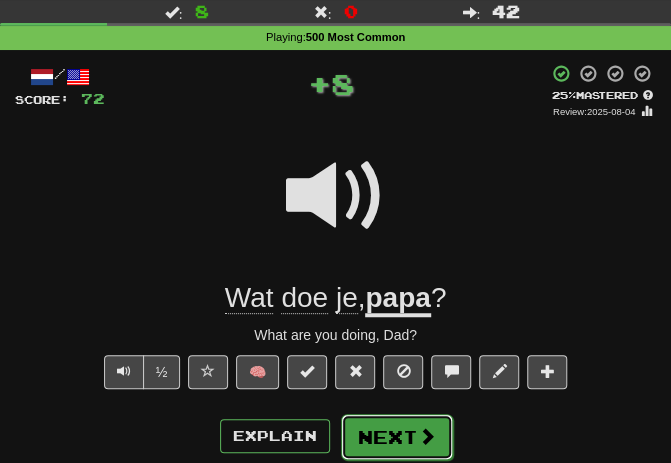 click on "Next" at bounding box center (397, 437) 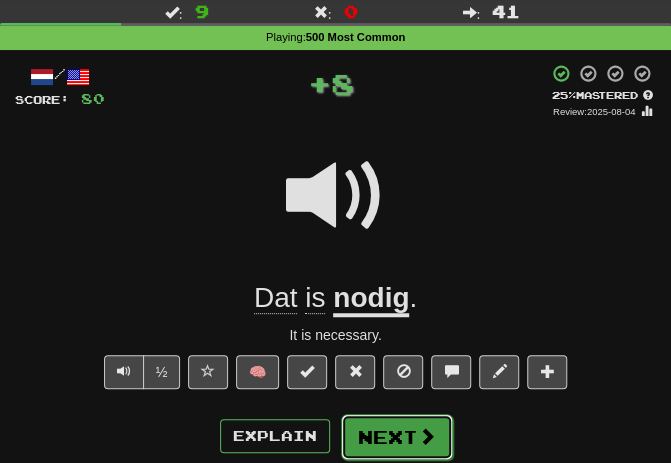 click on "Next" at bounding box center [397, 437] 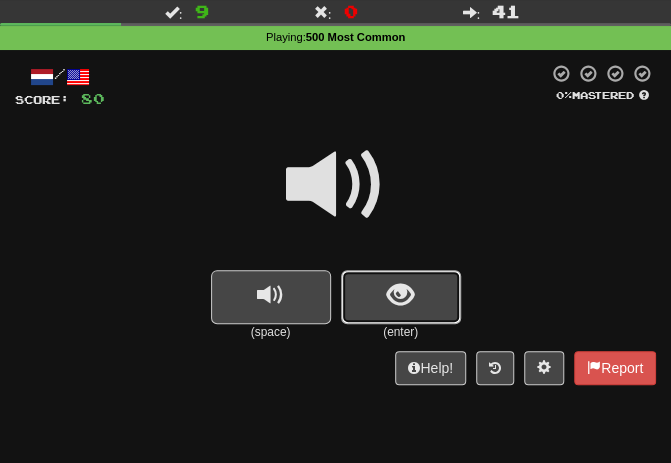 click at bounding box center [401, 297] 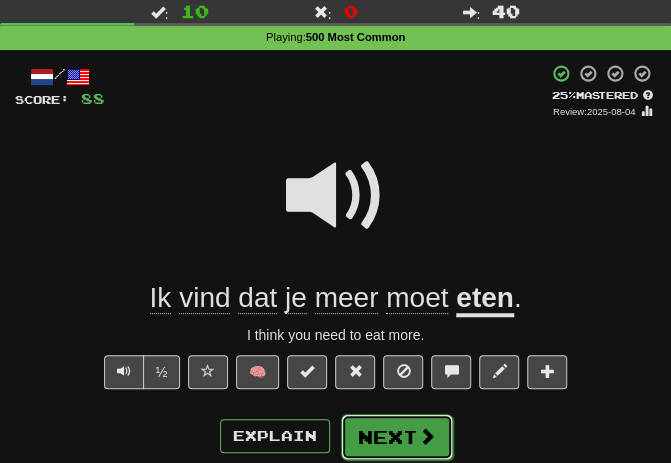 click on "Next" at bounding box center [397, 437] 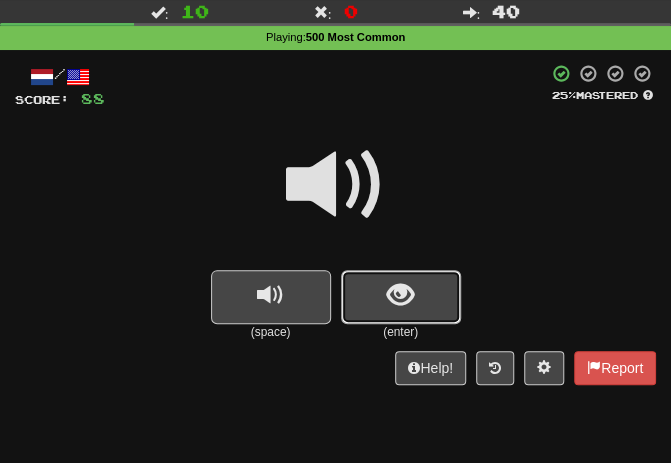 click at bounding box center (400, 295) 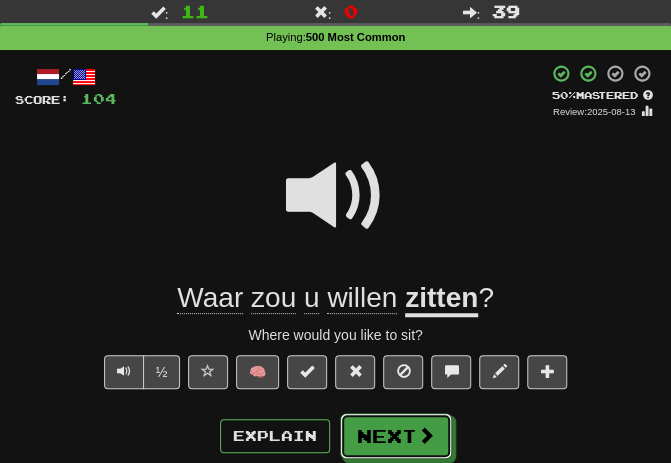 drag, startPoint x: 422, startPoint y: 445, endPoint x: 480, endPoint y: 399, distance: 74.02702 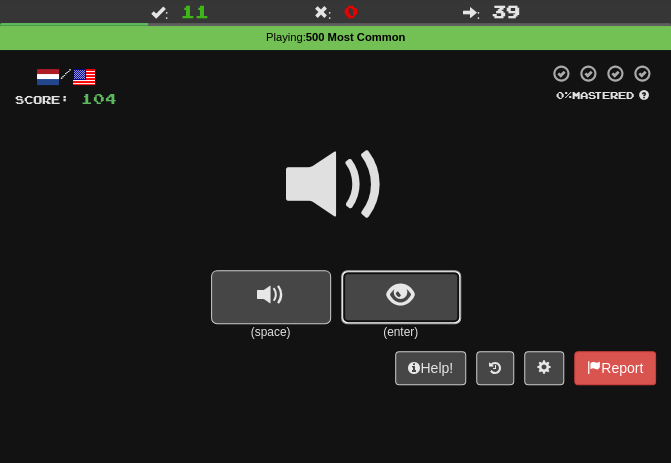 click at bounding box center [400, 295] 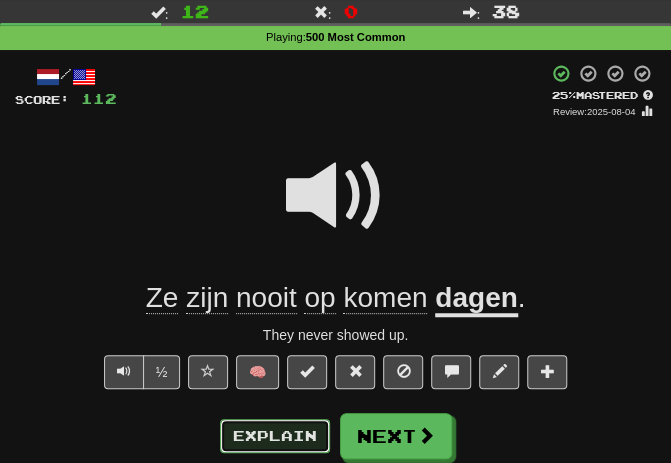 click on "Explain" at bounding box center [275, 436] 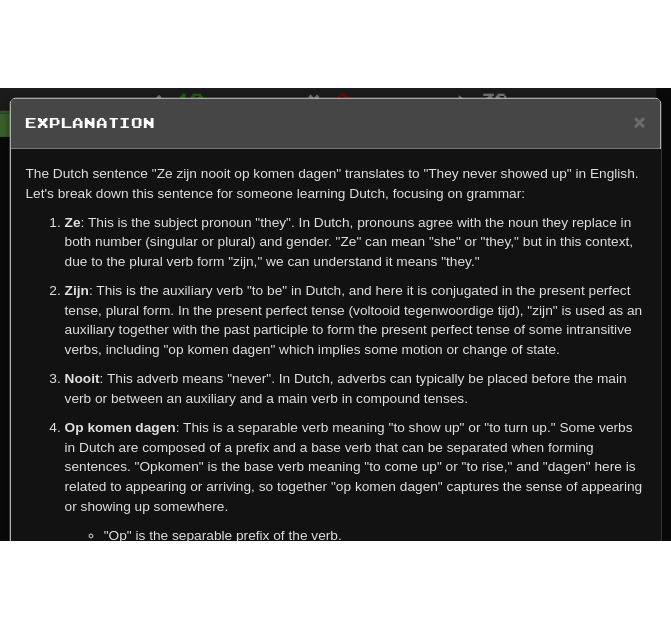 scroll, scrollTop: 1, scrollLeft: 0, axis: vertical 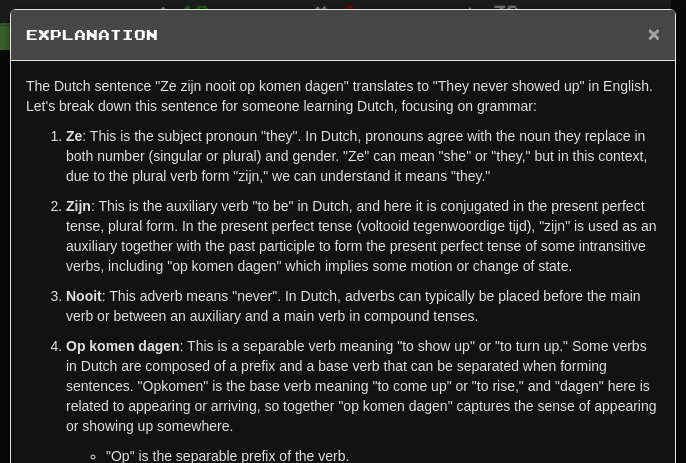click on "×" at bounding box center [654, 33] 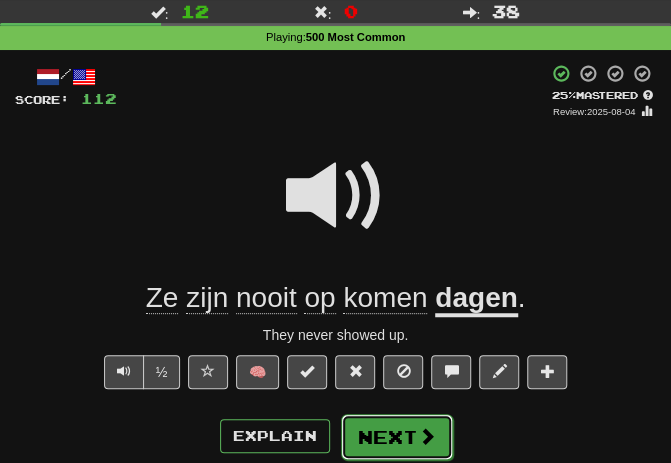 click on "Next" at bounding box center [397, 437] 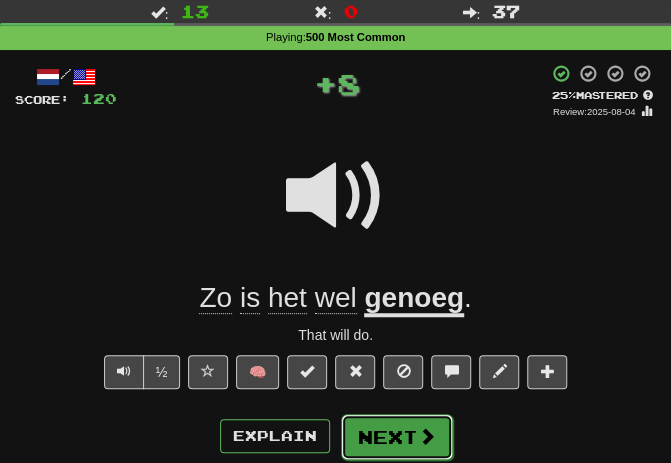 click on "Next" at bounding box center [397, 437] 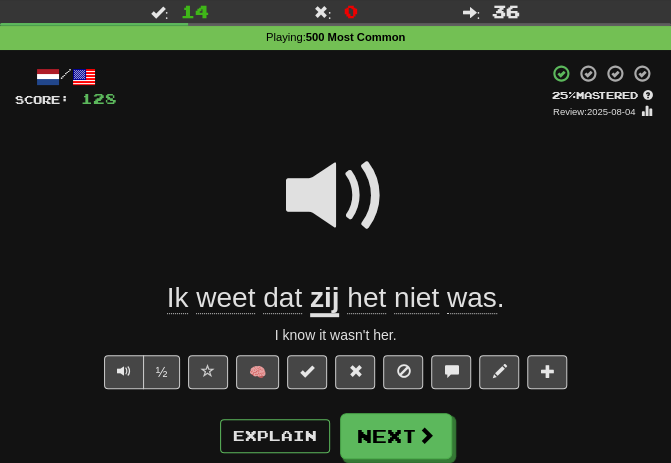 click on "½ 🧠" at bounding box center (335, 377) 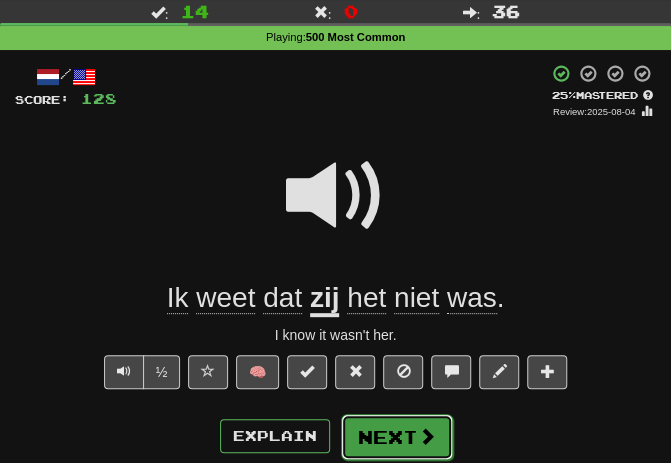 click on "Next" at bounding box center (397, 437) 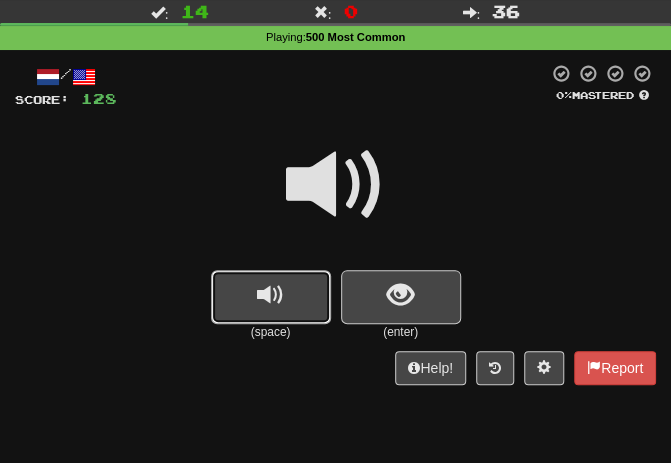 click at bounding box center (270, 295) 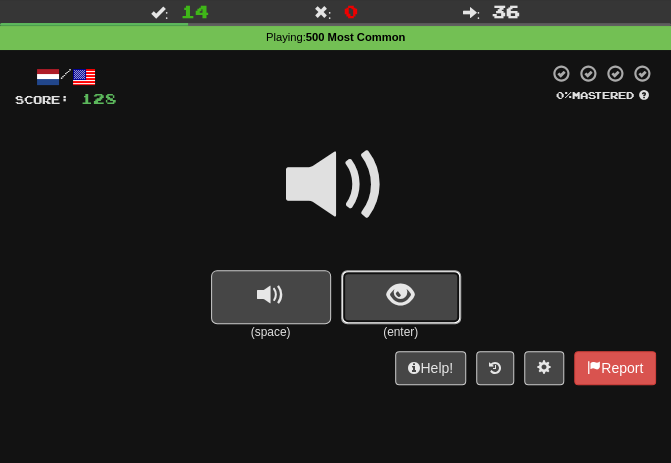 click at bounding box center (400, 295) 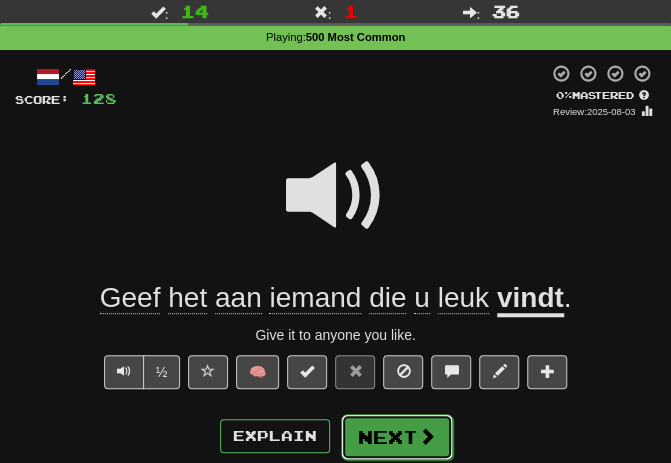 click on "Next" at bounding box center (397, 437) 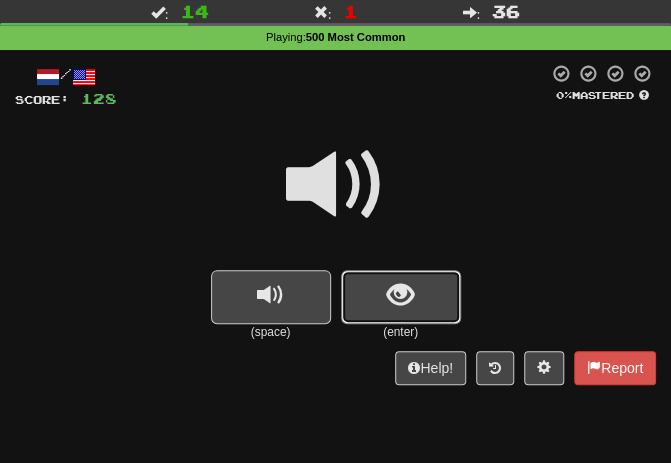 click at bounding box center (401, 297) 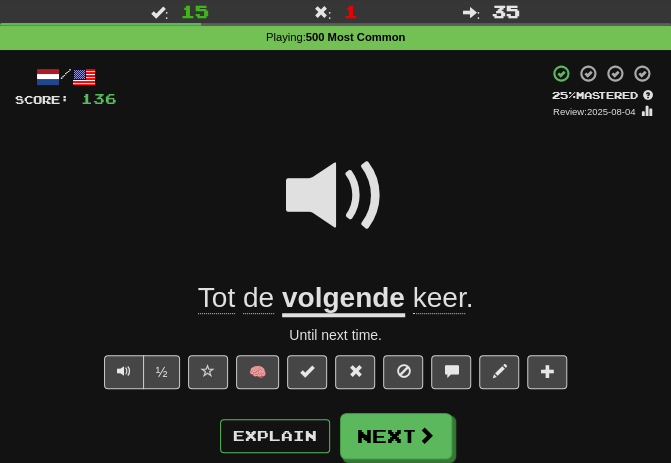 click on "Explain Next" at bounding box center [335, 436] 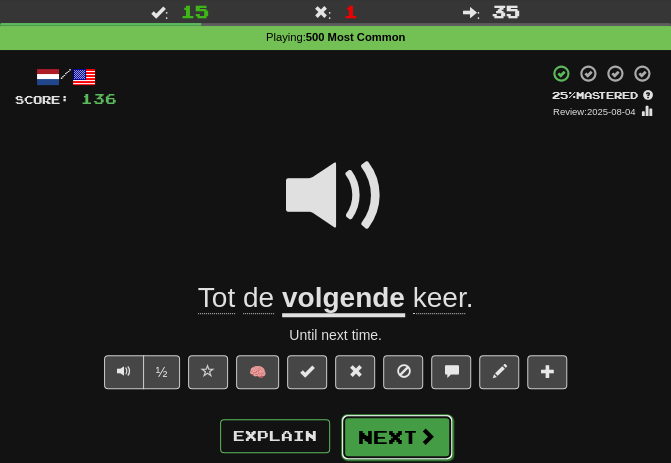click on "Next" at bounding box center (397, 437) 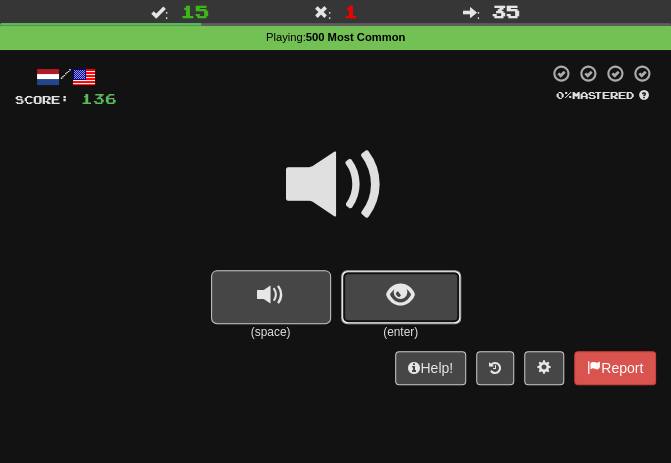 click at bounding box center (401, 297) 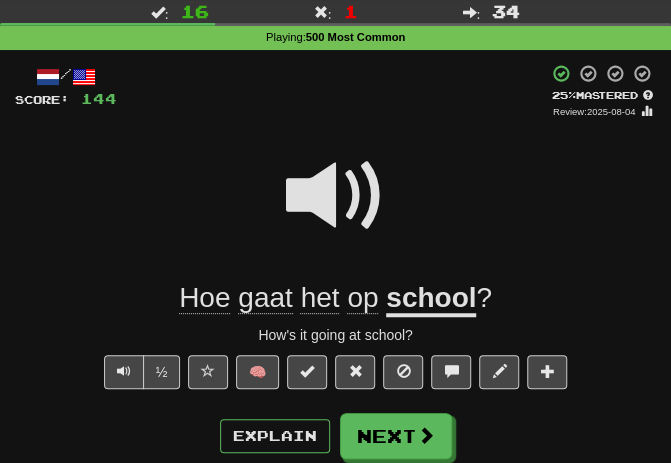 drag, startPoint x: 45, startPoint y: 308, endPoint x: 71, endPoint y: 333, distance: 36.069378 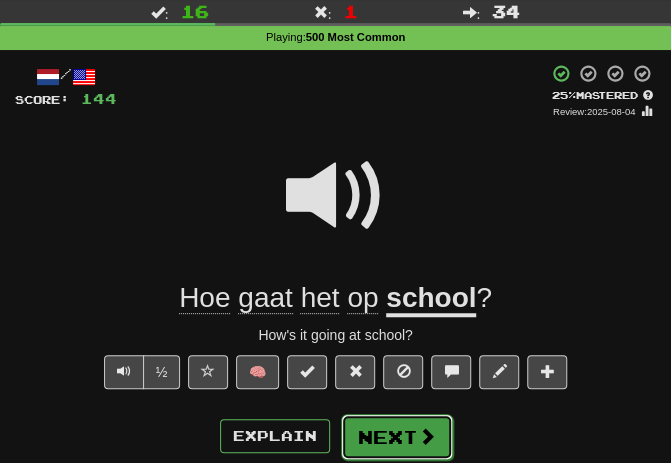click at bounding box center [427, 436] 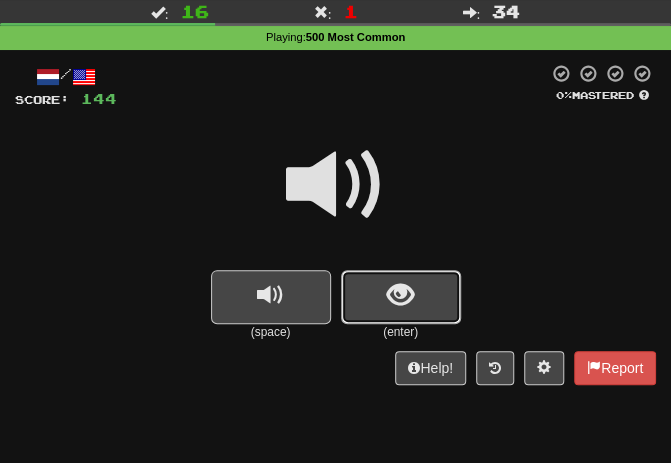 click at bounding box center (401, 297) 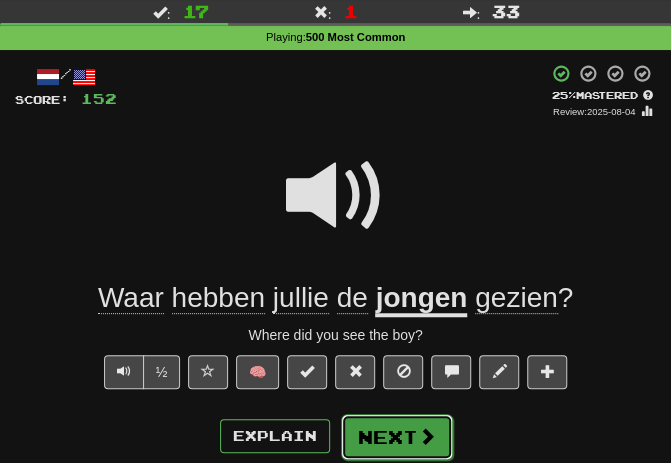 click on "Next" at bounding box center [397, 437] 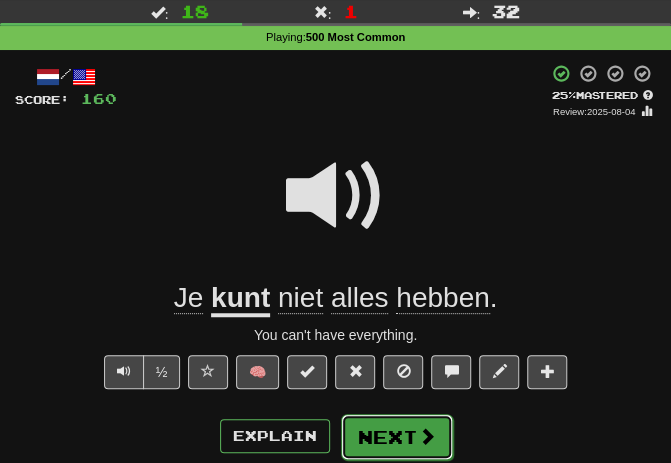 click on "Next" at bounding box center (397, 437) 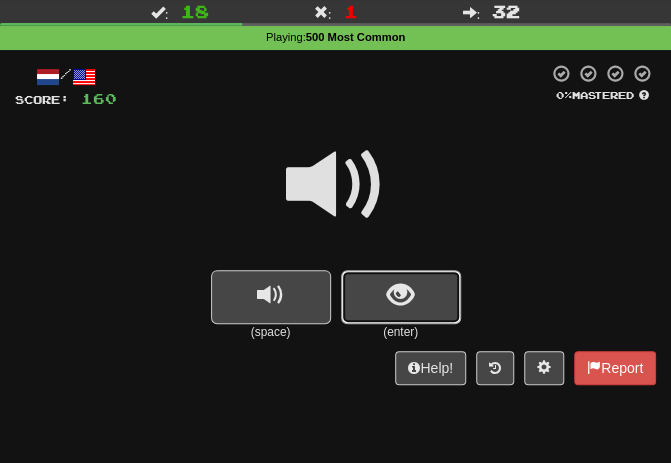 click at bounding box center [401, 297] 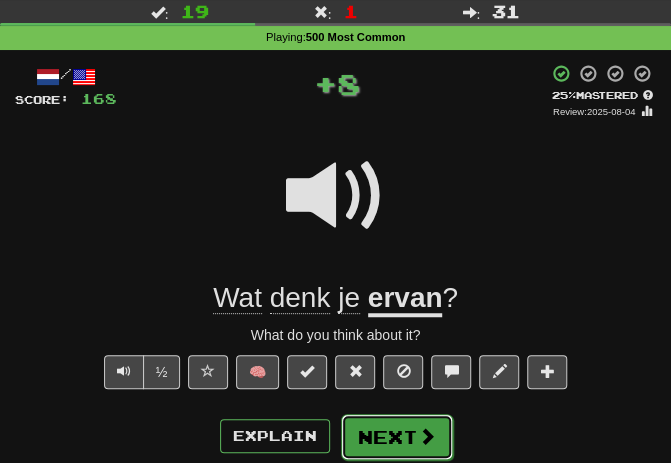 click on "Next" at bounding box center [397, 437] 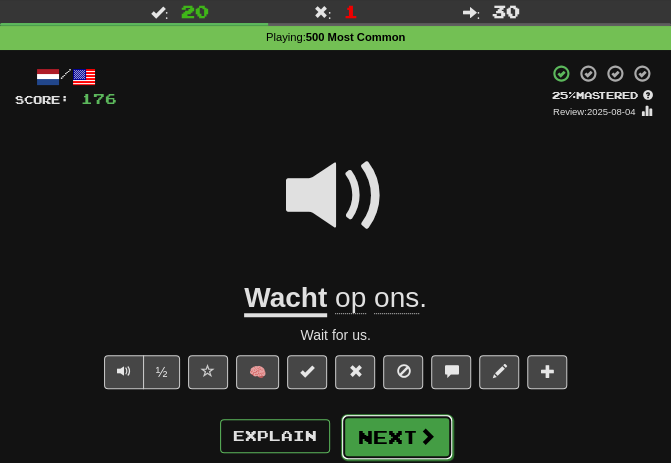 click at bounding box center [427, 436] 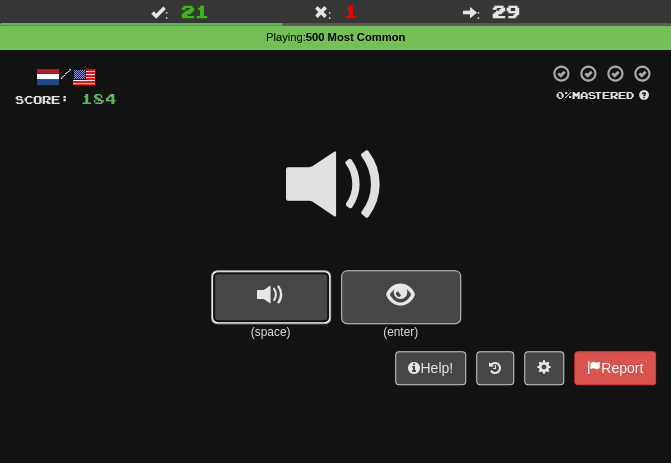 click at bounding box center [271, 297] 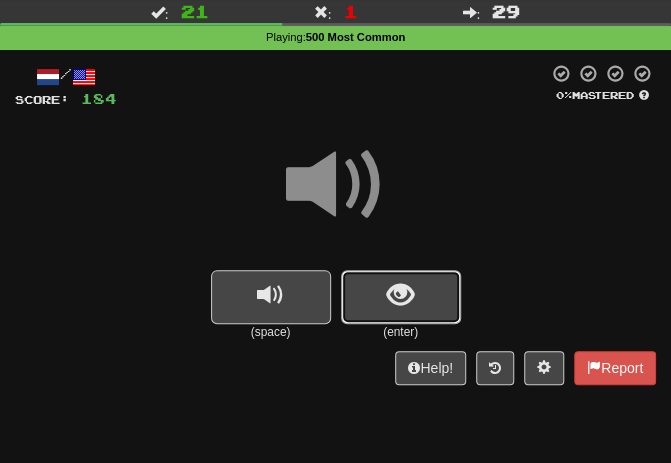 click at bounding box center [400, 295] 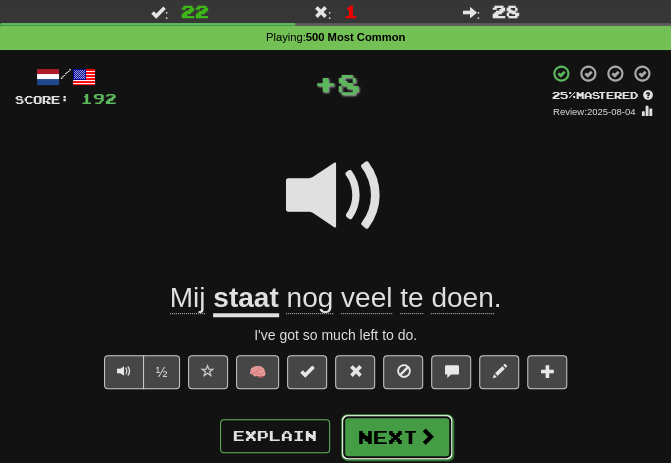 click on "Next" at bounding box center (397, 437) 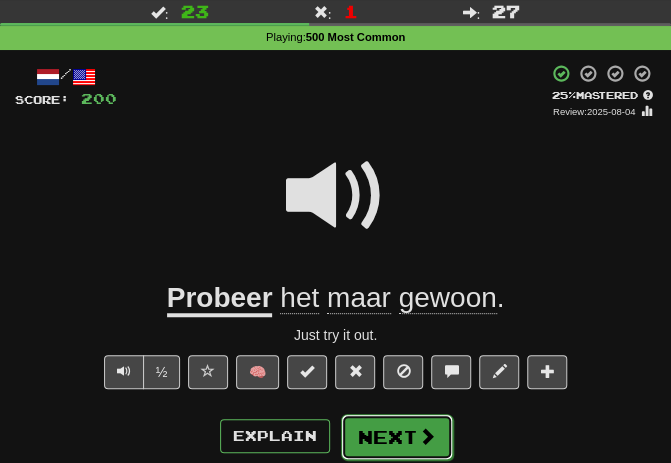 click on "Next" at bounding box center (397, 437) 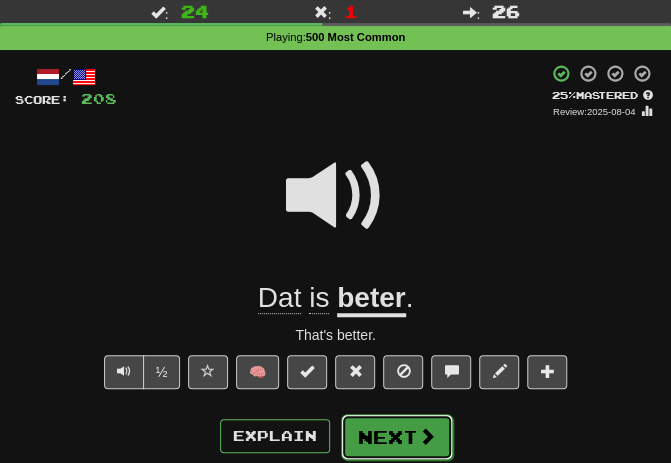 click on "Next" at bounding box center (397, 437) 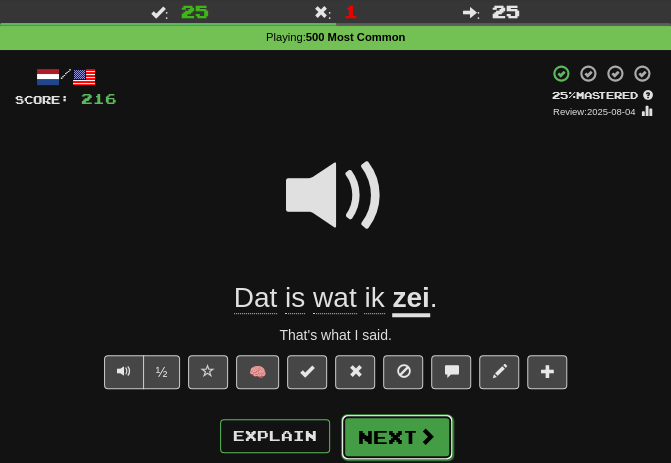 click on "Next" at bounding box center [397, 437] 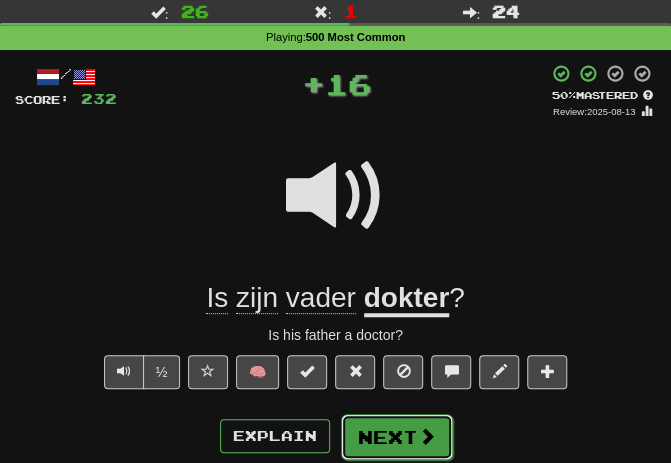 click on "Next" at bounding box center [397, 437] 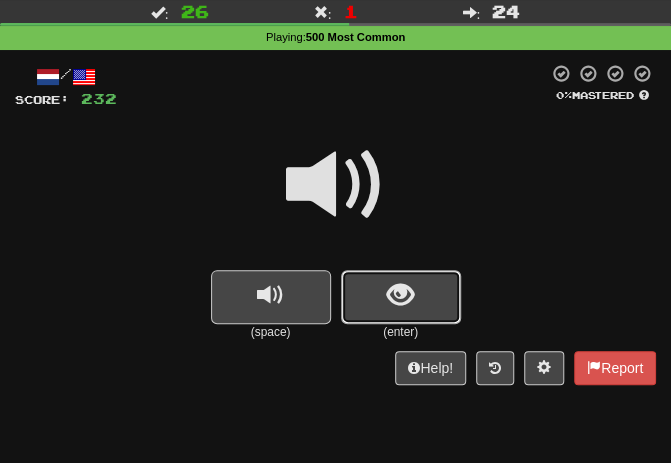 click at bounding box center [401, 297] 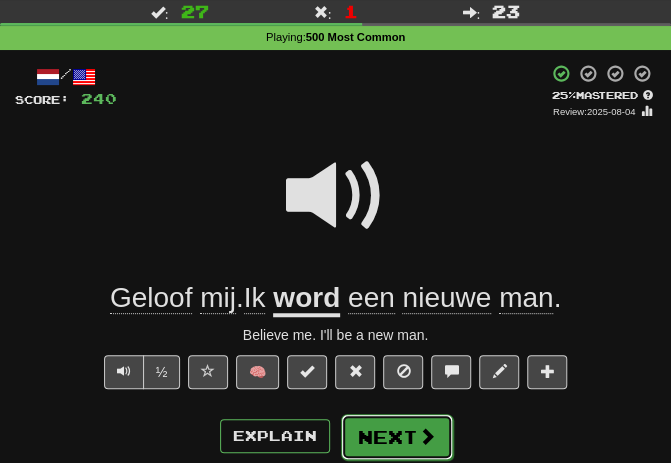 click on "Next" at bounding box center [397, 437] 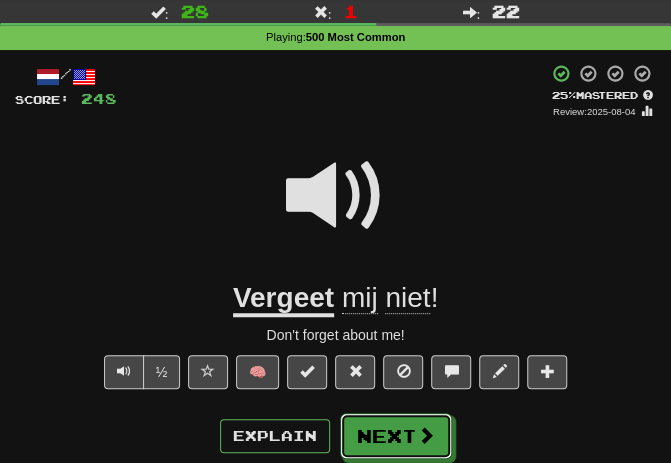 click on "Next" at bounding box center (396, 436) 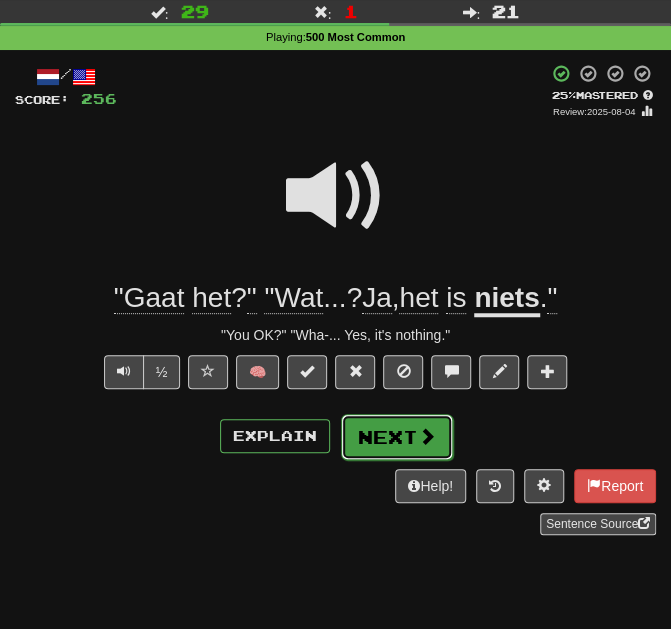 click on "Next" at bounding box center [397, 437] 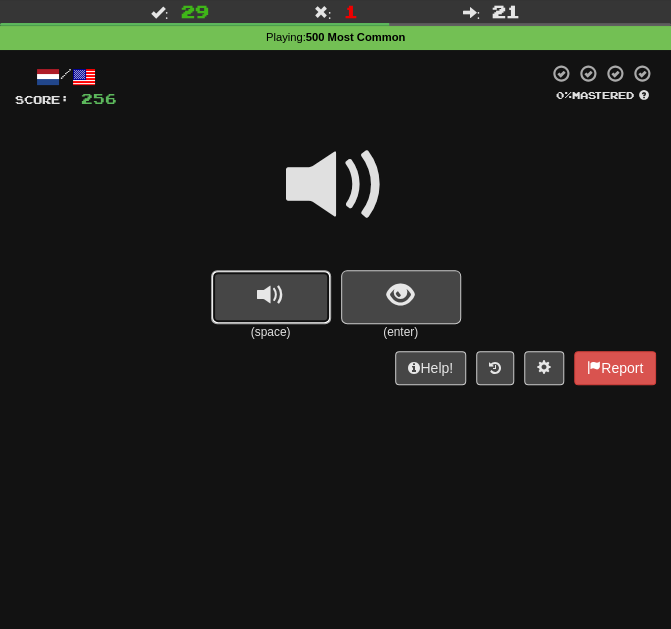 click at bounding box center (271, 297) 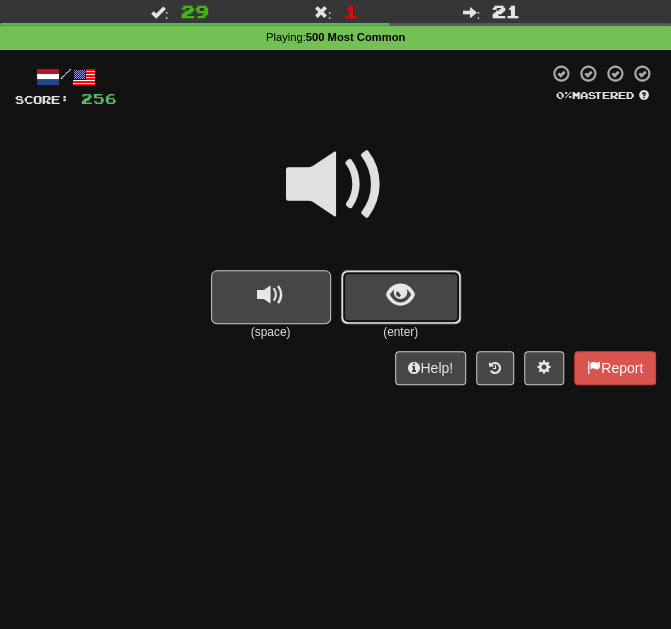 click at bounding box center (401, 297) 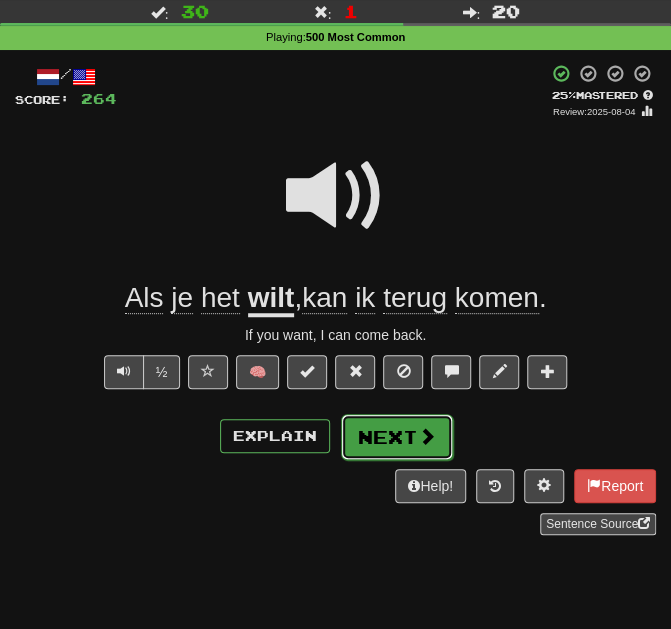click at bounding box center (427, 436) 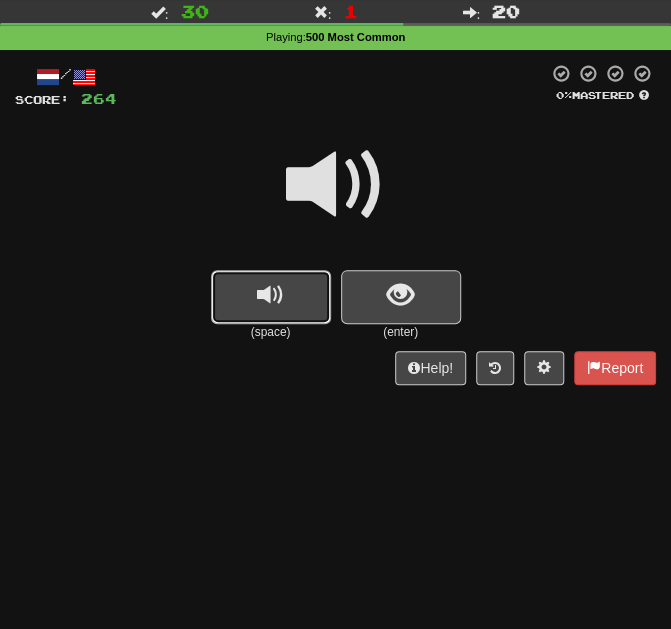 drag, startPoint x: 304, startPoint y: 309, endPoint x: 324, endPoint y: 311, distance: 20.09975 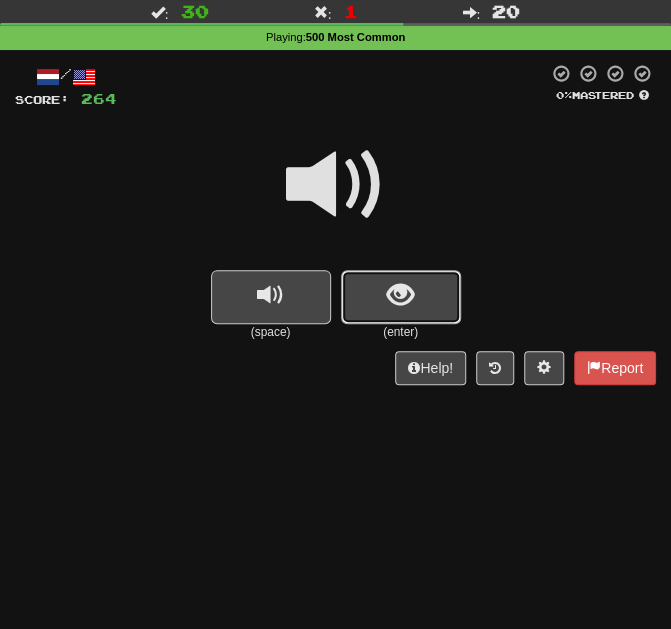 click at bounding box center [400, 295] 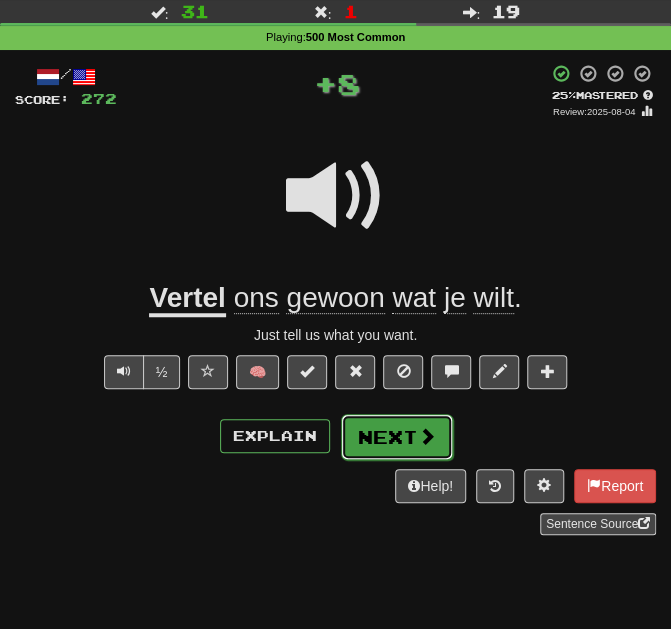 click at bounding box center (427, 436) 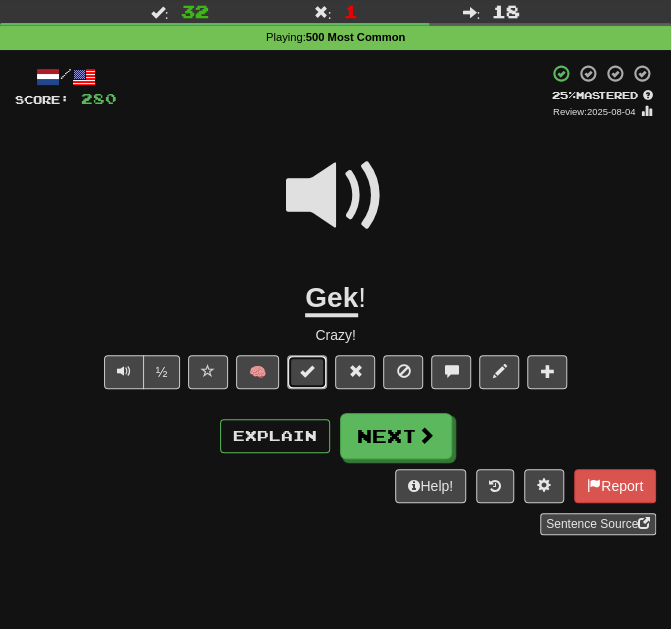 click at bounding box center [307, 371] 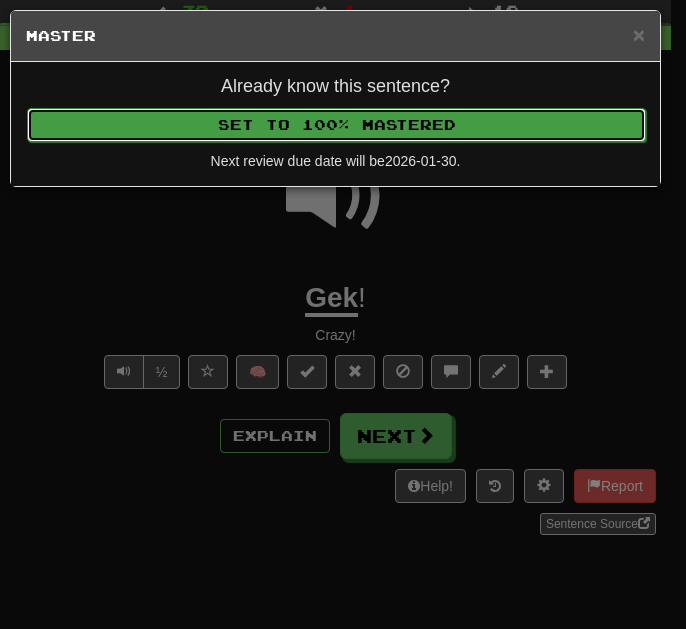 click on "Set to 100% Mastered" at bounding box center (336, 125) 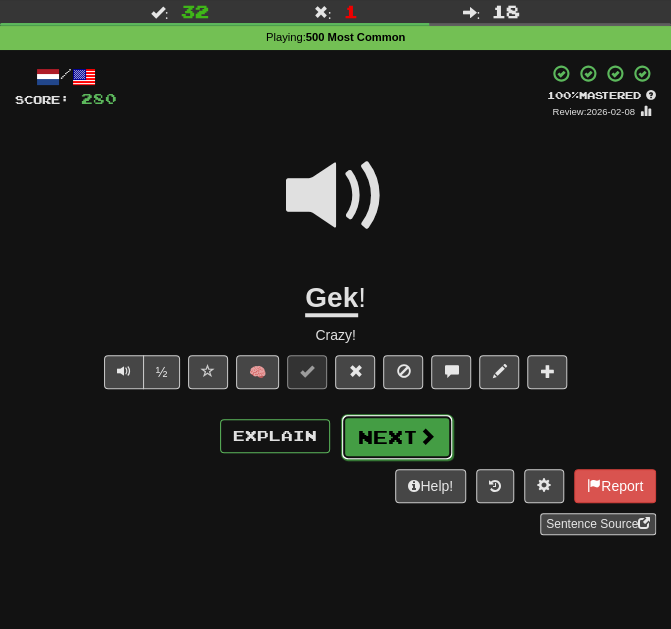 click on "Next" at bounding box center [397, 437] 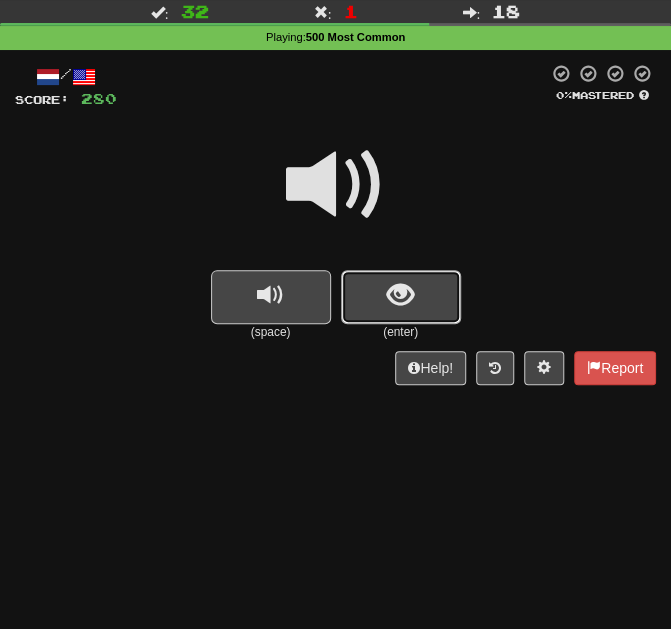click at bounding box center (400, 295) 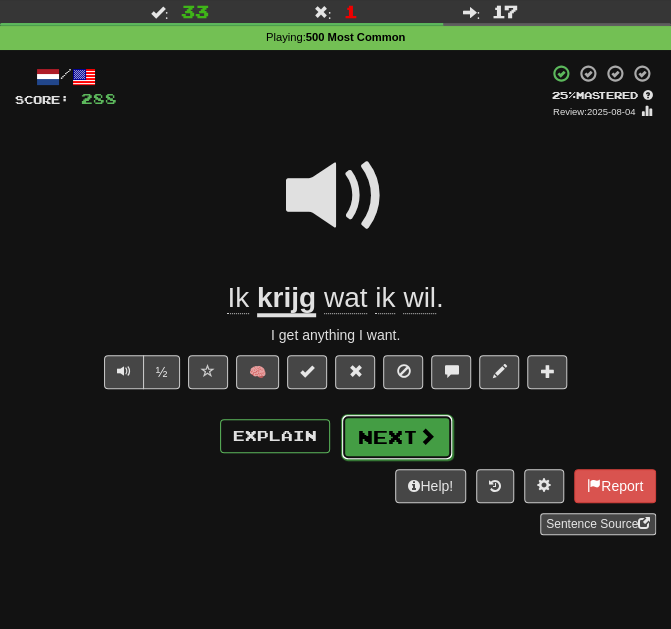 click at bounding box center (427, 436) 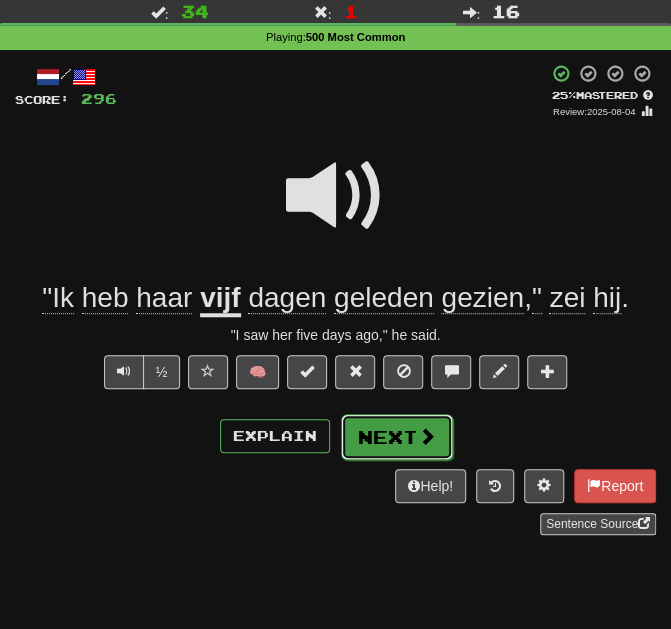 click on "Next" at bounding box center (397, 437) 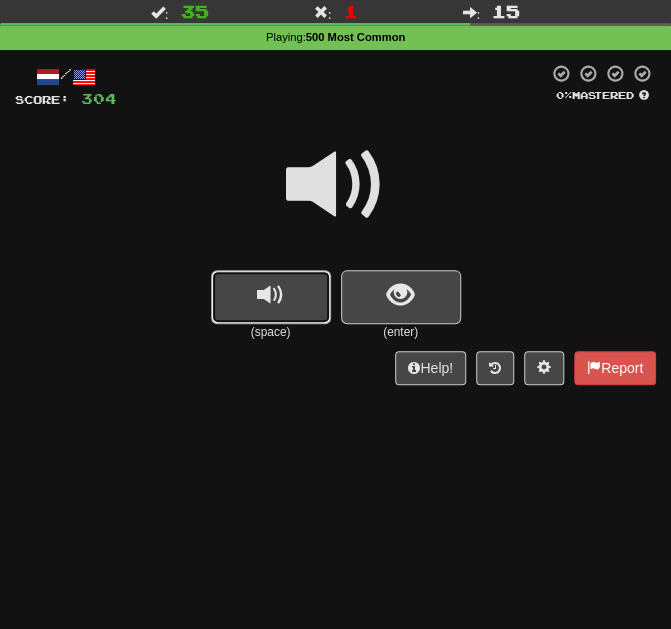 click at bounding box center [271, 297] 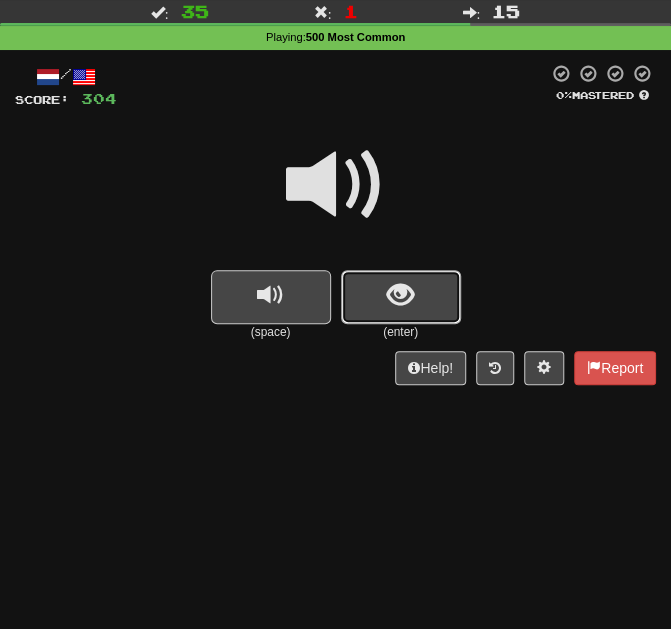 click at bounding box center (401, 297) 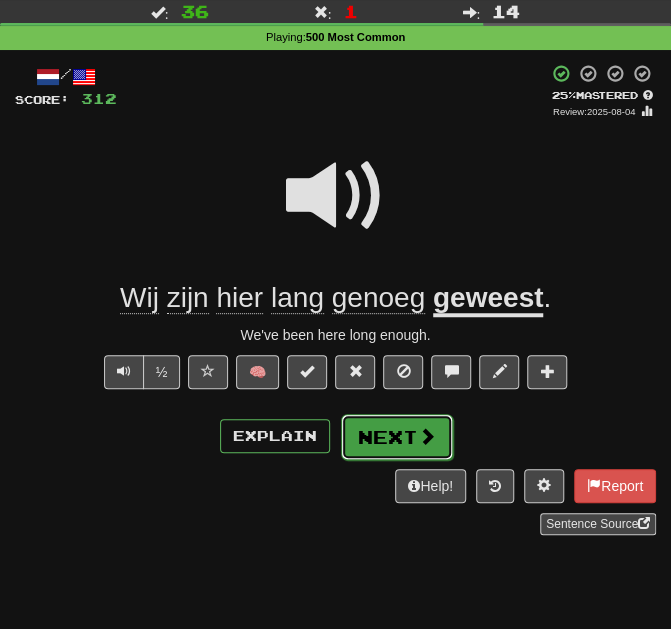 click at bounding box center [427, 436] 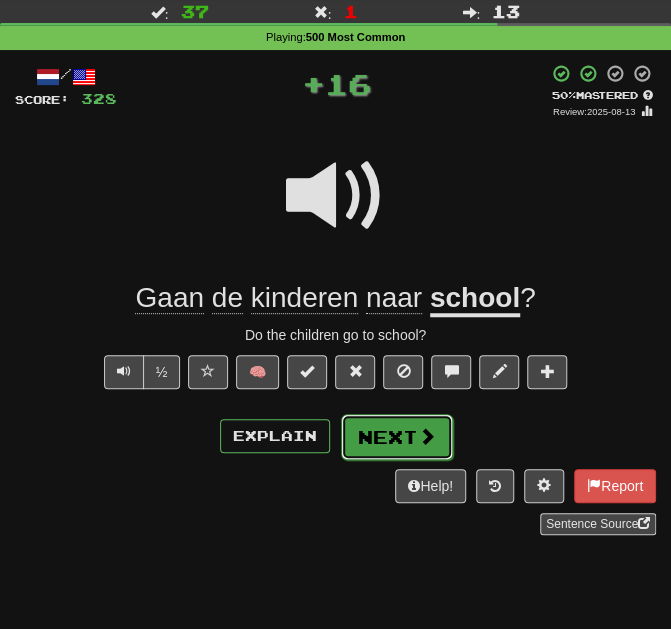 click on "Next" at bounding box center [397, 437] 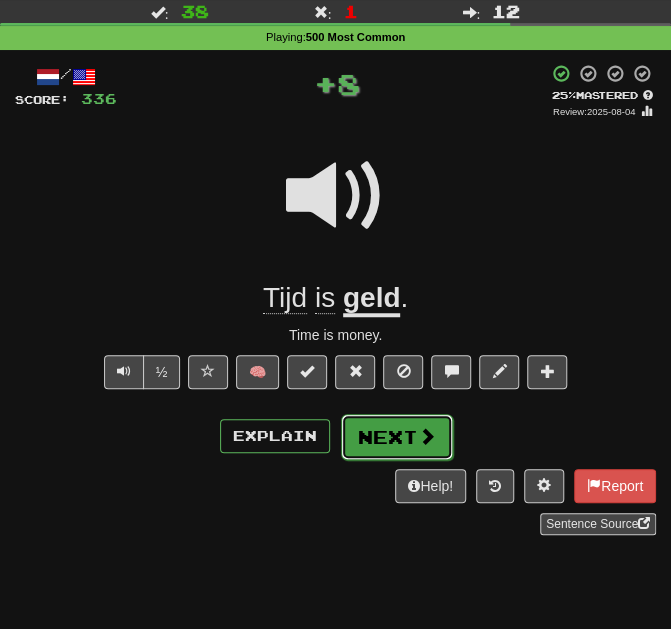 click on "Next" at bounding box center (397, 437) 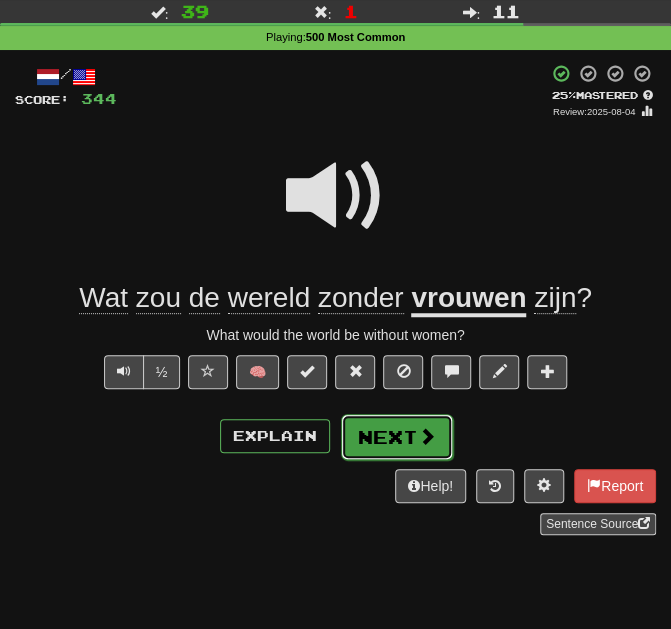 click on "Next" at bounding box center (397, 437) 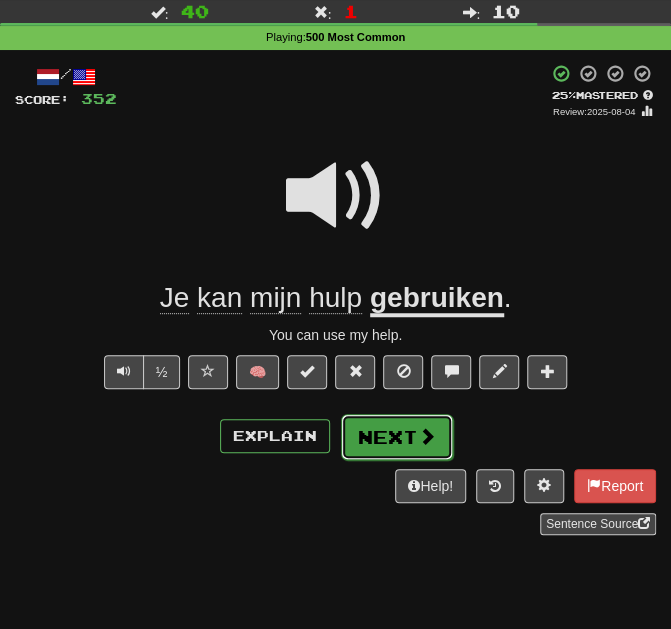 click on "Next" at bounding box center [397, 437] 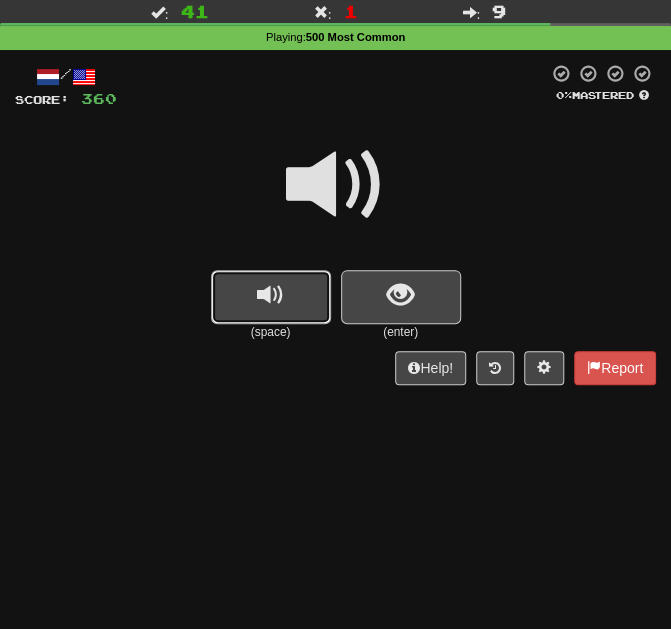 click at bounding box center (271, 297) 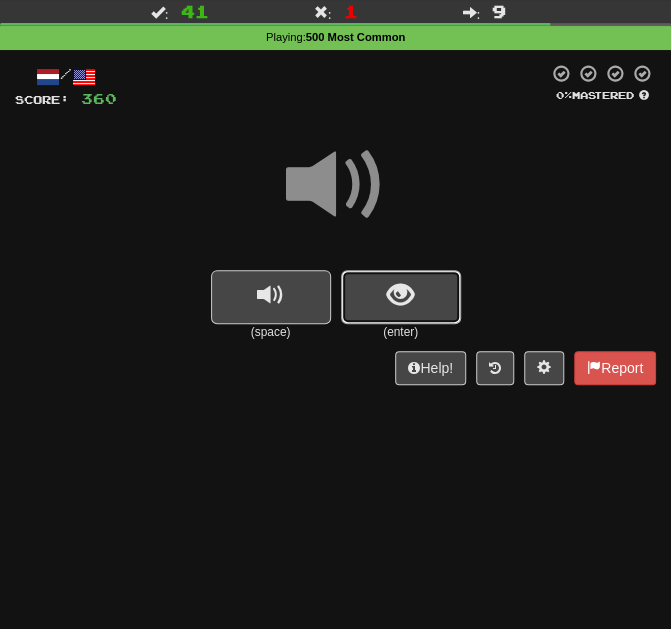 click at bounding box center (401, 297) 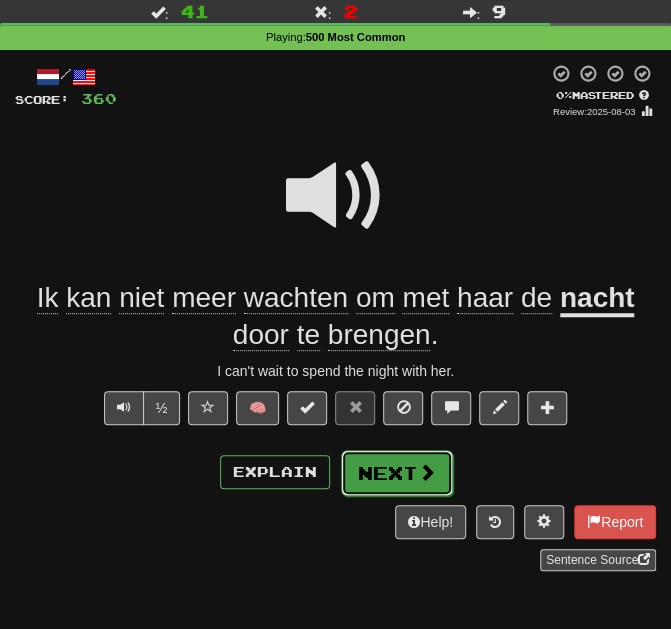 click on "Next" at bounding box center (397, 473) 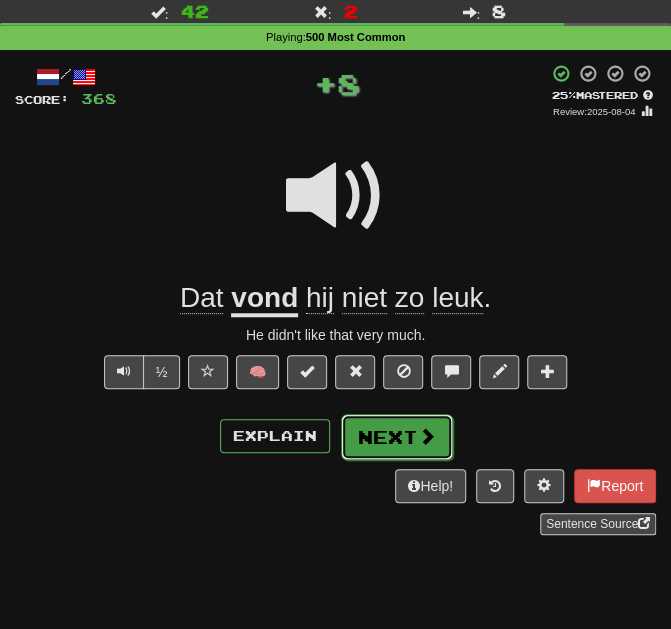 click on "Next" at bounding box center [397, 437] 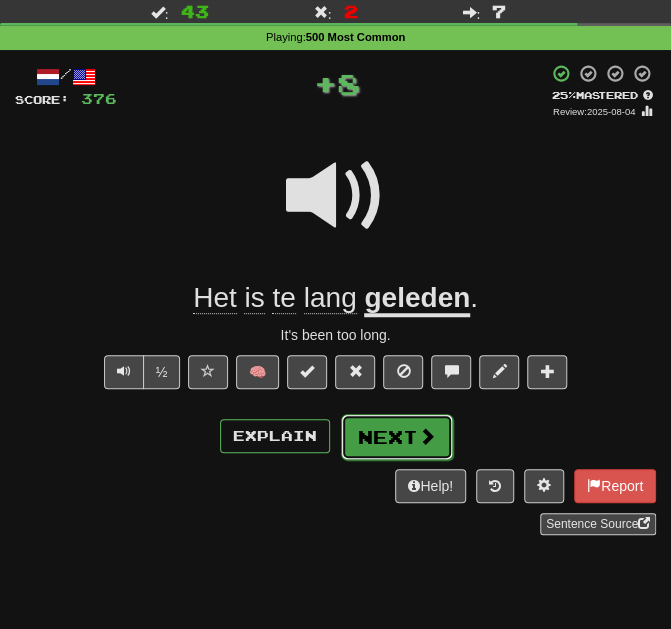 click on "Next" at bounding box center [397, 437] 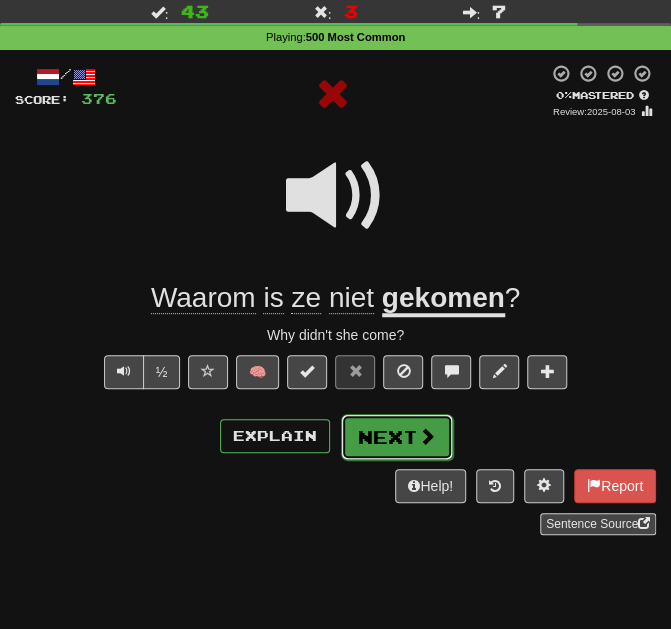 click on "Next" at bounding box center [397, 437] 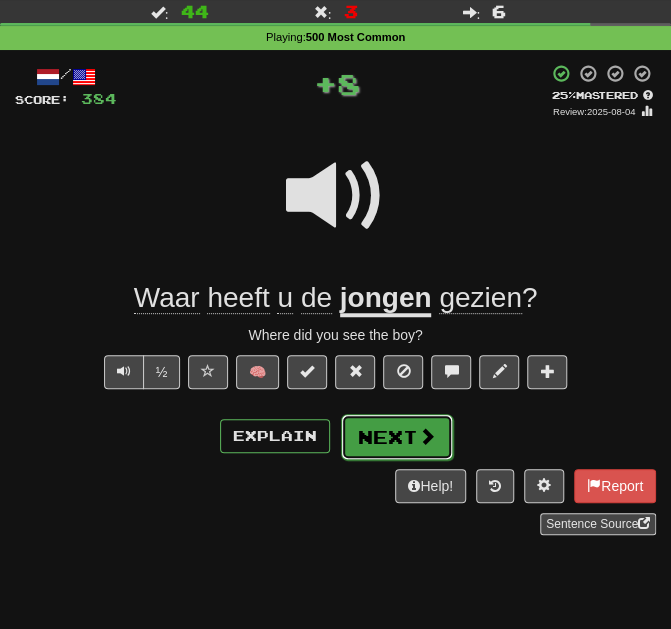 click on "Next" at bounding box center (397, 437) 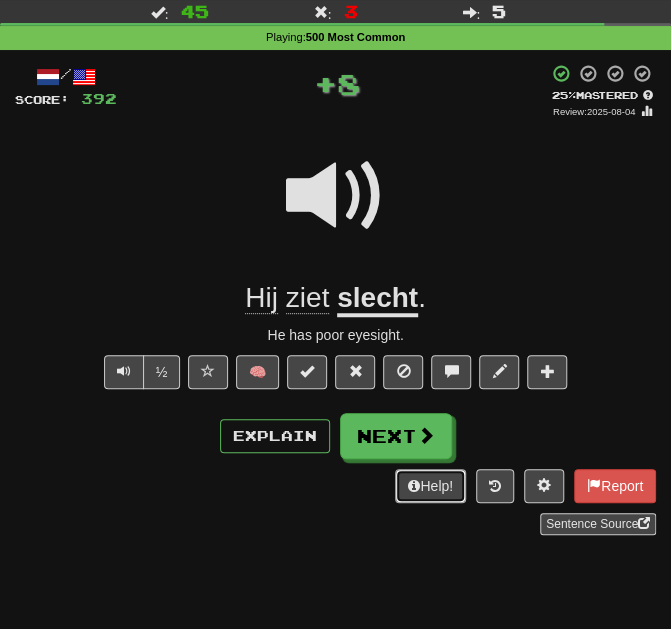 click on "Help!" at bounding box center [430, 486] 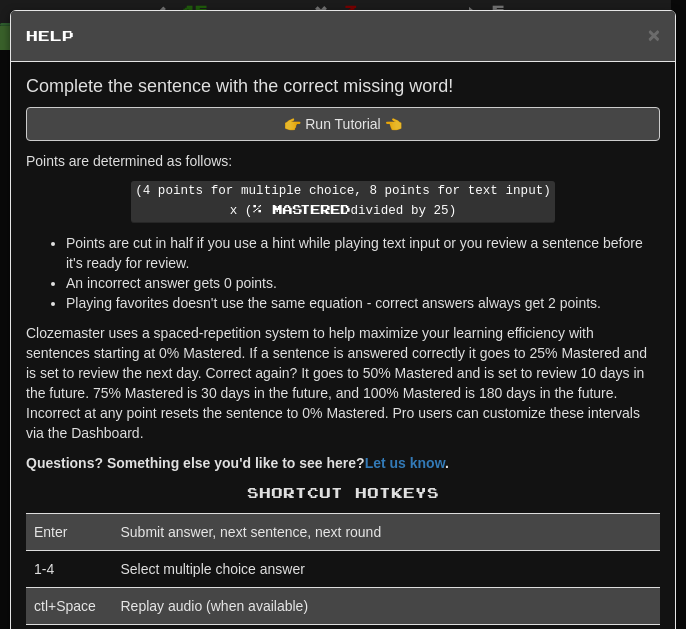 click on "× Help" at bounding box center (343, 36) 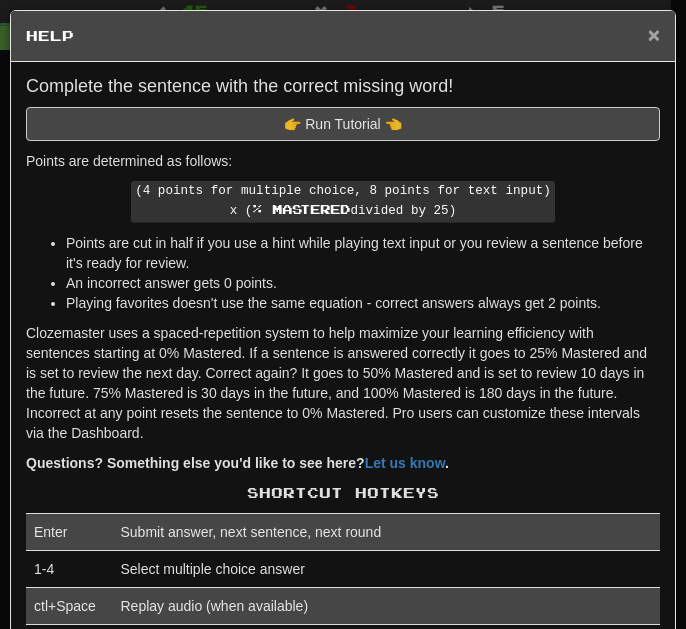 click on "×" at bounding box center [654, 34] 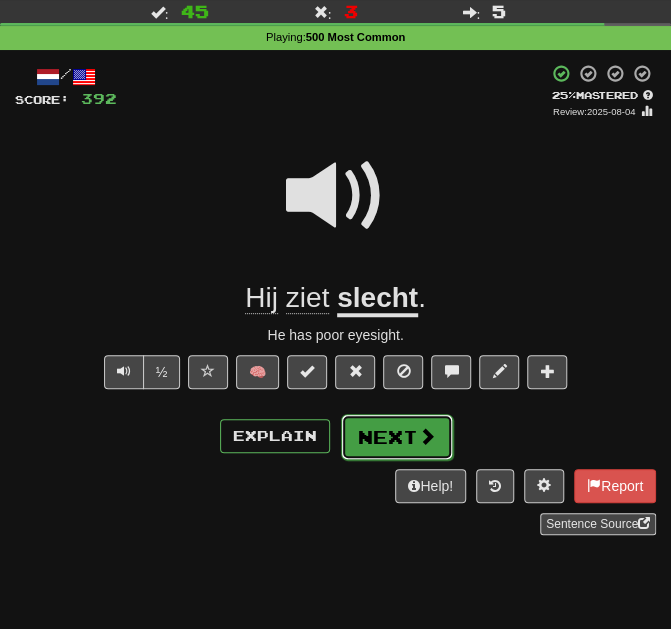 click on "Next" at bounding box center [397, 437] 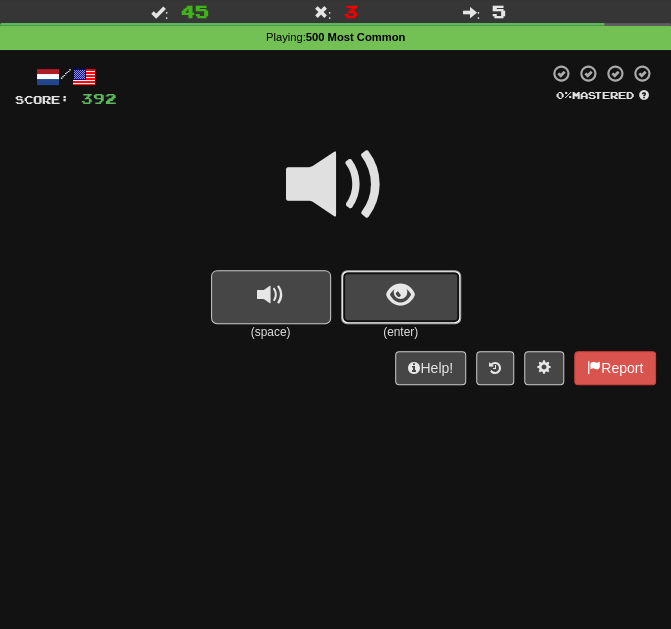 click at bounding box center (401, 297) 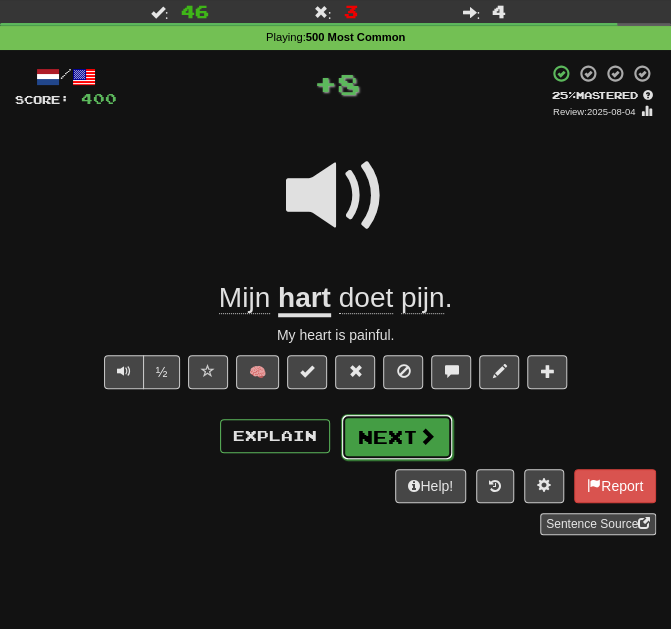 click on "Next" at bounding box center [397, 437] 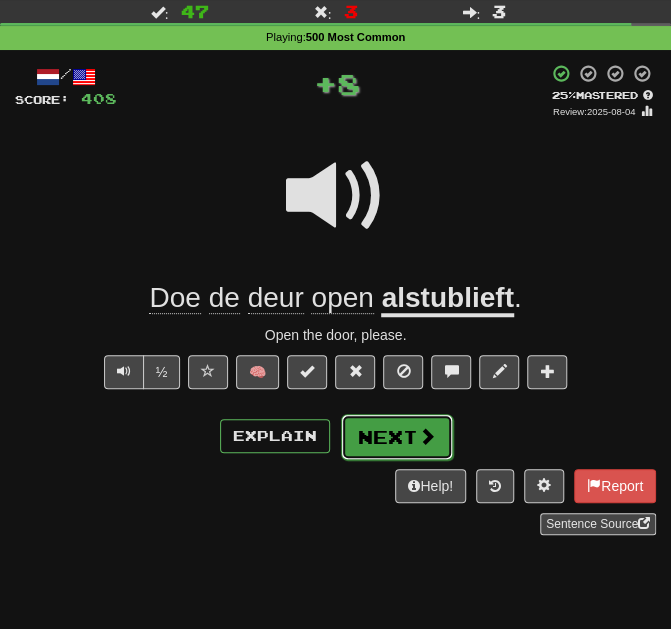 click on "Next" at bounding box center [397, 437] 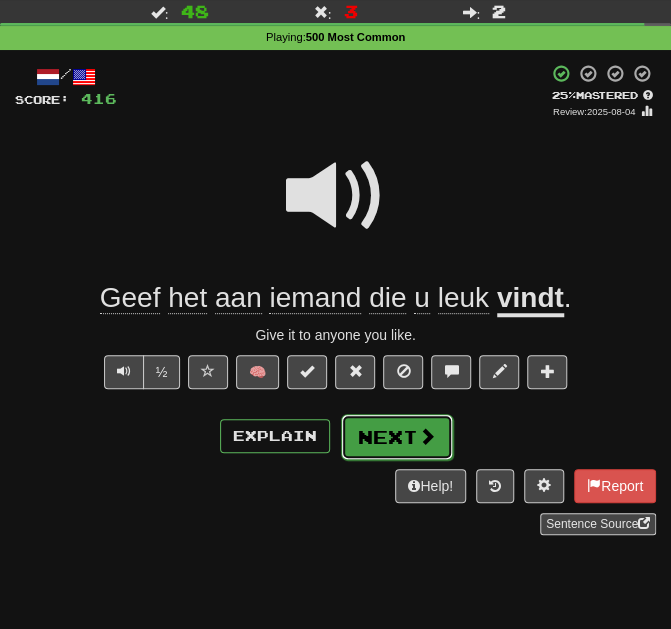 click on "Next" at bounding box center [397, 437] 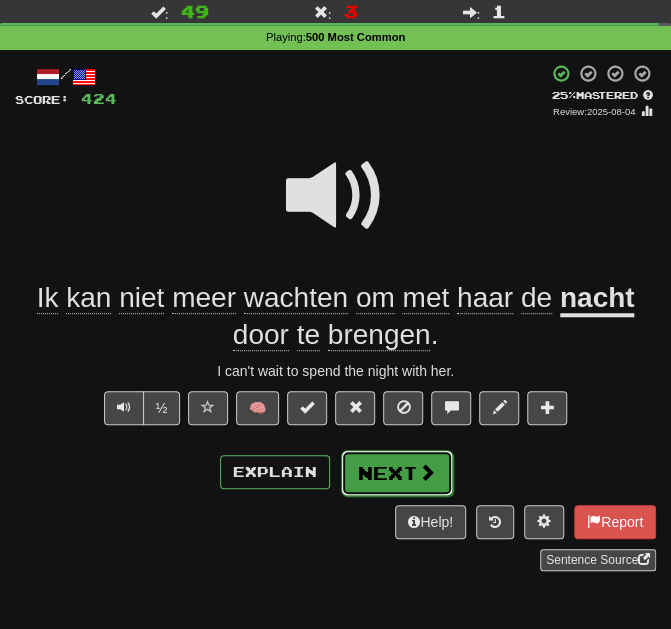 click on "Next" at bounding box center (397, 473) 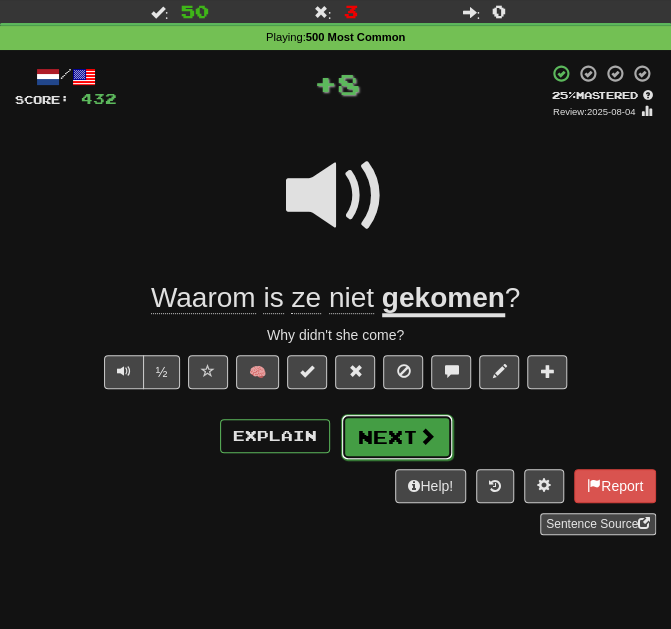 click on "Next" at bounding box center (397, 437) 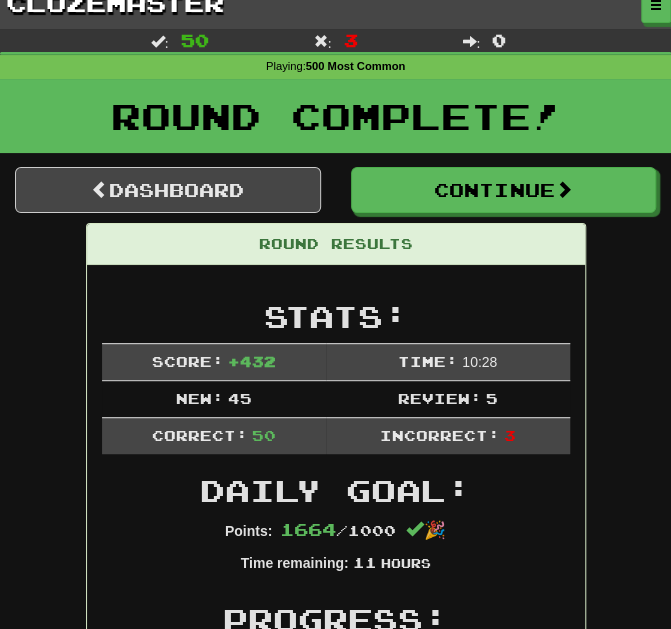 scroll, scrollTop: 14, scrollLeft: 0, axis: vertical 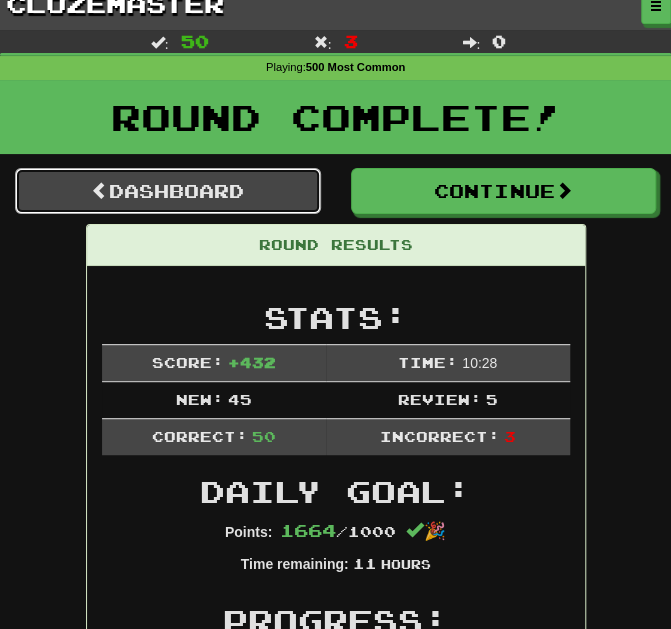 click on "Dashboard" at bounding box center (168, 191) 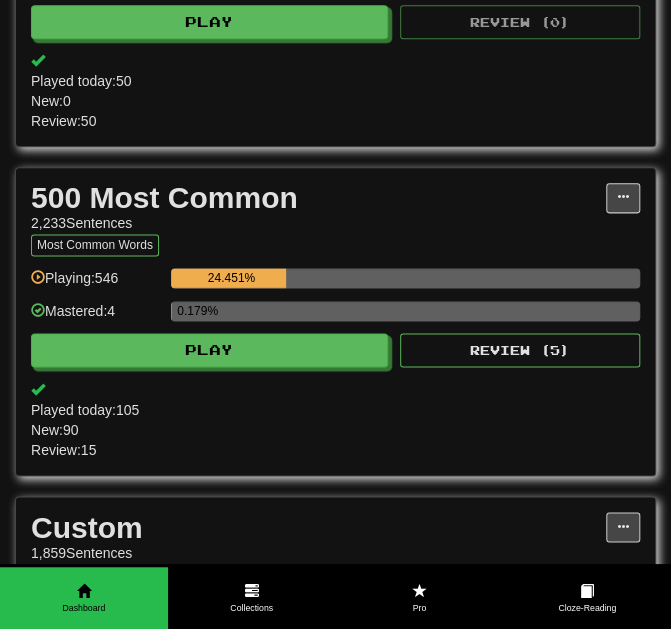 scroll, scrollTop: 524, scrollLeft: 0, axis: vertical 